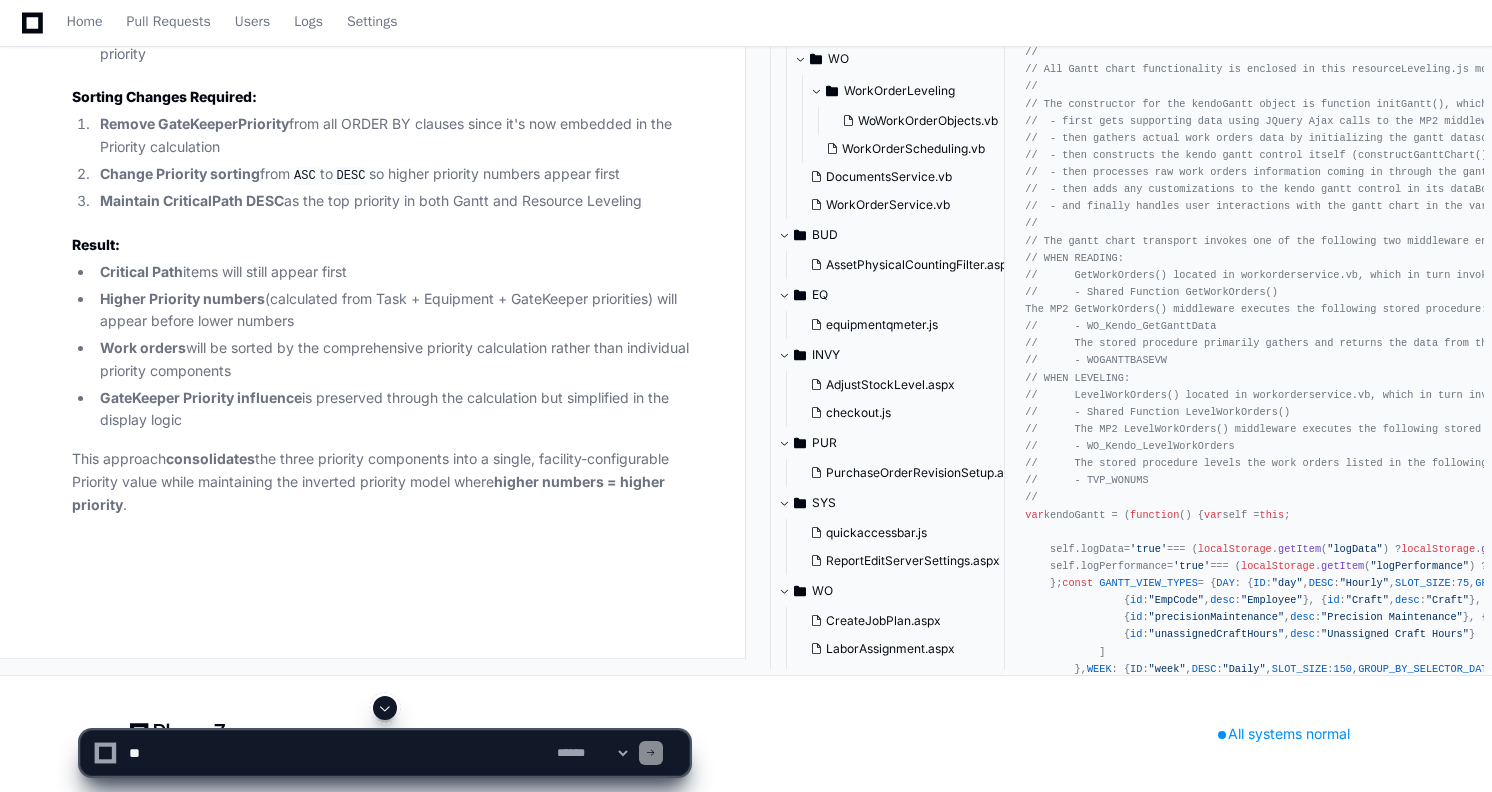 scroll, scrollTop: 36366, scrollLeft: 0, axis: vertical 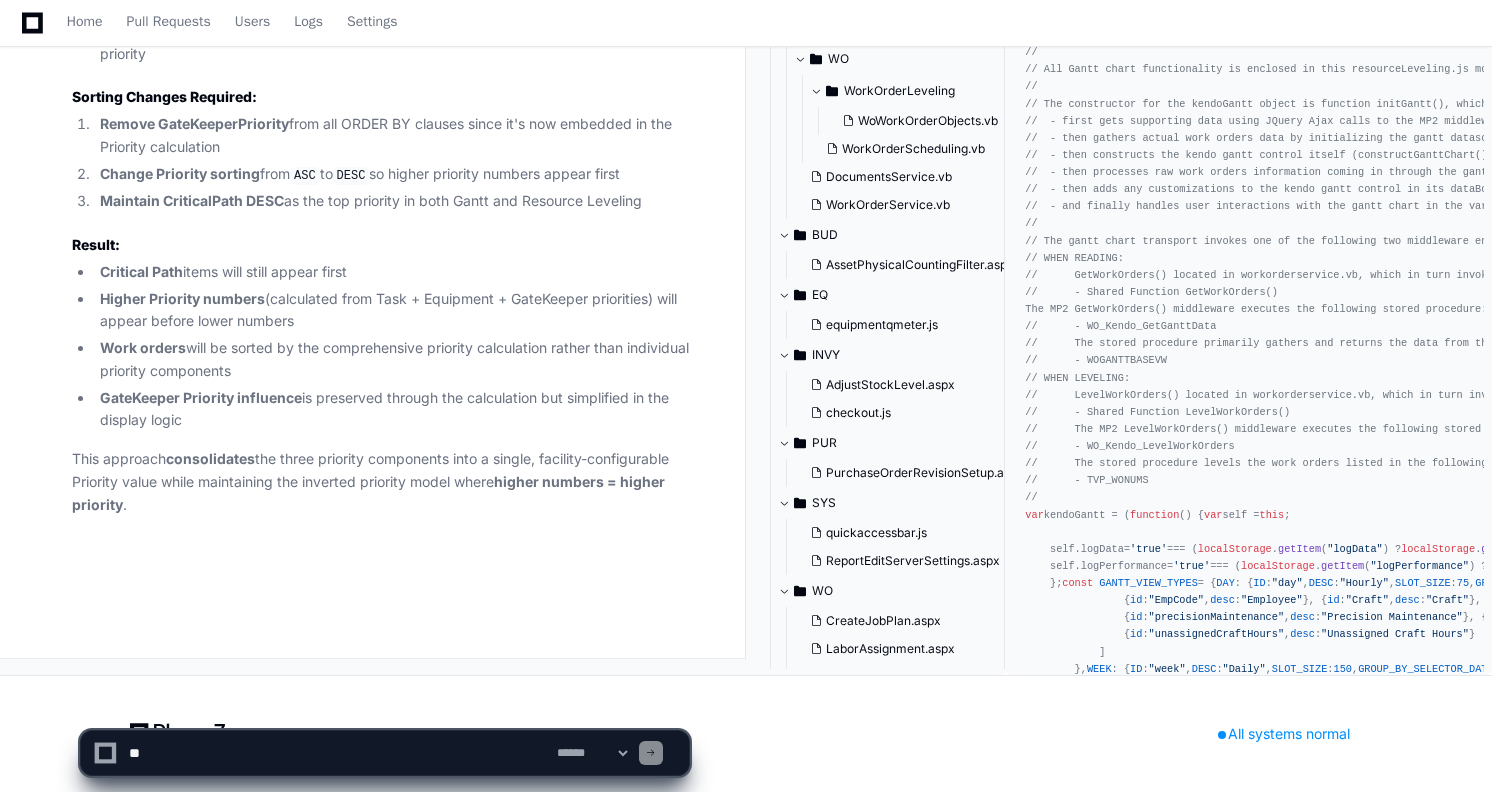 click 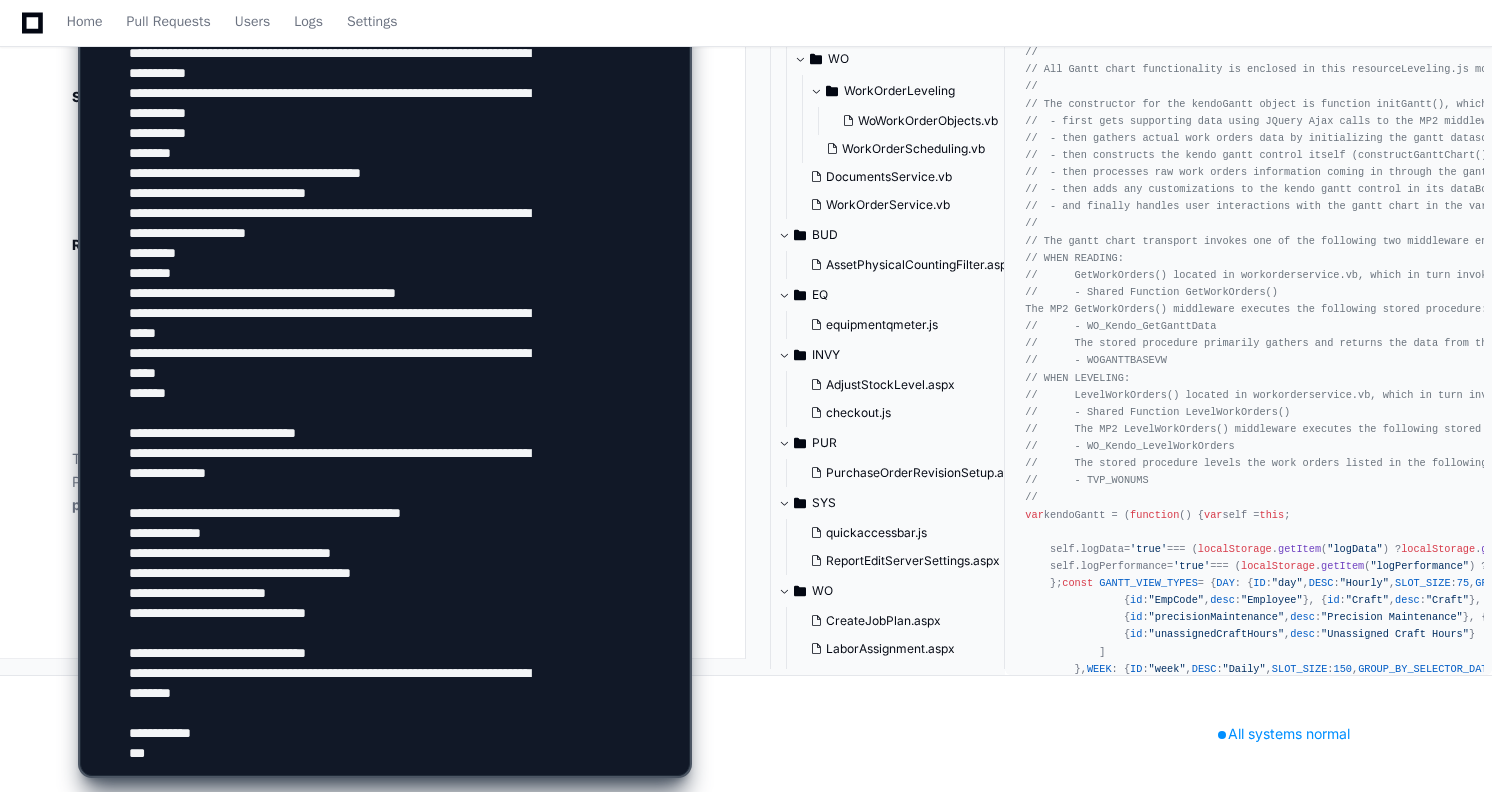 scroll, scrollTop: 0, scrollLeft: 0, axis: both 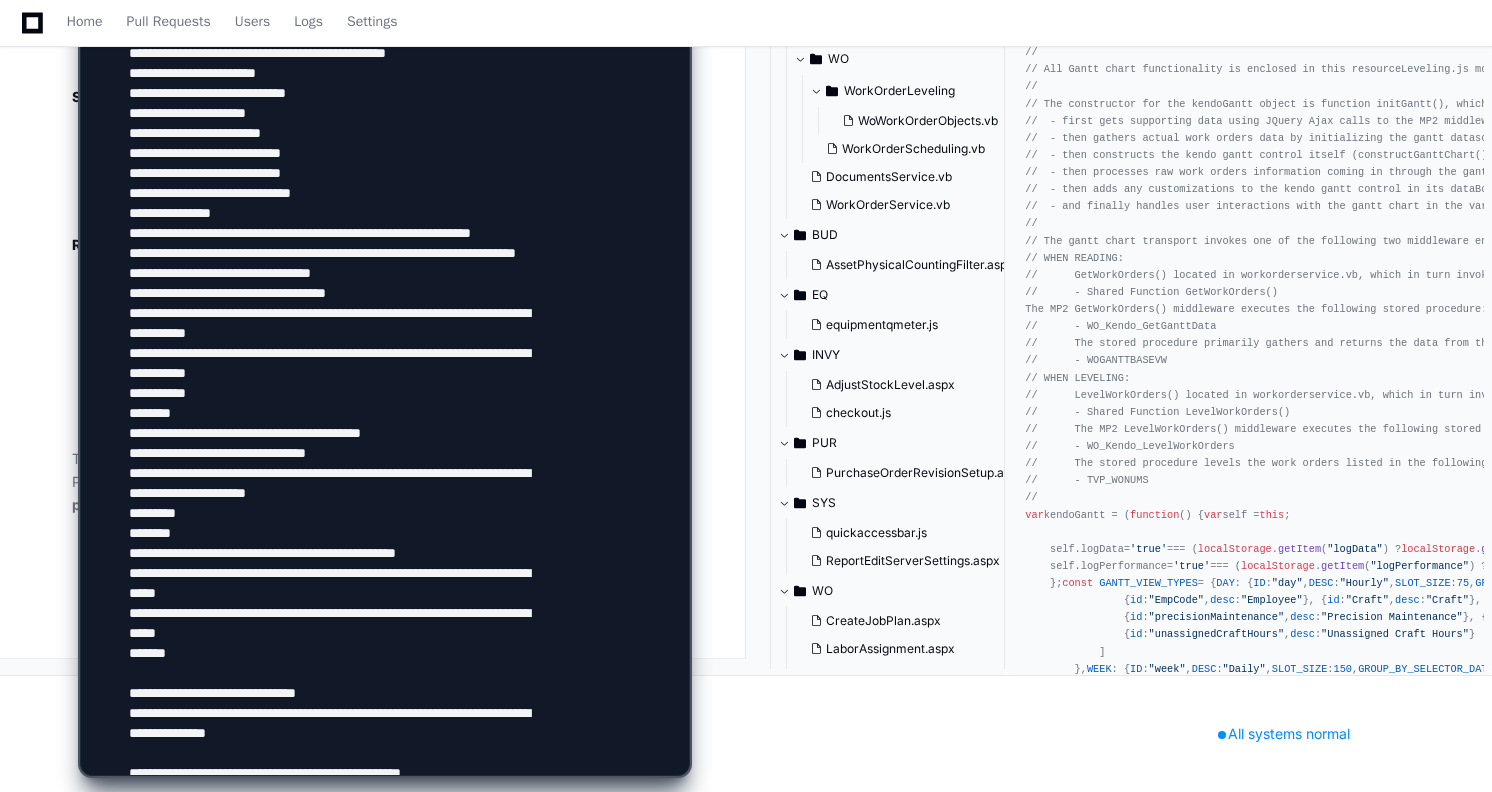 click 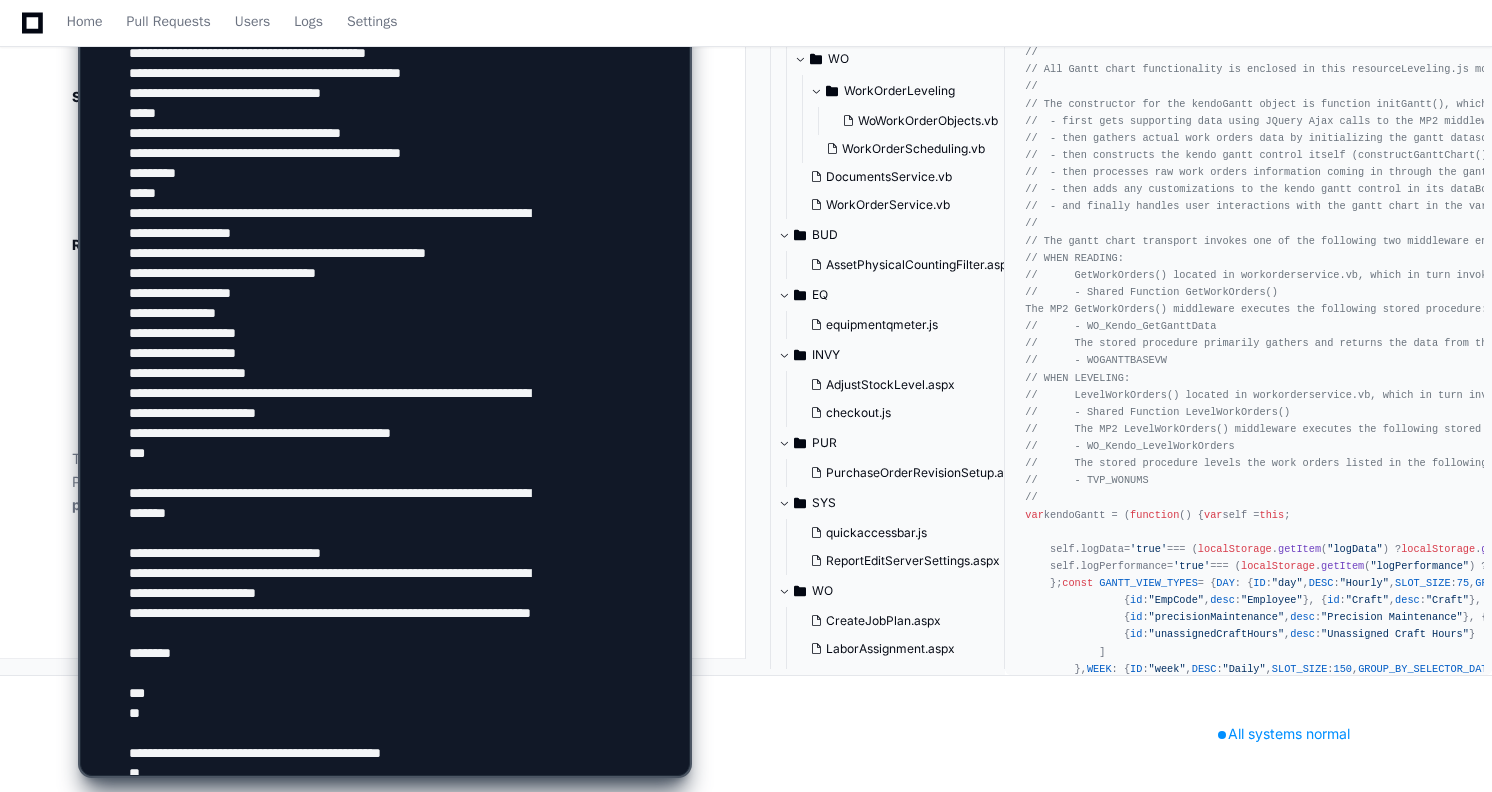 scroll, scrollTop: 666, scrollLeft: 0, axis: vertical 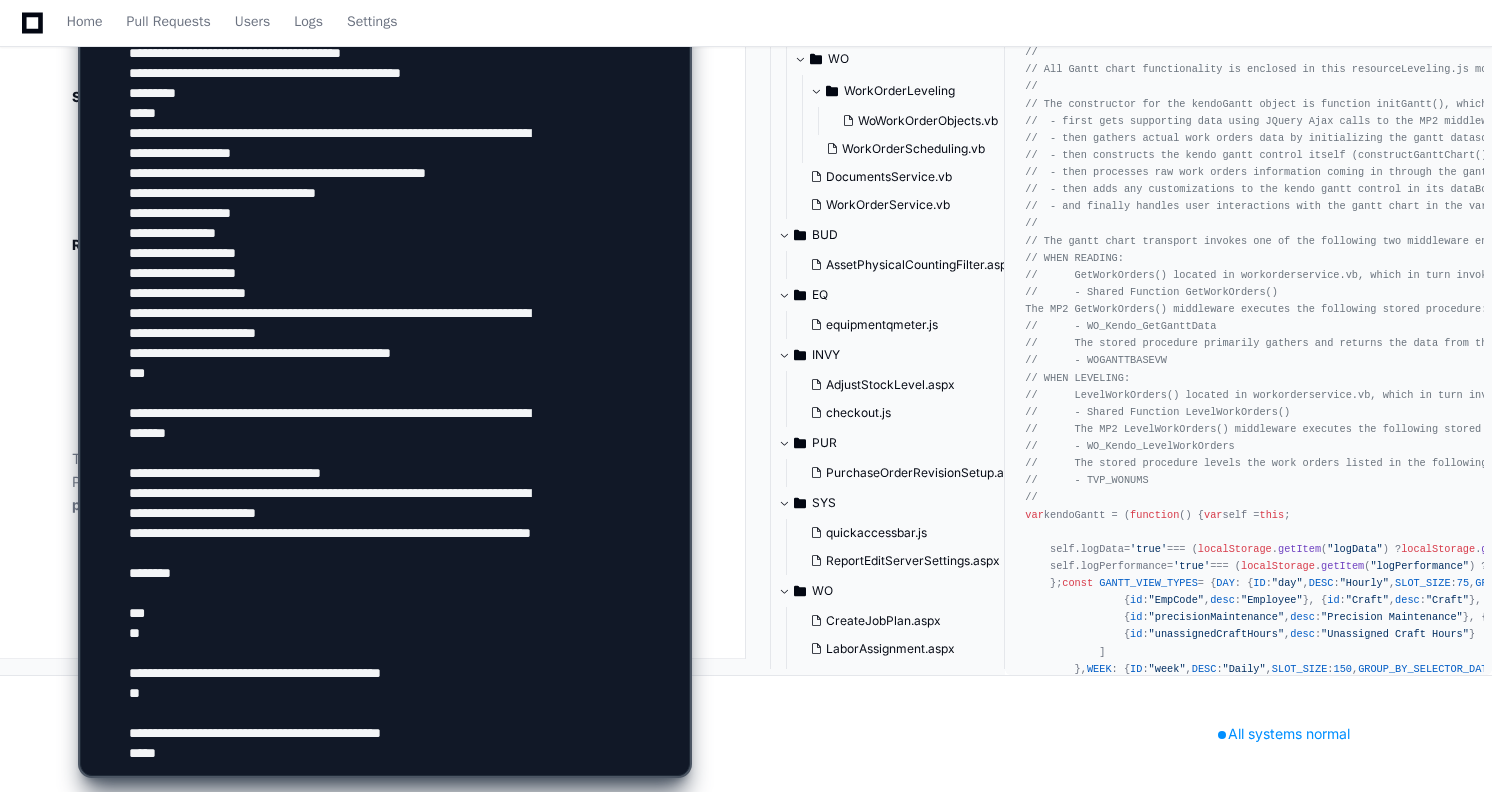 click 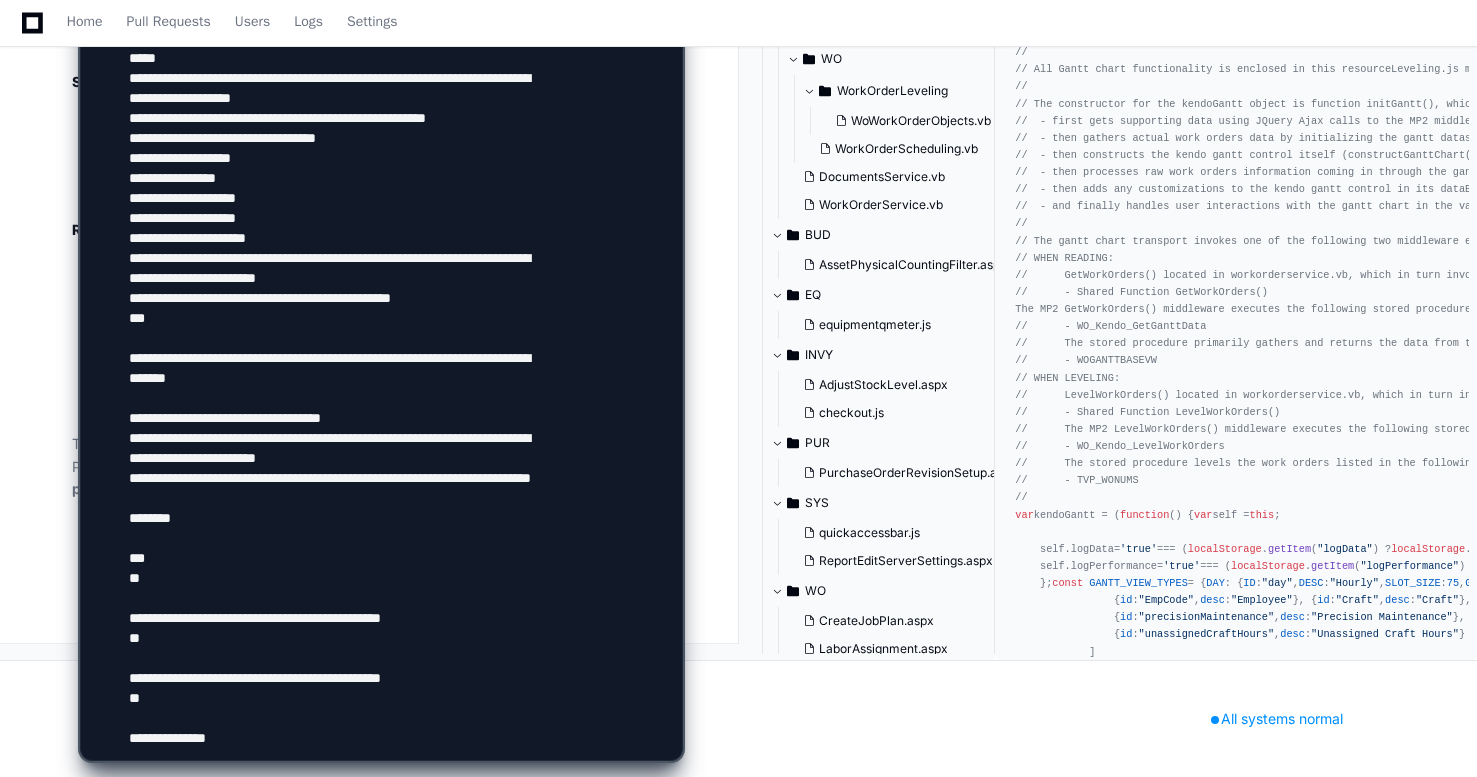 type on "**********" 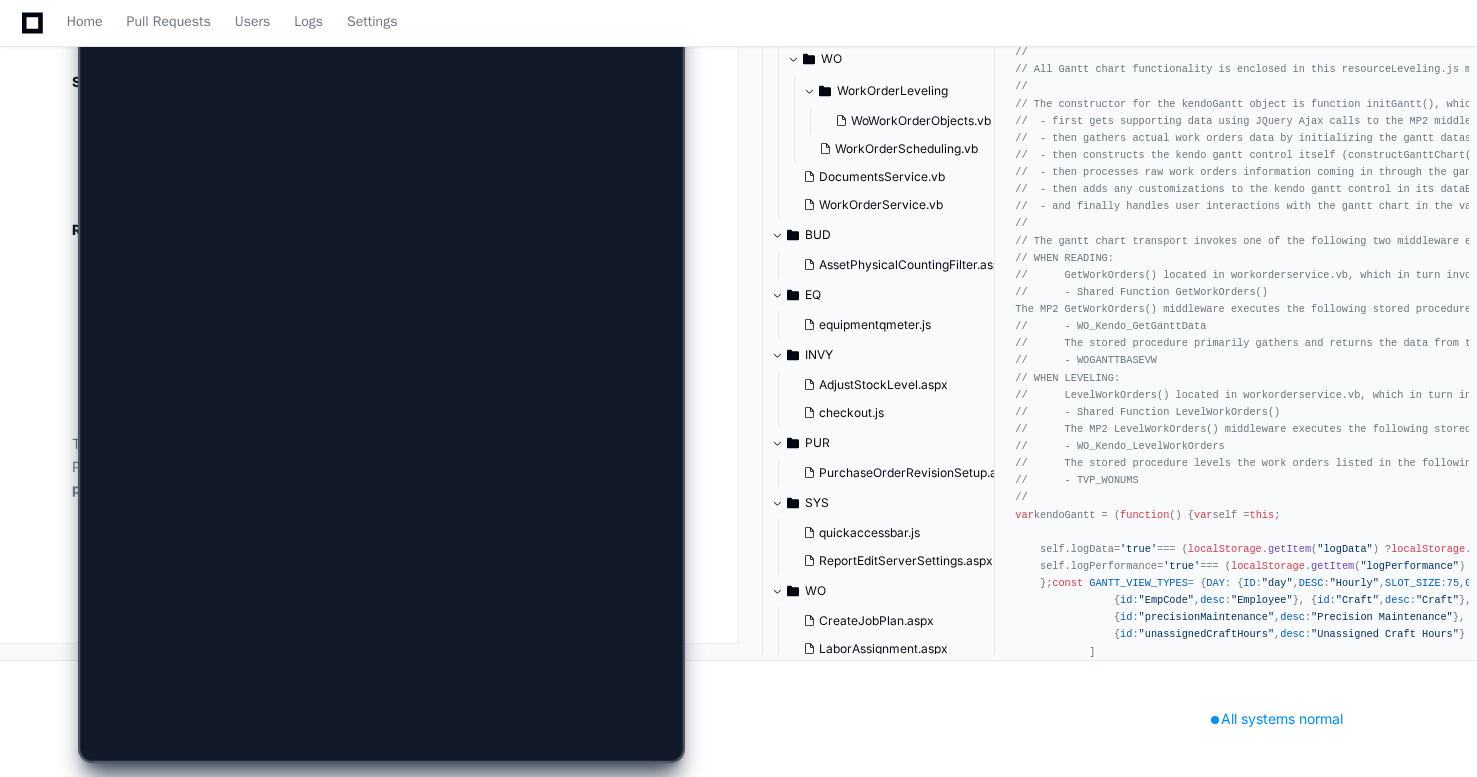scroll, scrollTop: 0, scrollLeft: 0, axis: both 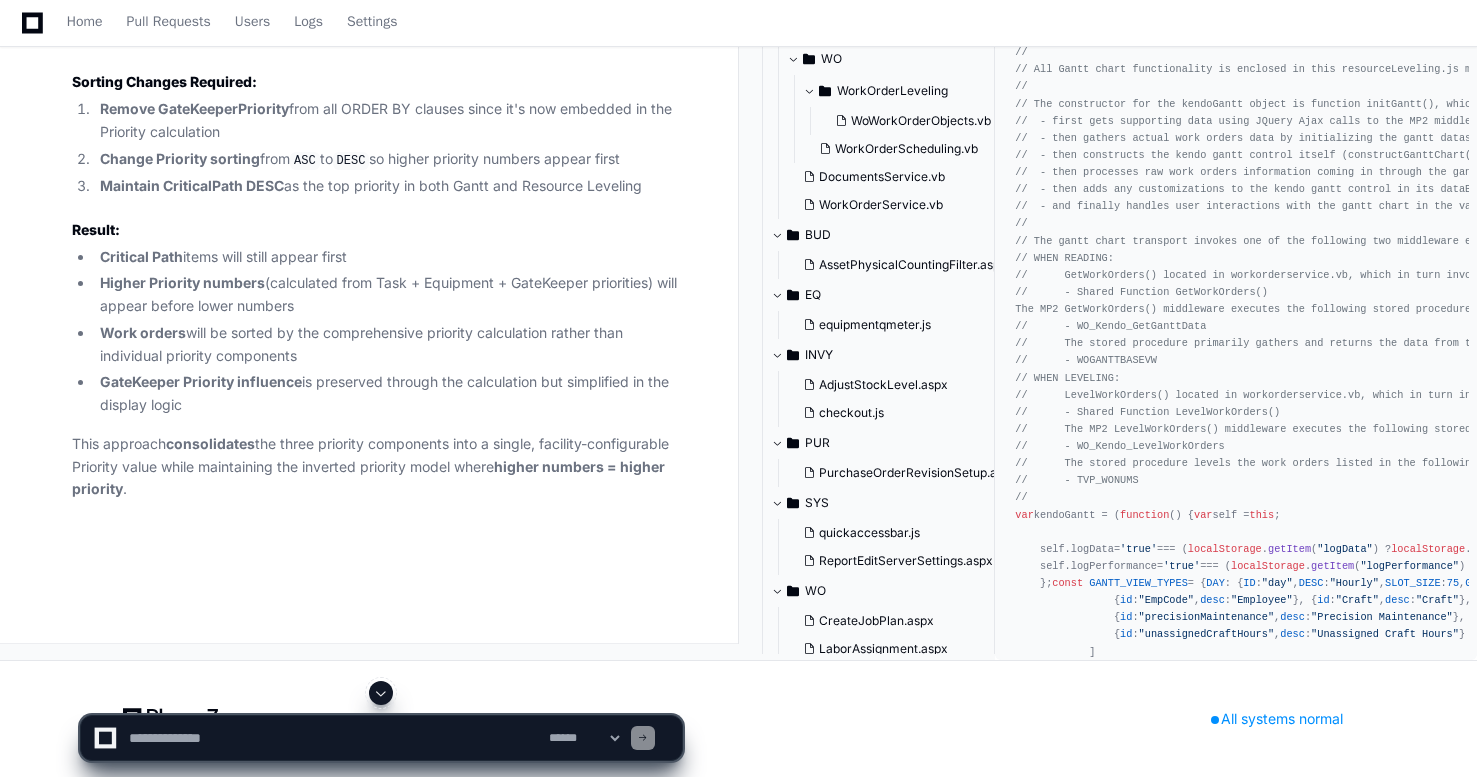 type 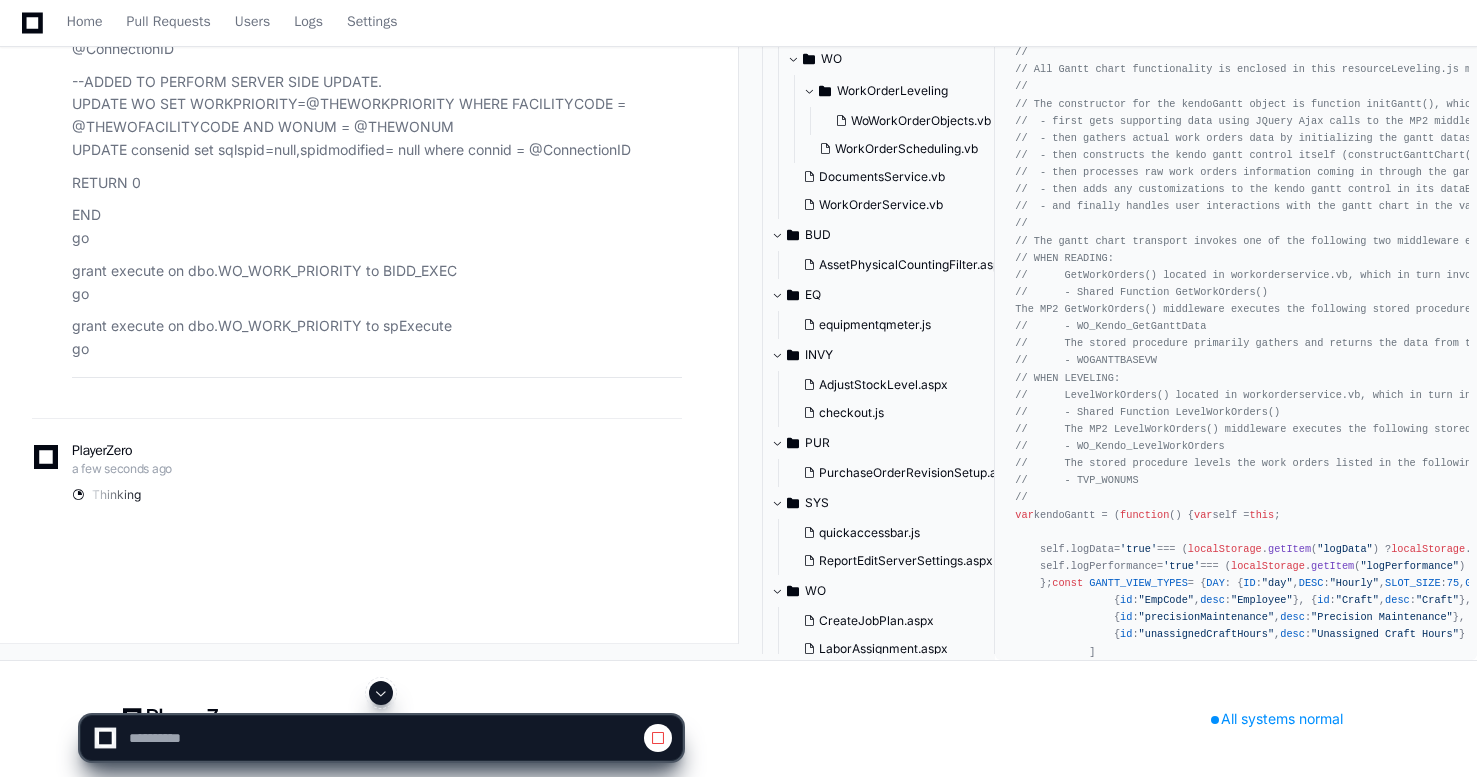 scroll, scrollTop: 39892, scrollLeft: 0, axis: vertical 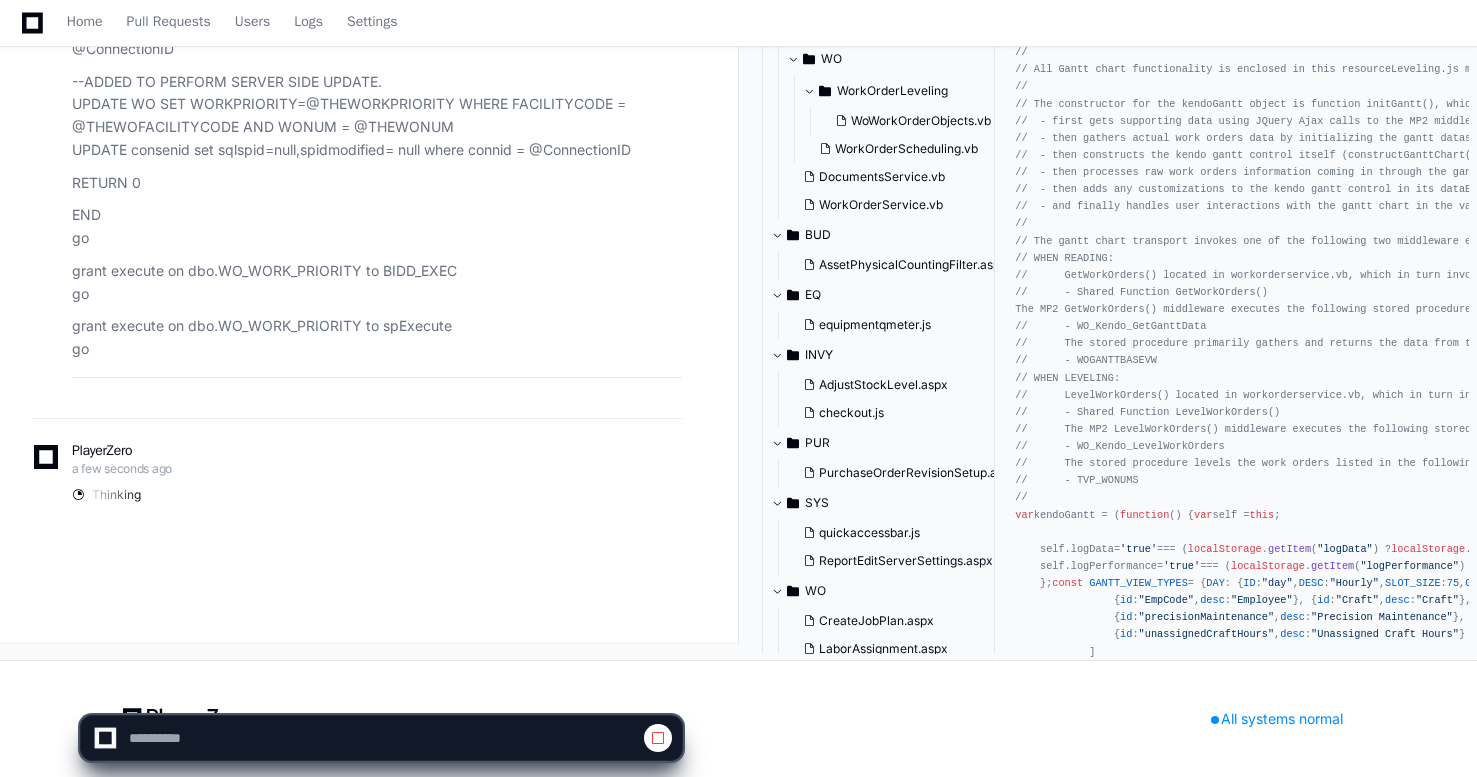 click 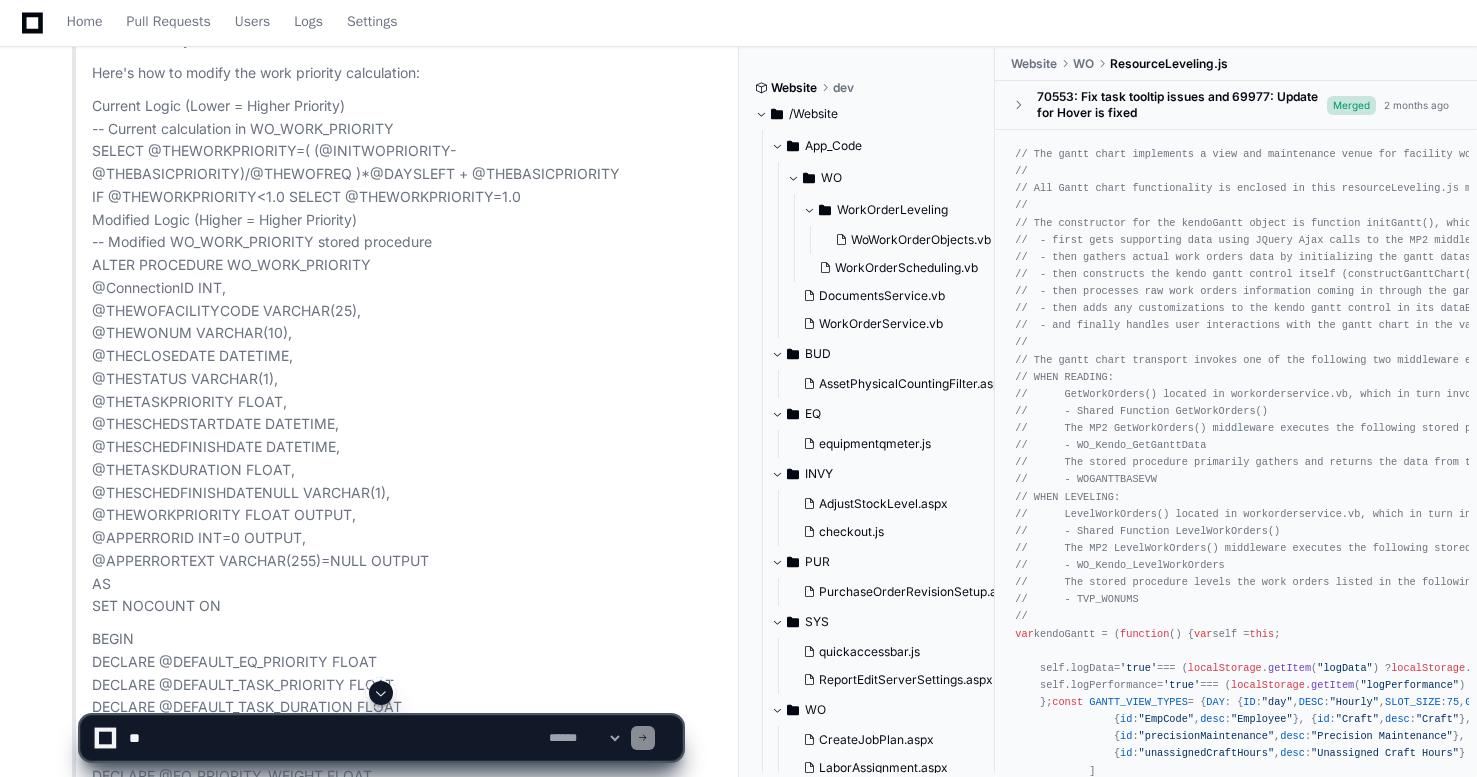 scroll, scrollTop: 7197, scrollLeft: 0, axis: vertical 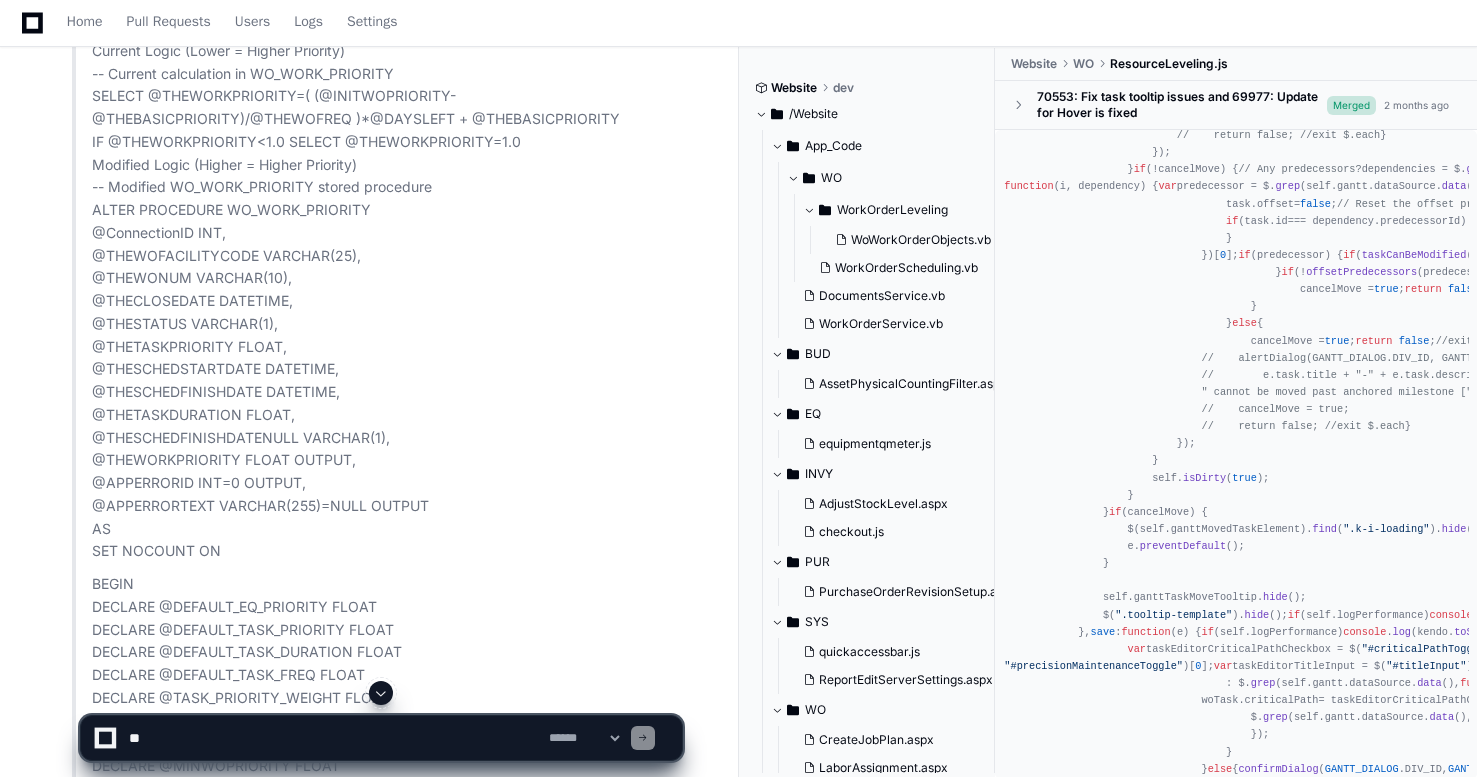 click on "Inverted Days Left Logic" 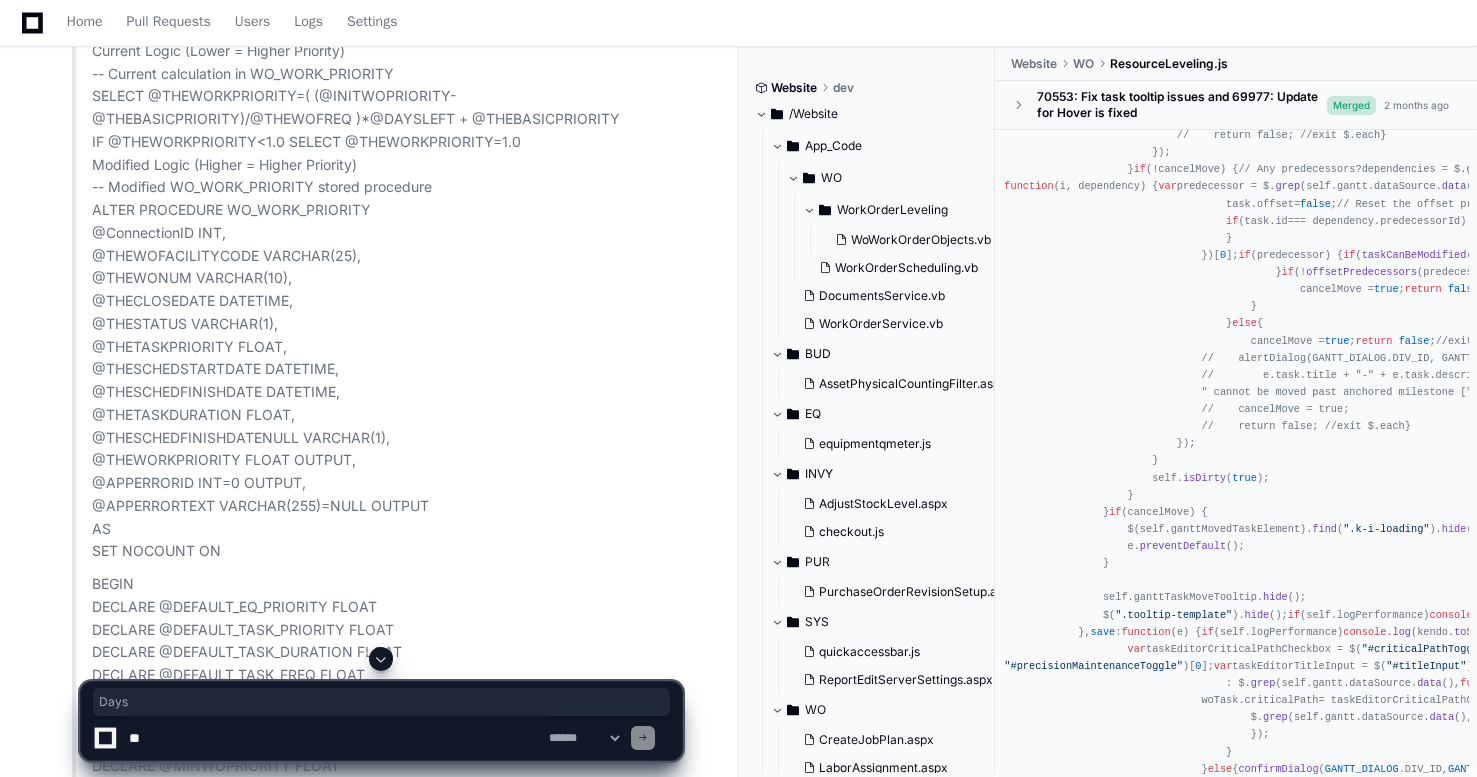 click on "Inverted Days Left Logic" 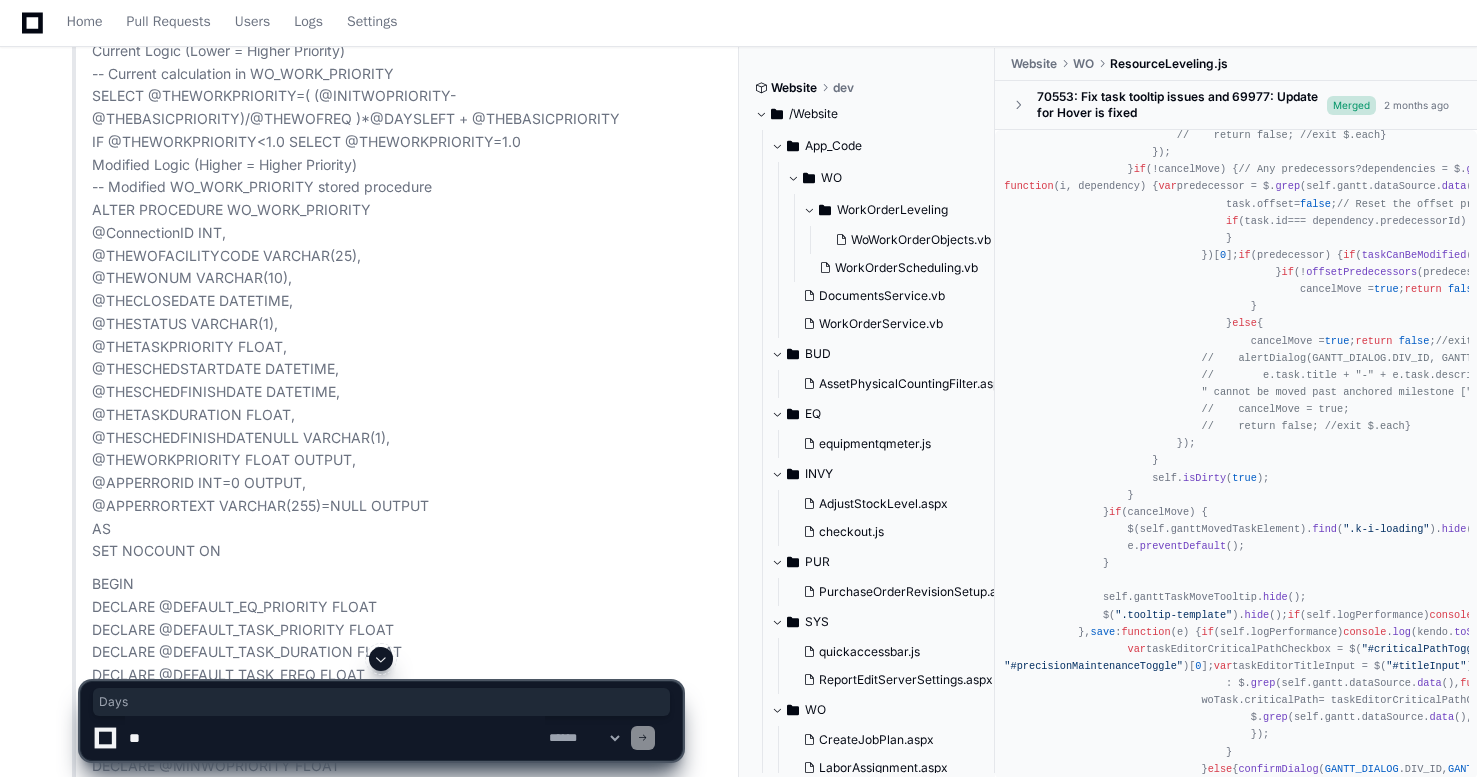 click on "@MAXWOPRIORITY" 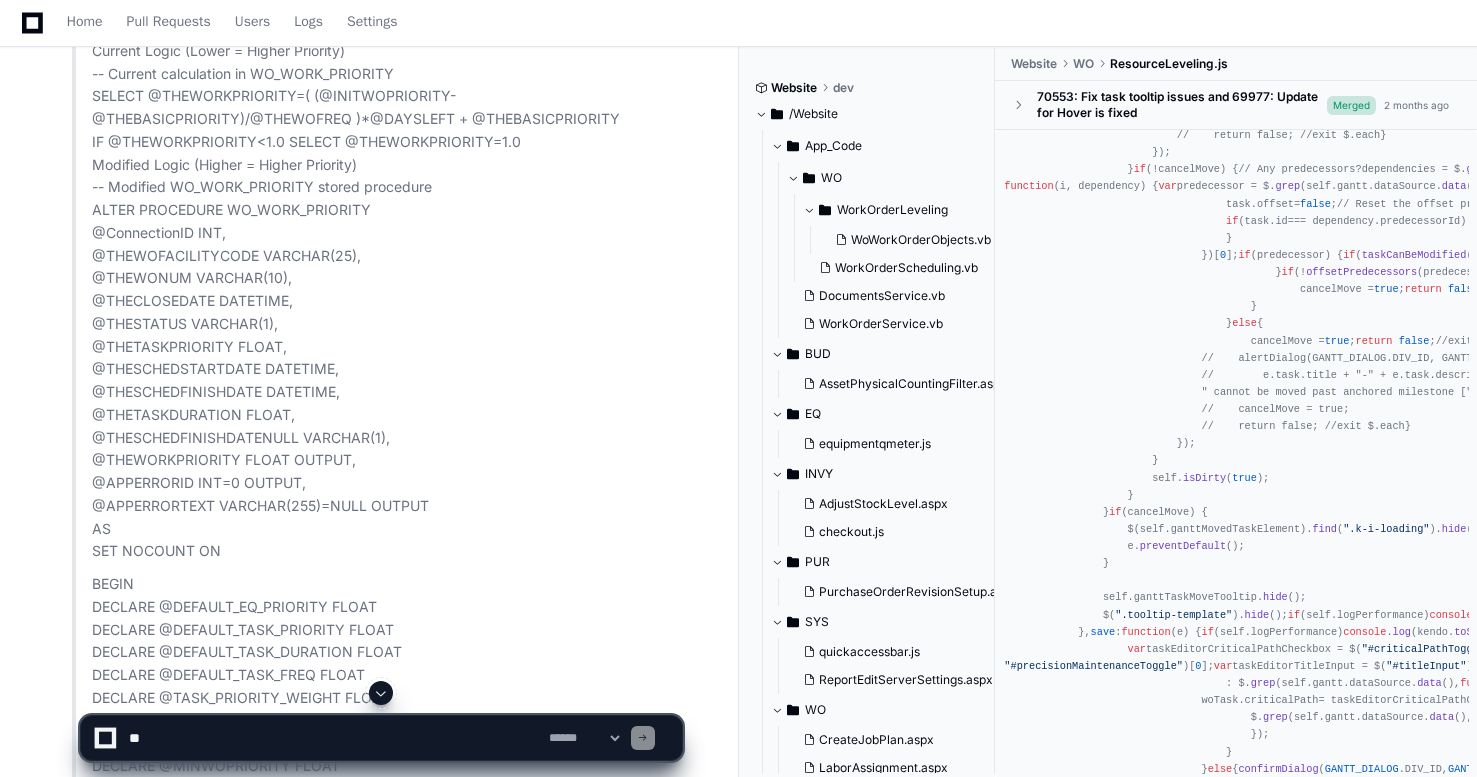 click on "@MAXWOPRIORITY" 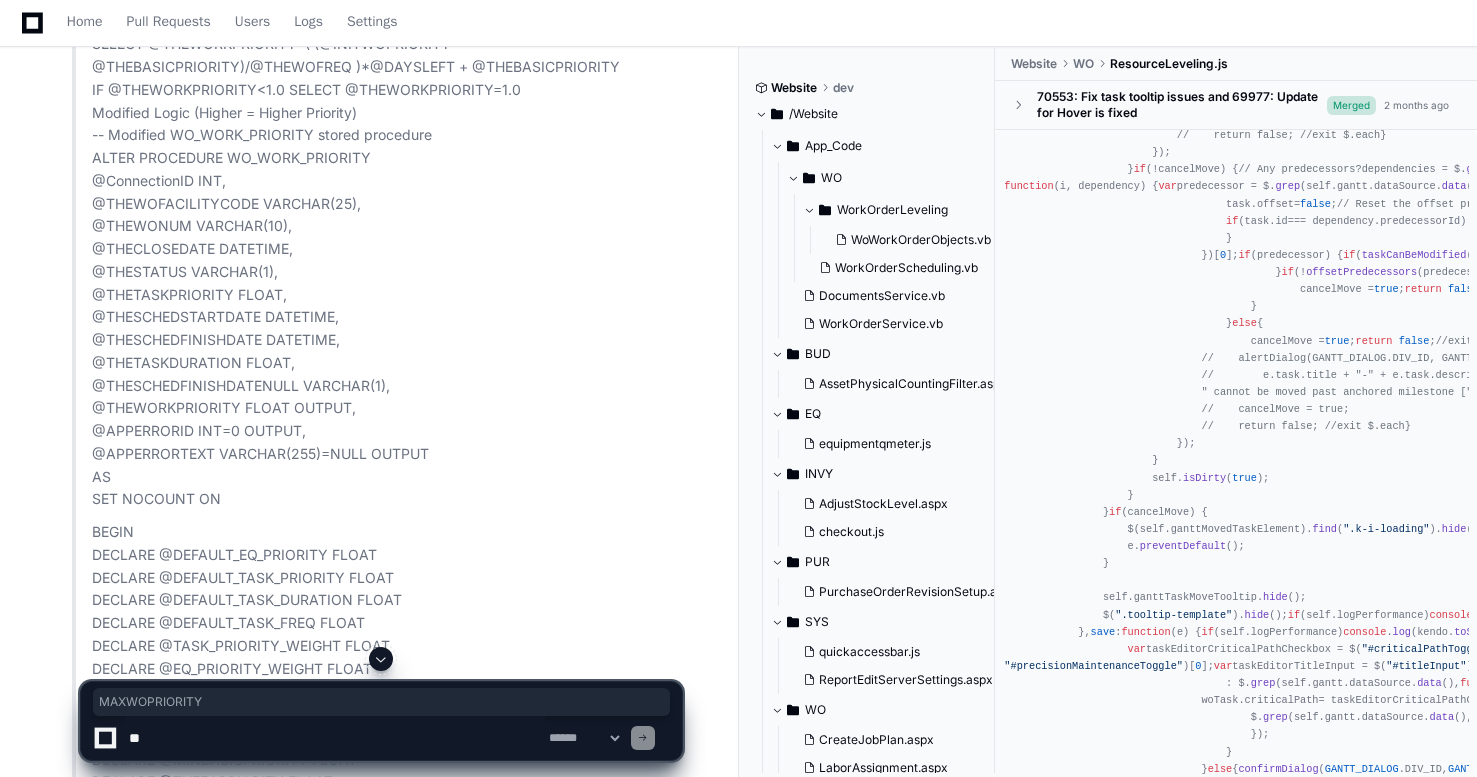 scroll, scrollTop: 7306, scrollLeft: 0, axis: vertical 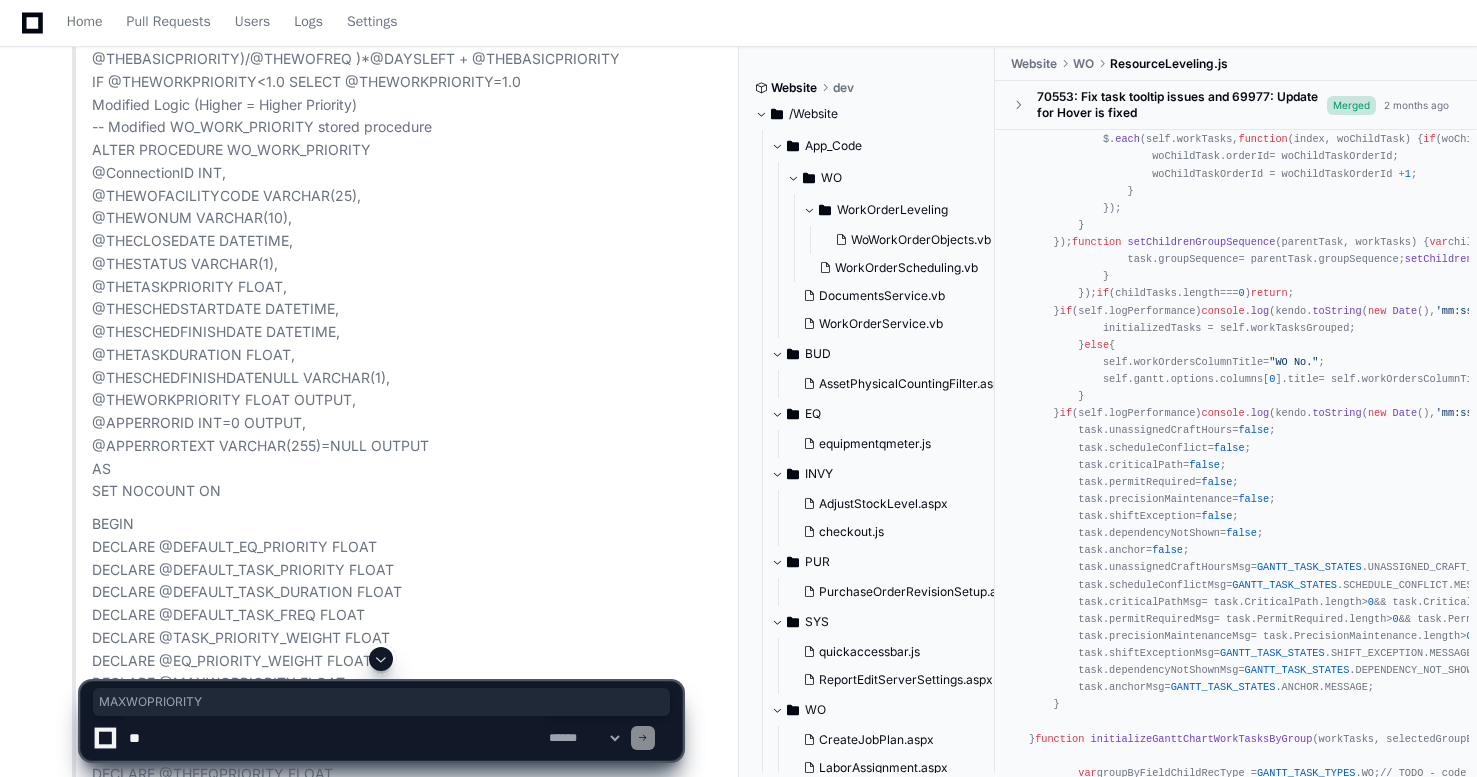 drag, startPoint x: 1269, startPoint y: 406, endPoint x: 1269, endPoint y: -22, distance: 428 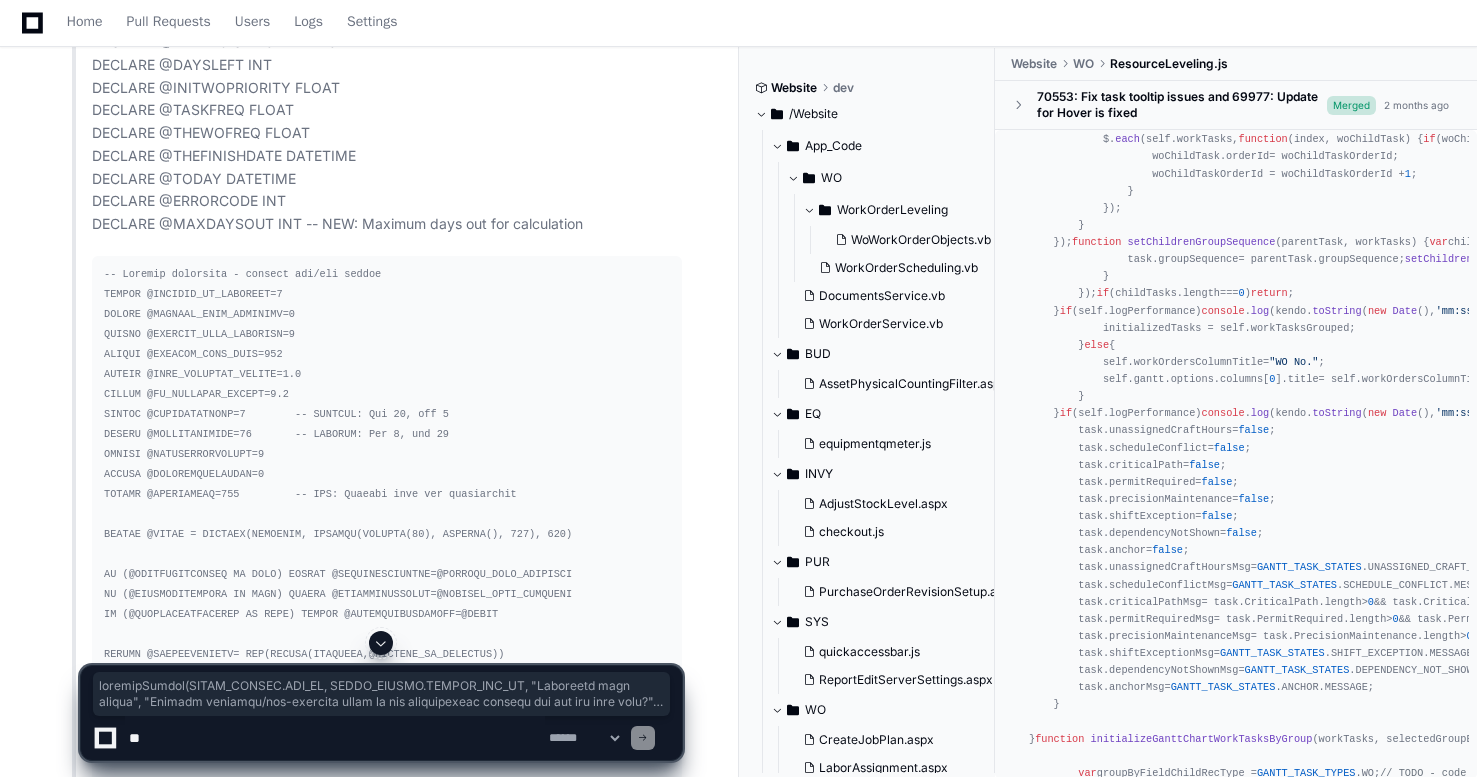 scroll, scrollTop: 8062, scrollLeft: 0, axis: vertical 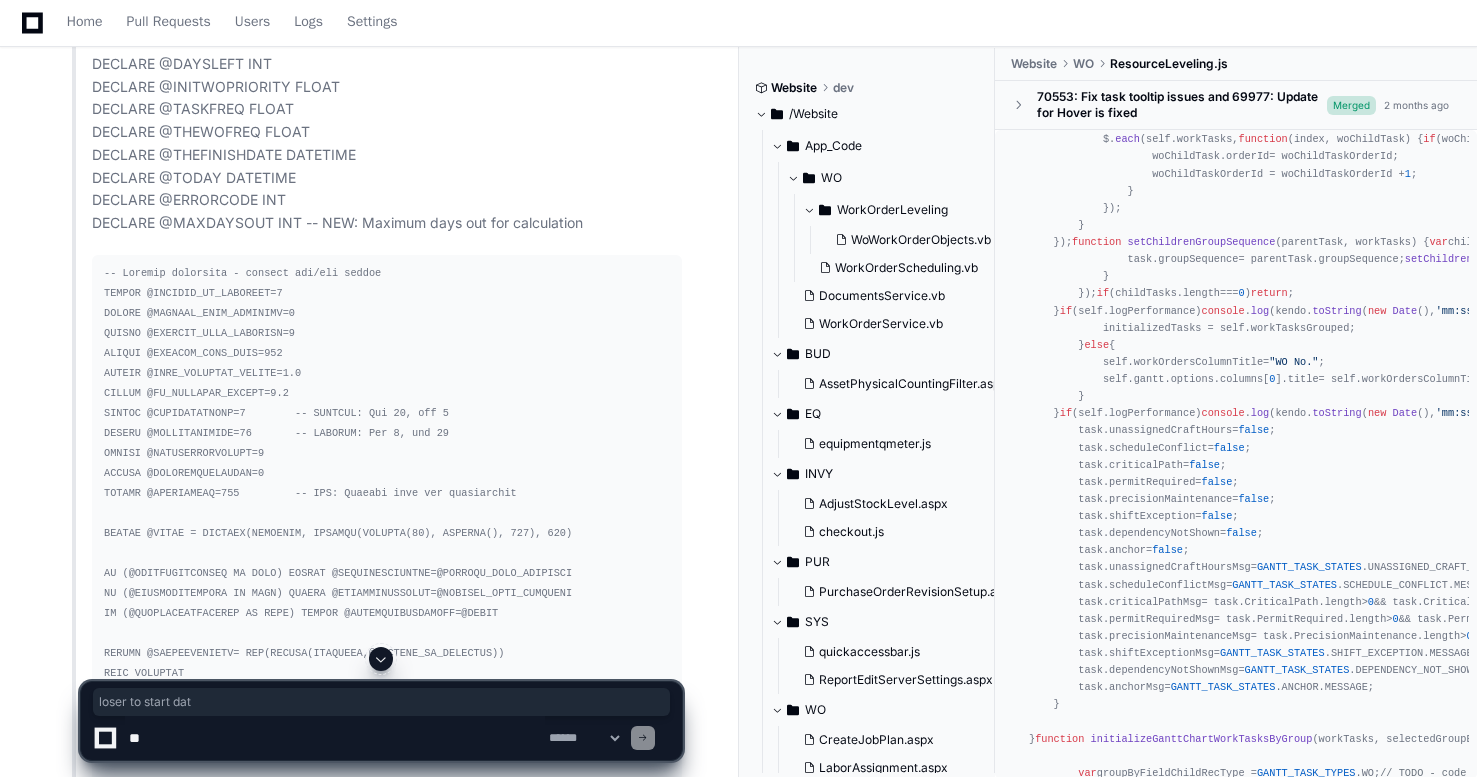 drag, startPoint x: 366, startPoint y: 192, endPoint x: 475, endPoint y: 191, distance: 109.004585 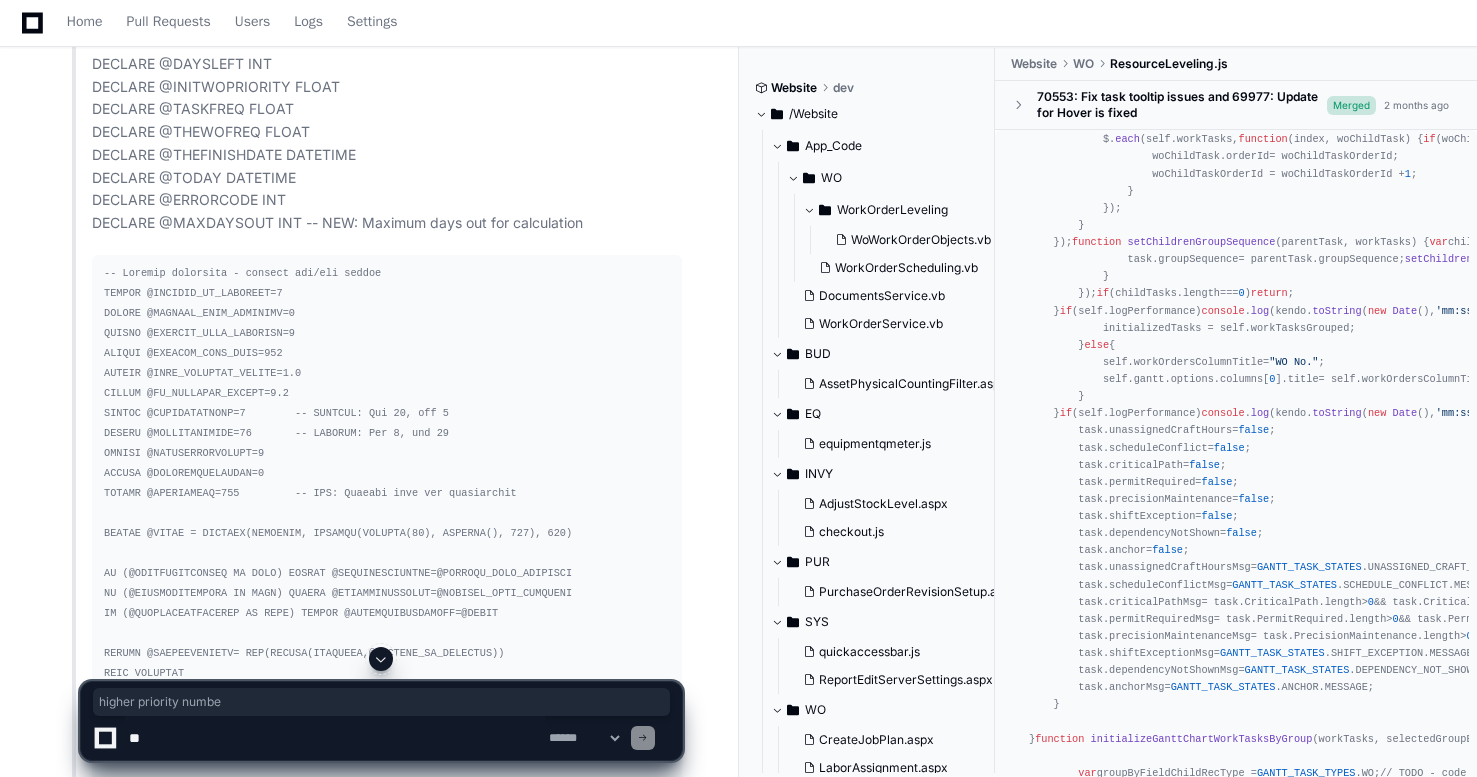 drag, startPoint x: 502, startPoint y: 192, endPoint x: 644, endPoint y: 198, distance: 142.12671 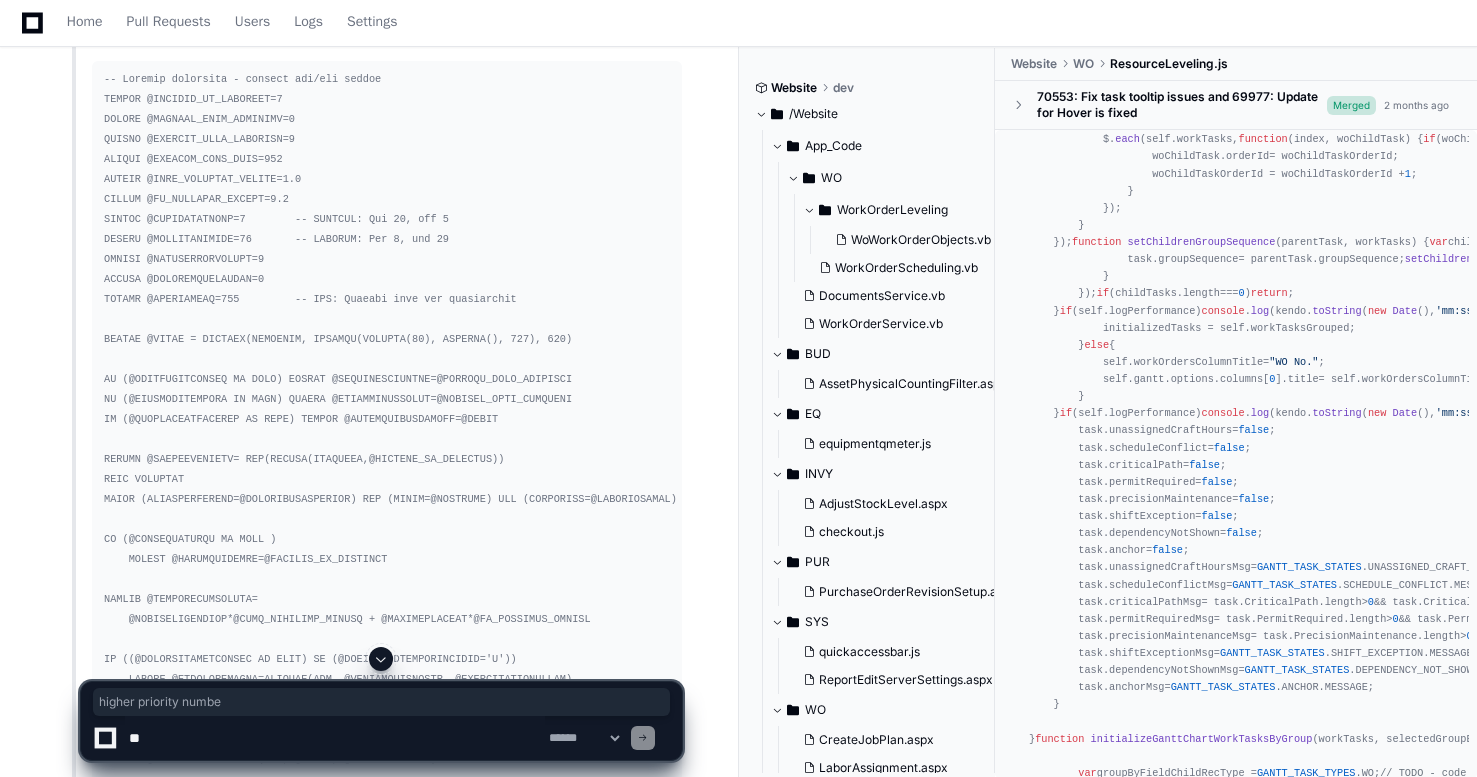 scroll, scrollTop: 8227, scrollLeft: 0, axis: vertical 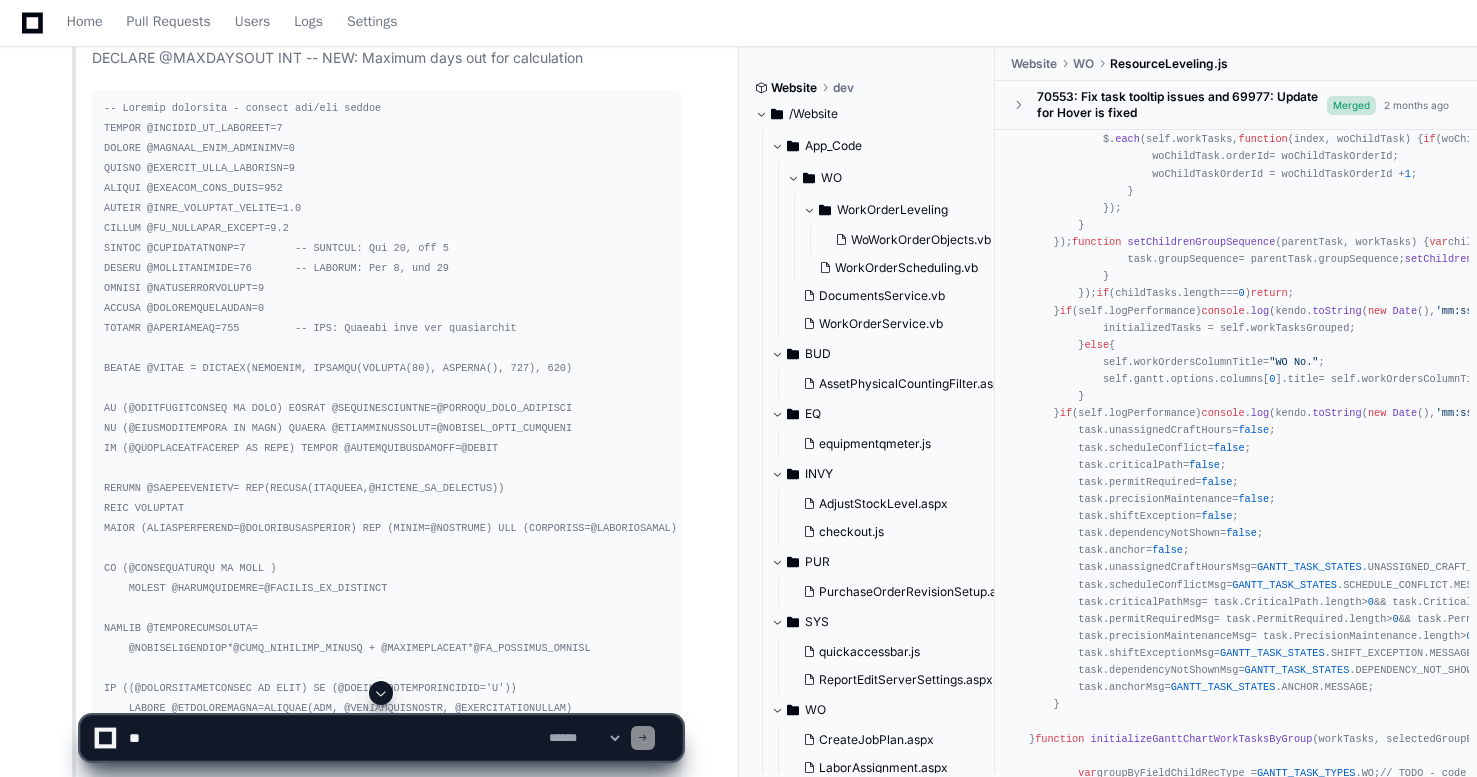 click on "Current Logic (Lower = Higher Priority)
-- Current calculation in WO_WORK_PRIORITY
SELECT @THEWORKPRIORITY=( (@INITWOPRIORITY-@THEBASICPRIORITY)/@THEWOFREQ )*@DAYSLEFT + @THEBASICPRIORITY
IF @THEWORKPRIORITY<1.0 SELECT @THEWORKPRIORITY=1.0
Modified Logic (Higher = Higher Priority)
-- Modified WO_WORK_PRIORITY stored procedure
ALTER PROCEDURE WO_WORK_PRIORITY
@ConnectionID  INT,
@THEWOFACILITYCODE	VARCHAR(25),
@THEWONUM	VARCHAR(10),
@THECLOSEDATE	DATETIME,
@THESTATUS	VARCHAR(1),
@THETASKPRIORITY	FLOAT,
@THESCHEDSTARTDATE	DATETIME,
@THESCHEDFINISHDATE	DATETIME,
@THETASKDURATION	FLOAT,
@THESCHEDFINISHDATENULL	VARCHAR(1),
@THEWORKPRIORITY	FLOAT OUTPUT,
@APPERRORID 	INT=0 OUTPUT,
@APPERRORTEXT 	VARCHAR(255)=NULL OUTPUT
AS
SET NOCOUNT ON" 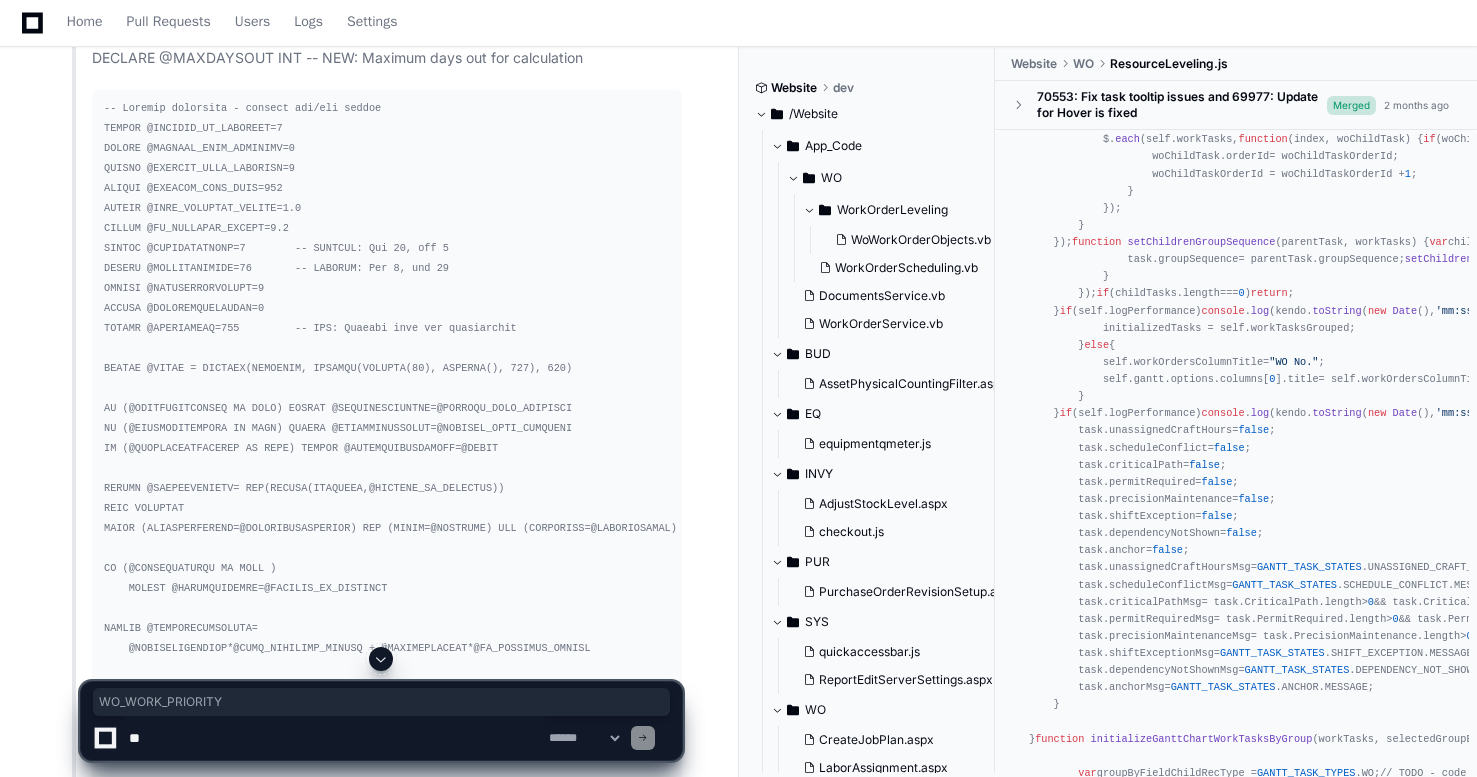 click on "Current Logic (Lower = Higher Priority)
-- Current calculation in WO_WORK_PRIORITY
SELECT @THEWORKPRIORITY=( (@INITWOPRIORITY-@THEBASICPRIORITY)/@THEWOFREQ )*@DAYSLEFT + @THEBASICPRIORITY
IF @THEWORKPRIORITY<1.0 SELECT @THEWORKPRIORITY=1.0
Modified Logic (Higher = Higher Priority)
-- Modified WO_WORK_PRIORITY stored procedure
ALTER PROCEDURE WO_WORK_PRIORITY
@ConnectionID  INT,
@THEWOFACILITYCODE	VARCHAR(25),
@THEWONUM	VARCHAR(10),
@THECLOSEDATE	DATETIME,
@THESTATUS	VARCHAR(1),
@THETASKPRIORITY	FLOAT,
@THESCHEDSTARTDATE	DATETIME,
@THESCHEDFINISHDATE	DATETIME,
@THETASKDURATION	FLOAT,
@THESCHEDFINISHDATENULL	VARCHAR(1),
@THEWORKPRIORITY	FLOAT OUTPUT,
@APPERRORID 	INT=0 OUTPUT,
@APPERRORTEXT 	VARCHAR(255)=NULL OUTPUT
AS
SET NOCOUNT ON" 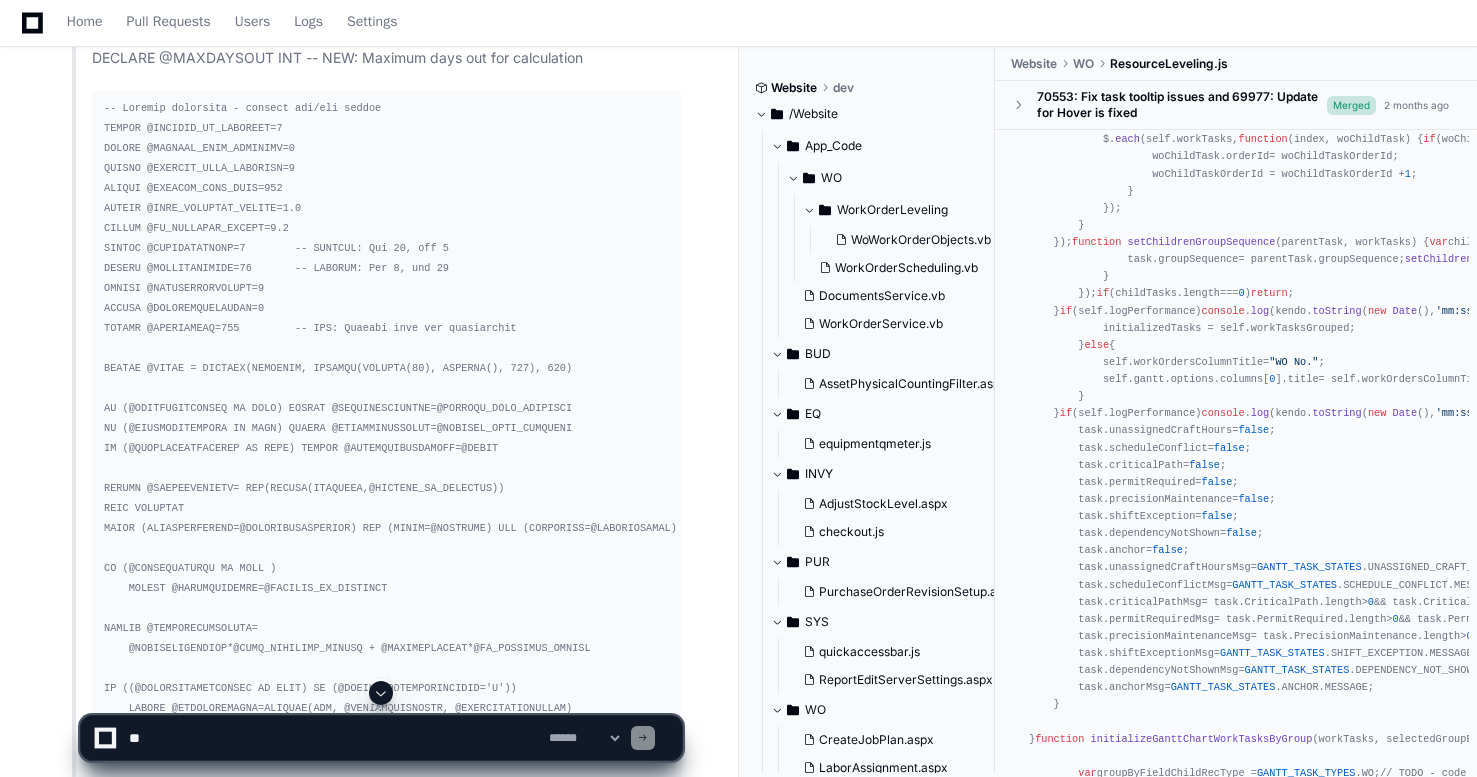 click on "Current Logic (Lower = Higher Priority)
-- Current calculation in WO_WORK_PRIORITY
SELECT @THEWORKPRIORITY=( (@INITWOPRIORITY-@THEBASICPRIORITY)/@THEWOFREQ )*@DAYSLEFT + @THEBASICPRIORITY
IF @THEWORKPRIORITY<1.0 SELECT @THEWORKPRIORITY=1.0
Modified Logic (Higher = Higher Priority)
-- Modified WO_WORK_PRIORITY stored procedure
ALTER PROCEDURE WO_WORK_PRIORITY
@ConnectionID  INT,
@THEWOFACILITYCODE	VARCHAR(25),
@THEWONUM	VARCHAR(10),
@THECLOSEDATE	DATETIME,
@THESTATUS	VARCHAR(1),
@THETASKPRIORITY	FLOAT,
@THESCHEDSTARTDATE	DATETIME,
@THESCHEDFINISHDATE	DATETIME,
@THETASKDURATION	FLOAT,
@THESCHEDFINISHDATENULL	VARCHAR(1),
@THEWORKPRIORITY	FLOAT OUTPUT,
@APPERRORID 	INT=0 OUTPUT,
@APPERRORTEXT 	VARCHAR(255)=NULL OUTPUT
AS
SET NOCOUNT ON" 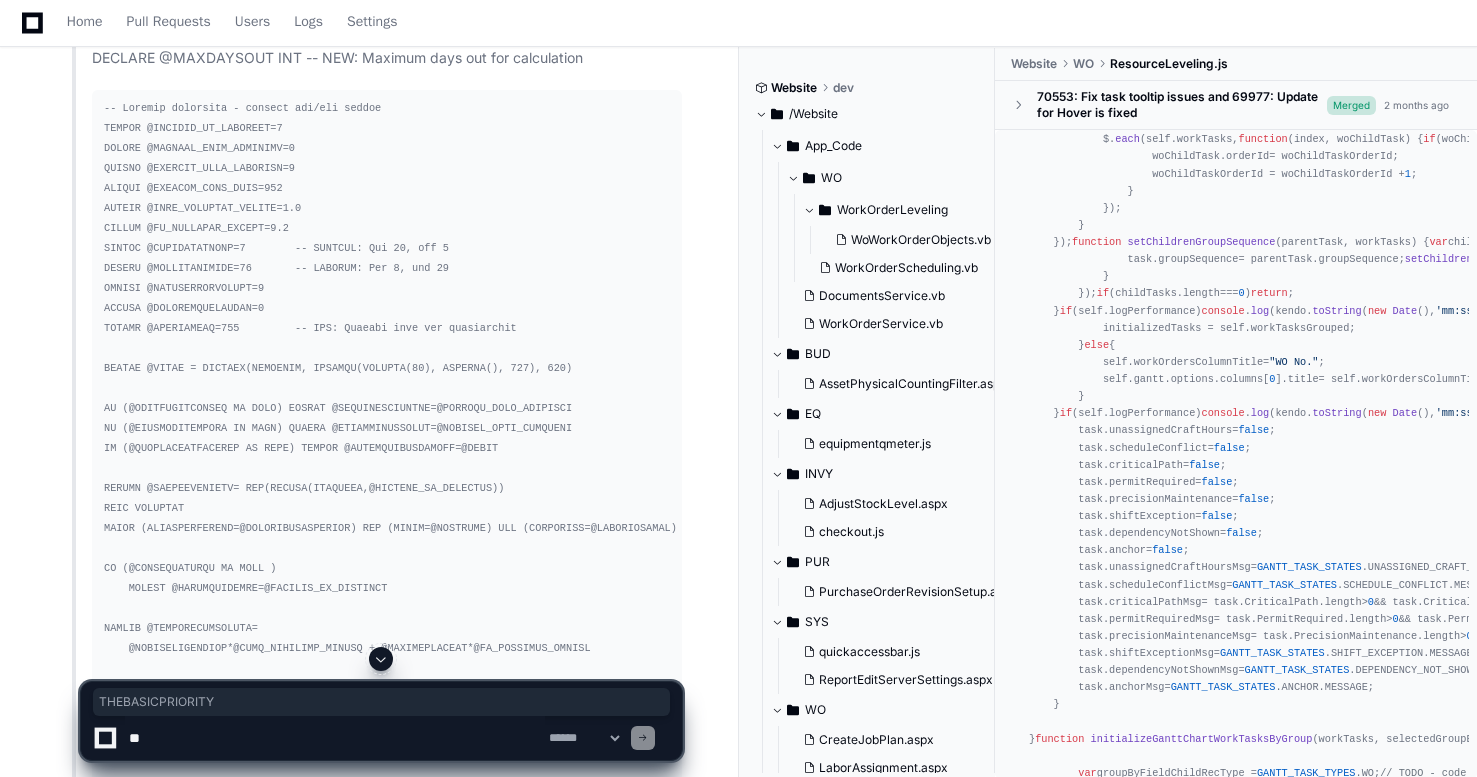 click on "Current Logic (Lower = Higher Priority)
-- Current calculation in WO_WORK_PRIORITY
SELECT @THEWORKPRIORITY=( (@INITWOPRIORITY-@THEBASICPRIORITY)/@THEWOFREQ )*@DAYSLEFT + @THEBASICPRIORITY
IF @THEWORKPRIORITY<1.0 SELECT @THEWORKPRIORITY=1.0
Modified Logic (Higher = Higher Priority)
-- Modified WO_WORK_PRIORITY stored procedure
ALTER PROCEDURE WO_WORK_PRIORITY
@ConnectionID  INT,
@THEWOFACILITYCODE	VARCHAR(25),
@THEWONUM	VARCHAR(10),
@THECLOSEDATE	DATETIME,
@THESTATUS	VARCHAR(1),
@THETASKPRIORITY	FLOAT,
@THESCHEDSTARTDATE	DATETIME,
@THESCHEDFINISHDATE	DATETIME,
@THETASKDURATION	FLOAT,
@THESCHEDFINISHDATENULL	VARCHAR(1),
@THEWORKPRIORITY	FLOAT OUTPUT,
@APPERRORID 	INT=0 OUTPUT,
@APPERRORTEXT 	VARCHAR(255)=NULL OUTPUT
AS
SET NOCOUNT ON" 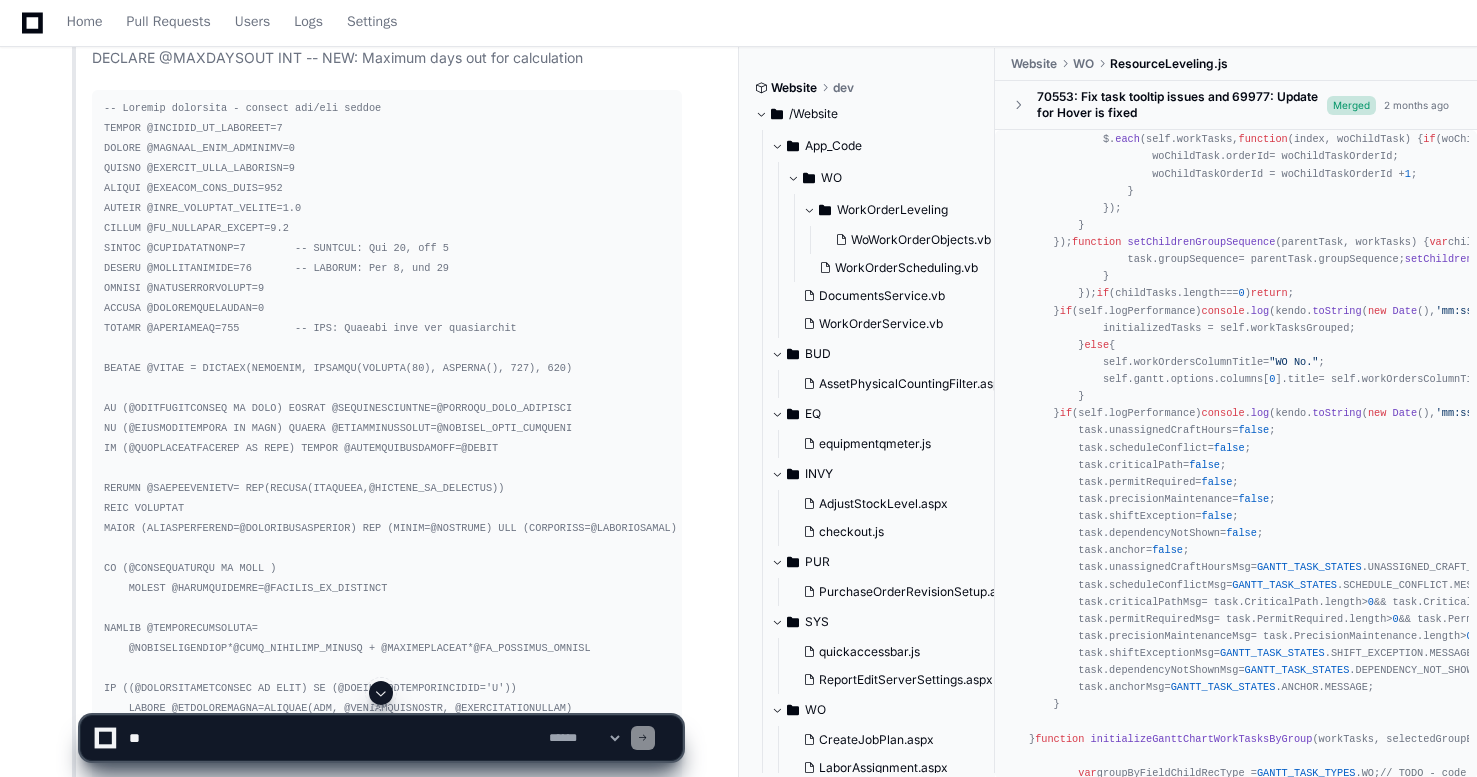 click on "Current Logic (Lower = Higher Priority)
-- Current calculation in WO_WORK_PRIORITY
SELECT @THEWORKPRIORITY=( (@INITWOPRIORITY-@THEBASICPRIORITY)/@THEWOFREQ )*@DAYSLEFT + @THEBASICPRIORITY
IF @THEWORKPRIORITY<1.0 SELECT @THEWORKPRIORITY=1.0
Modified Logic (Higher = Higher Priority)
-- Modified WO_WORK_PRIORITY stored procedure
ALTER PROCEDURE WO_WORK_PRIORITY
@ConnectionID  INT,
@THEWOFACILITYCODE	VARCHAR(25),
@THEWONUM	VARCHAR(10),
@THECLOSEDATE	DATETIME,
@THESTATUS	VARCHAR(1),
@THETASKPRIORITY	FLOAT,
@THESCHEDSTARTDATE	DATETIME,
@THESCHEDFINISHDATE	DATETIME,
@THETASKDURATION	FLOAT,
@THESCHEDFINISHDATENULL	VARCHAR(1),
@THEWORKPRIORITY	FLOAT OUTPUT,
@APPERRORID 	INT=0 OUTPUT,
@APPERRORTEXT 	VARCHAR(255)=NULL OUTPUT
AS
SET NOCOUNT ON" 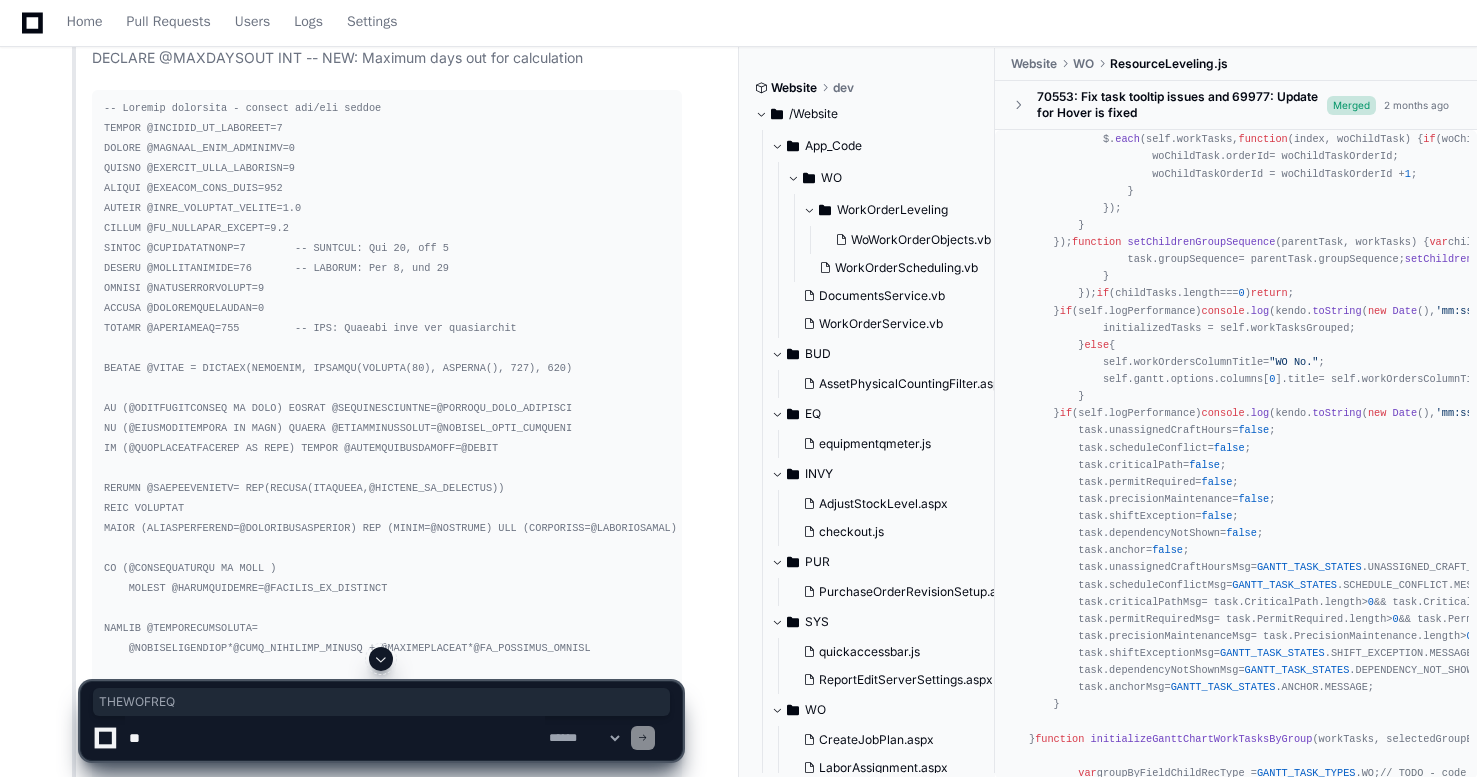 click on "Current Logic (Lower = Higher Priority)
-- Current calculation in WO_WORK_PRIORITY
SELECT @THEWORKPRIORITY=( (@INITWOPRIORITY-@THEBASICPRIORITY)/@THEWOFREQ )*@DAYSLEFT + @THEBASICPRIORITY
IF @THEWORKPRIORITY<1.0 SELECT @THEWORKPRIORITY=1.0
Modified Logic (Higher = Higher Priority)
-- Modified WO_WORK_PRIORITY stored procedure
ALTER PROCEDURE WO_WORK_PRIORITY
@ConnectionID  INT,
@THEWOFACILITYCODE	VARCHAR(25),
@THEWONUM	VARCHAR(10),
@THECLOSEDATE	DATETIME,
@THESTATUS	VARCHAR(1),
@THETASKPRIORITY	FLOAT,
@THESCHEDSTARTDATE	DATETIME,
@THESCHEDFINISHDATE	DATETIME,
@THETASKDURATION	FLOAT,
@THESCHEDFINISHDATENULL	VARCHAR(1),
@THEWORKPRIORITY	FLOAT OUTPUT,
@APPERRORID 	INT=0 OUTPUT,
@APPERRORTEXT 	VARCHAR(255)=NULL OUTPUT
AS
SET NOCOUNT ON" 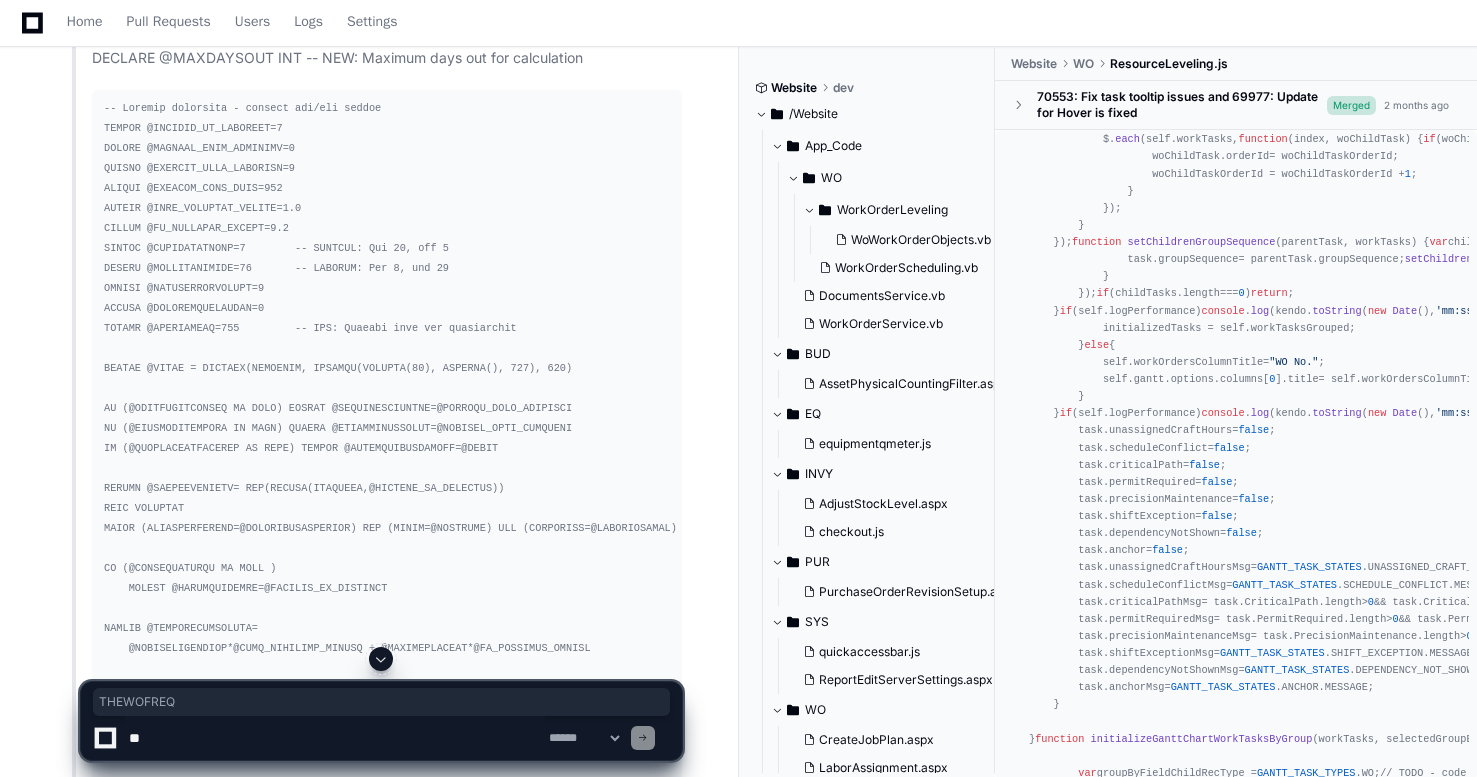 click on "Current Logic (Lower = Higher Priority)
-- Current calculation in WO_WORK_PRIORITY
SELECT @THEWORKPRIORITY=( (@INITWOPRIORITY-@THEBASICPRIORITY)/@THEWOFREQ )*@DAYSLEFT + @THEBASICPRIORITY
IF @THEWORKPRIORITY<1.0 SELECT @THEWORKPRIORITY=1.0
Modified Logic (Higher = Higher Priority)
-- Modified WO_WORK_PRIORITY stored procedure
ALTER PROCEDURE WO_WORK_PRIORITY
@ConnectionID  INT,
@THEWOFACILITYCODE	VARCHAR(25),
@THEWONUM	VARCHAR(10),
@THECLOSEDATE	DATETIME,
@THESTATUS	VARCHAR(1),
@THETASKPRIORITY	FLOAT,
@THESCHEDSTARTDATE	DATETIME,
@THESCHEDFINISHDATE	DATETIME,
@THETASKDURATION	FLOAT,
@THESCHEDFINISHDATENULL	VARCHAR(1),
@THEWORKPRIORITY	FLOAT OUTPUT,
@APPERRORID 	INT=0 OUTPUT,
@APPERRORTEXT 	VARCHAR(255)=NULL OUTPUT
AS
SET NOCOUNT ON" 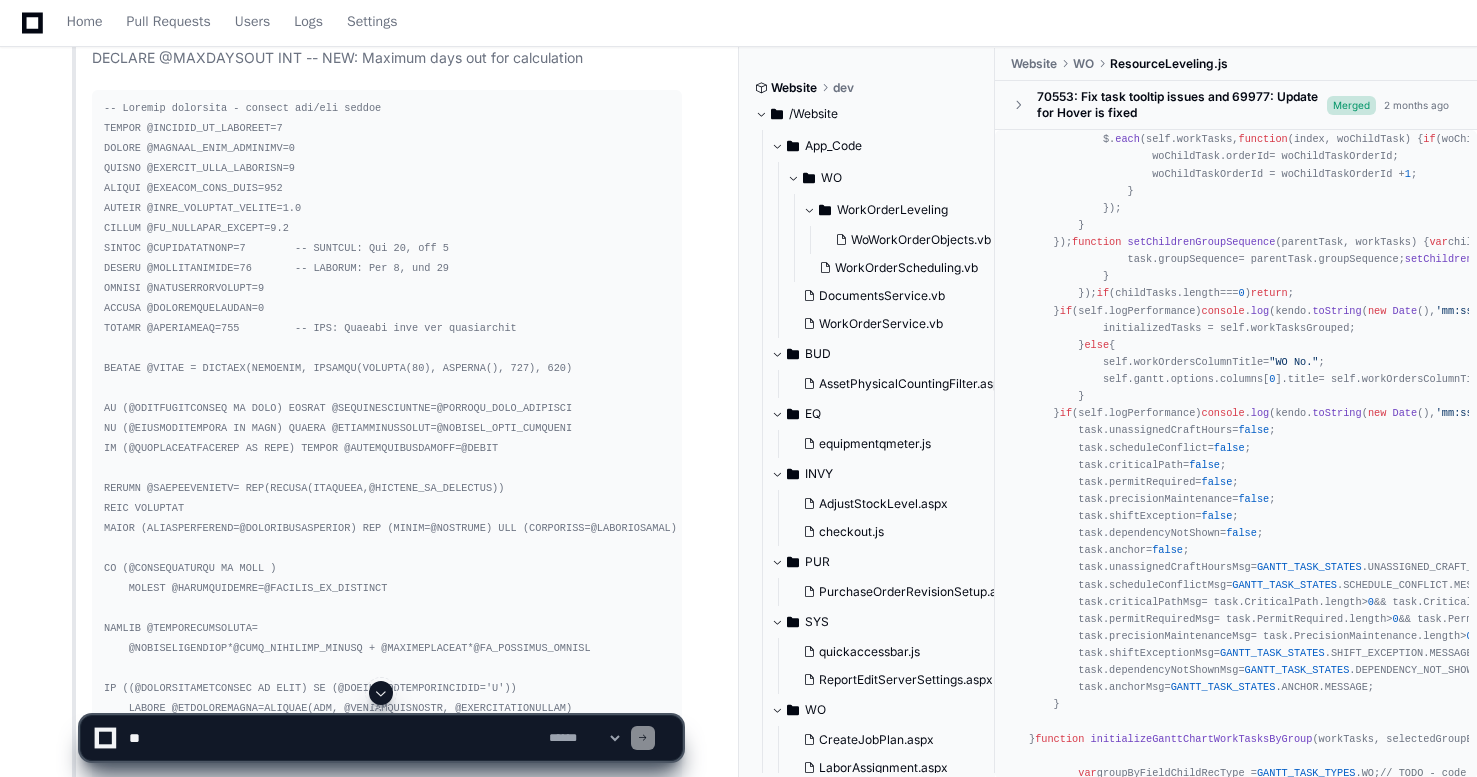 click on "Current Logic (Lower = Higher Priority)
-- Current calculation in WO_WORK_PRIORITY
SELECT @THEWORKPRIORITY=( (@INITWOPRIORITY-@THEBASICPRIORITY)/@THEWOFREQ )*@DAYSLEFT + @THEBASICPRIORITY
IF @THEWORKPRIORITY<1.0 SELECT @THEWORKPRIORITY=1.0
Modified Logic (Higher = Higher Priority)
-- Modified WO_WORK_PRIORITY stored procedure
ALTER PROCEDURE WO_WORK_PRIORITY
@ConnectionID  INT,
@THEWOFACILITYCODE	VARCHAR(25),
@THEWONUM	VARCHAR(10),
@THECLOSEDATE	DATETIME,
@THESTATUS	VARCHAR(1),
@THETASKPRIORITY	FLOAT,
@THESCHEDSTARTDATE	DATETIME,
@THESCHEDFINISHDATE	DATETIME,
@THETASKDURATION	FLOAT,
@THESCHEDFINISHDATENULL	VARCHAR(1),
@THEWORKPRIORITY	FLOAT OUTPUT,
@APPERRORID 	INT=0 OUTPUT,
@APPERRORTEXT 	VARCHAR(255)=NULL OUTPUT
AS
SET NOCOUNT ON" 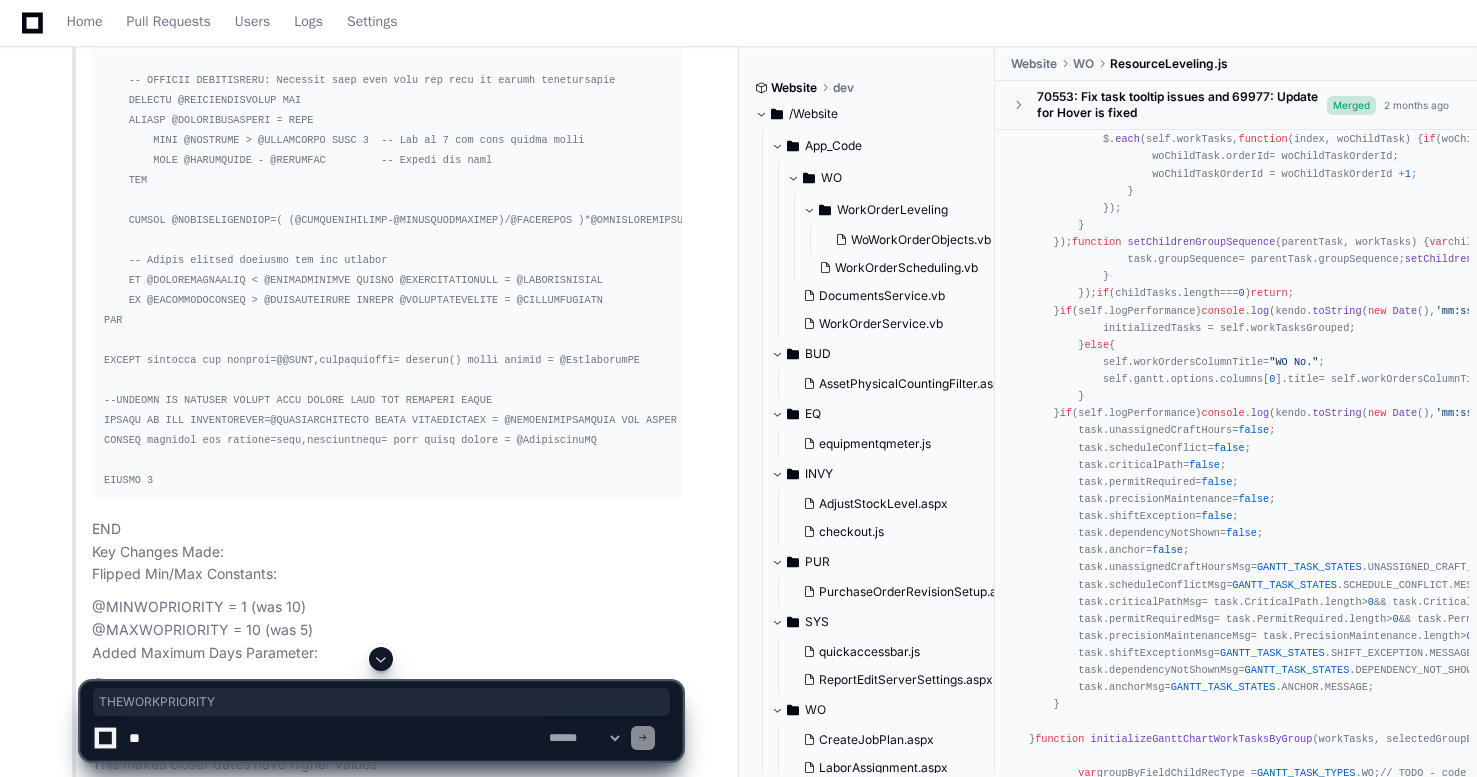 scroll, scrollTop: 9346, scrollLeft: 0, axis: vertical 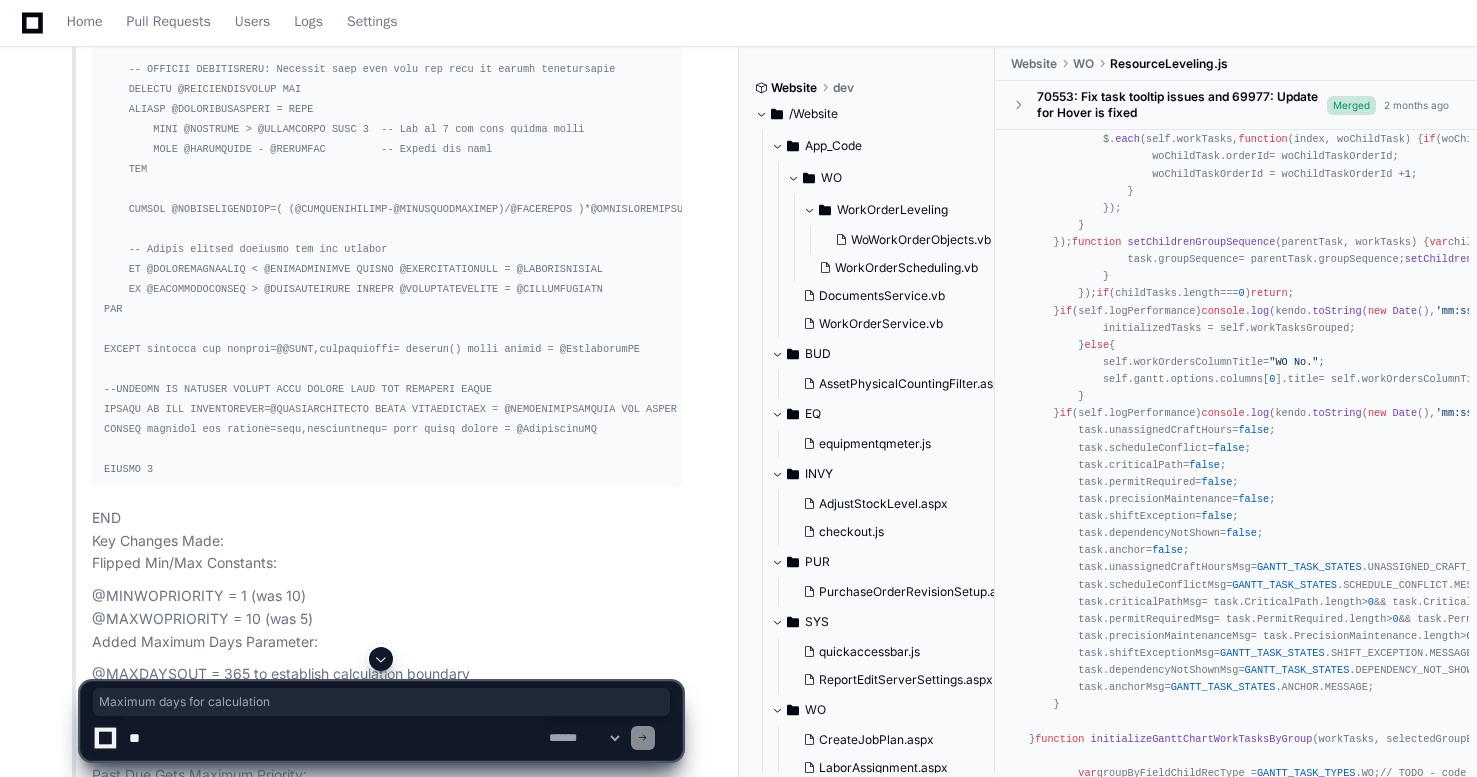 drag, startPoint x: 343, startPoint y: 256, endPoint x: 556, endPoint y: 255, distance: 213.00235 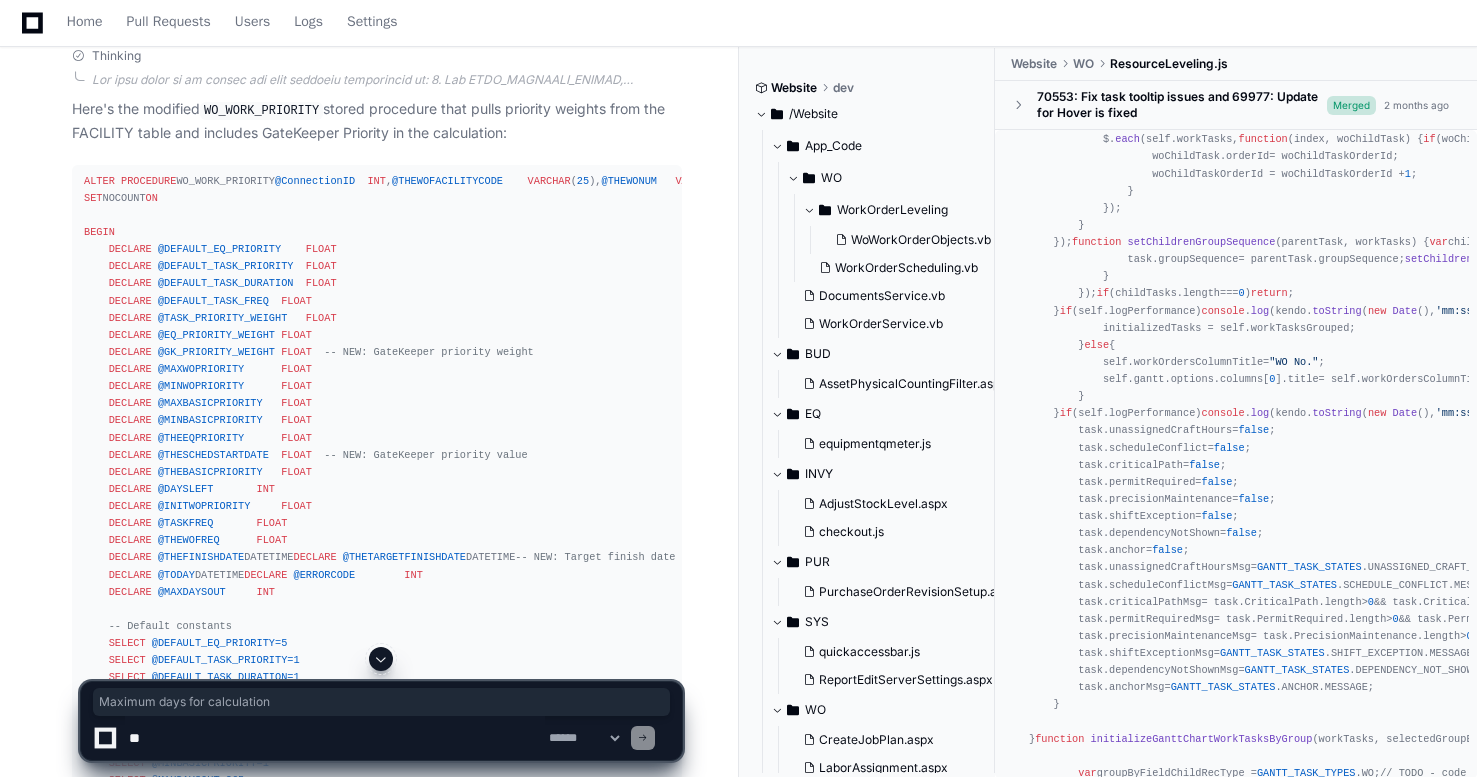 scroll, scrollTop: 10760, scrollLeft: 0, axis: vertical 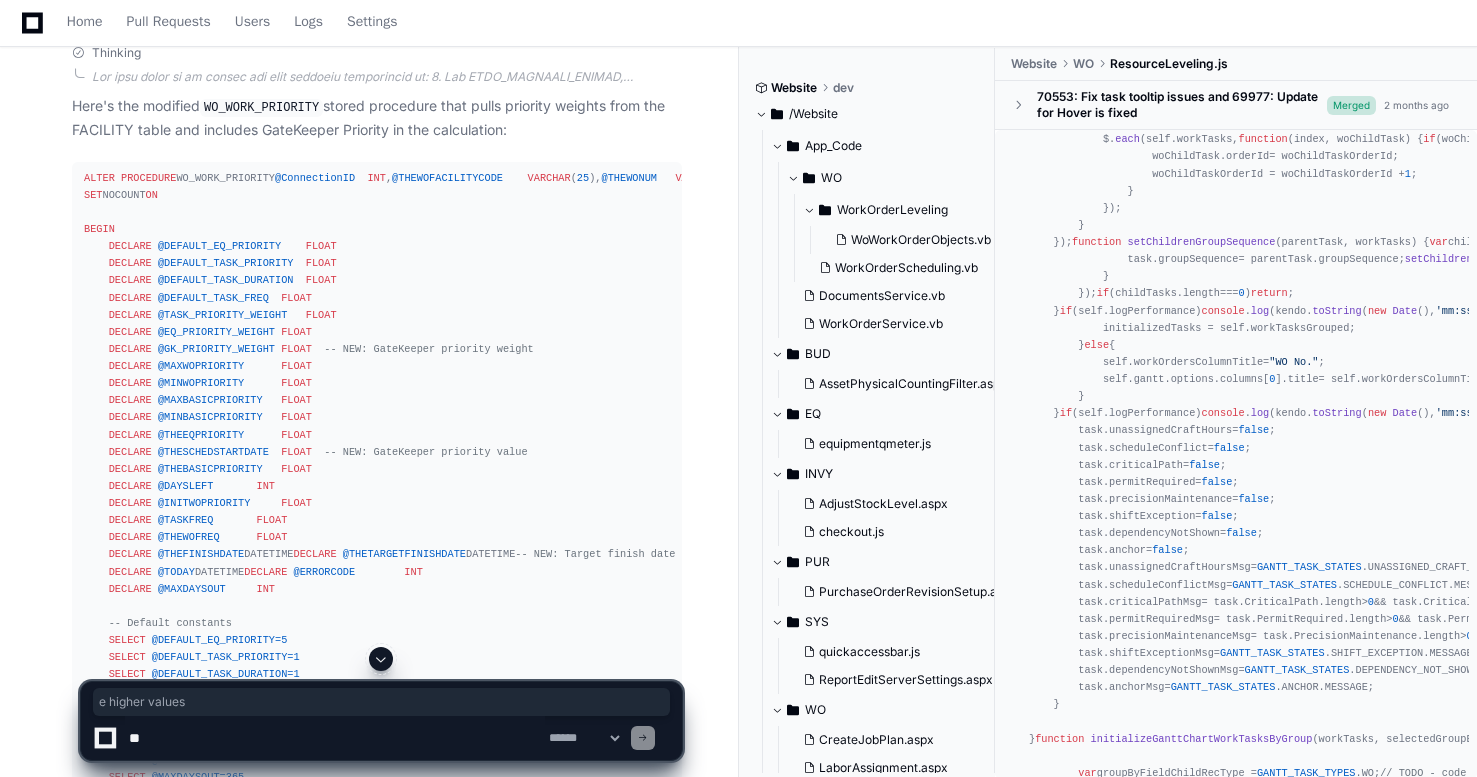 drag, startPoint x: 383, startPoint y: 387, endPoint x: 276, endPoint y: 382, distance: 107.11676 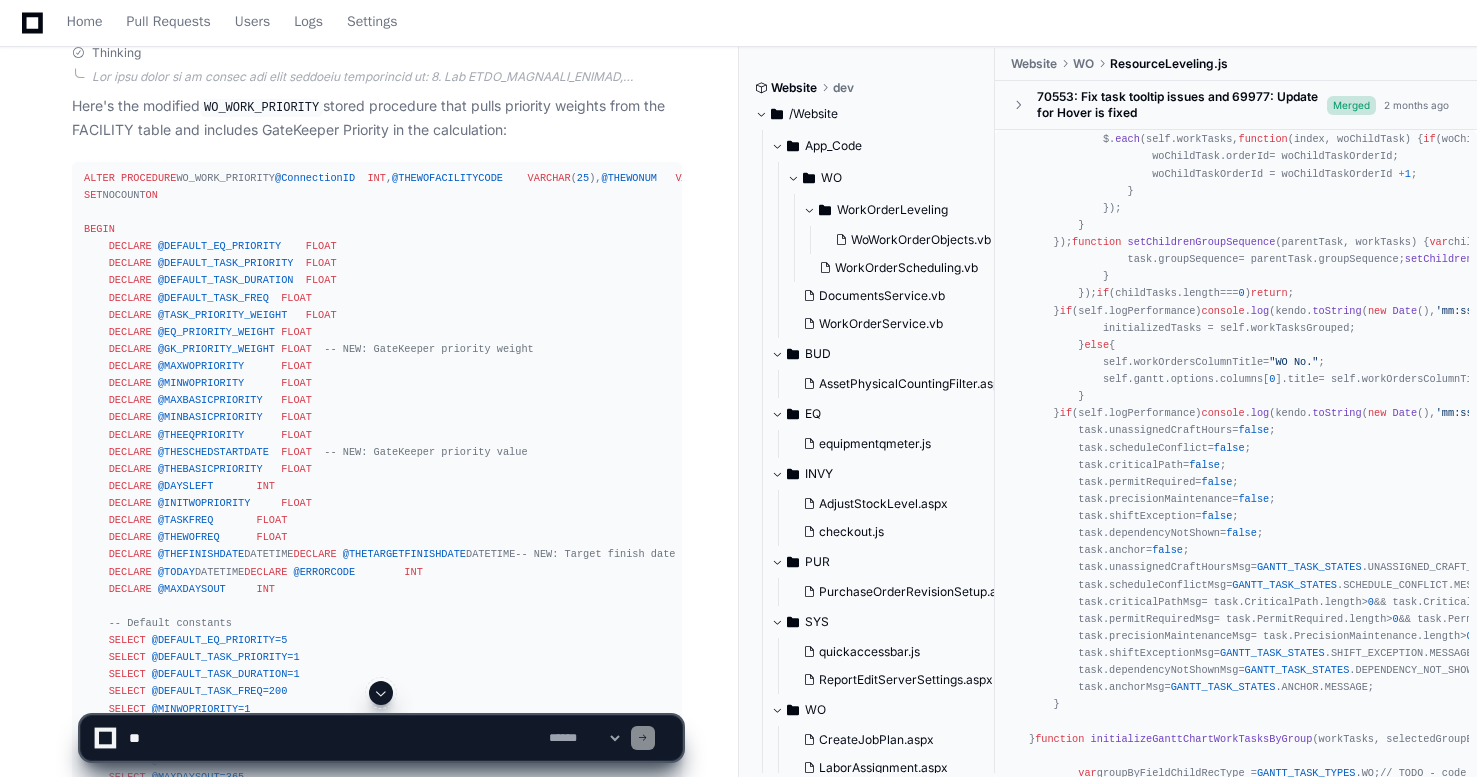 click on "@INVERSEDAYSLEFT = @MAXDAYSOUT - @DAYSLEFT
This makes closer dates have higher values
Past Due Gets Maximum Priority:" 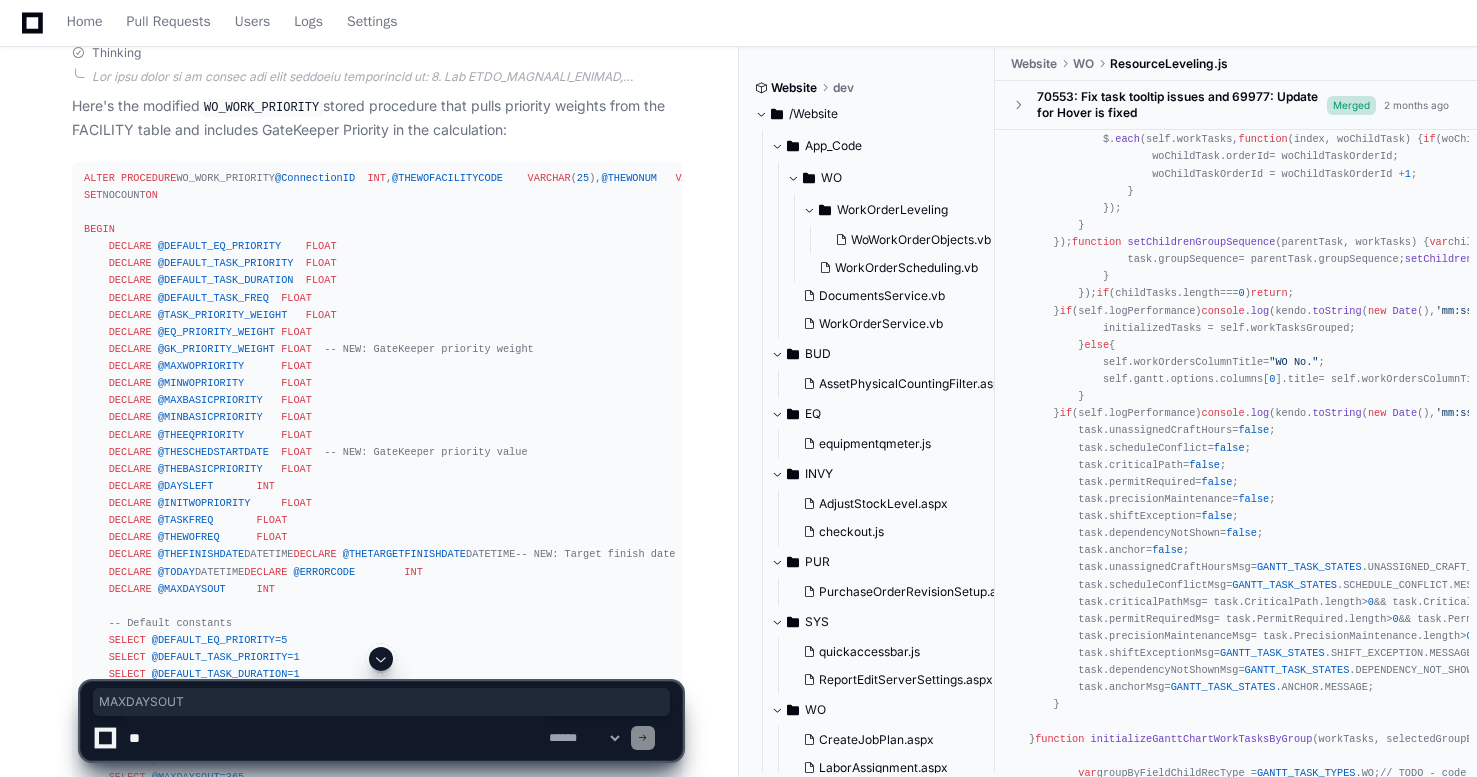 click on "@INVERSEDAYSLEFT = @MAXDAYSOUT - @DAYSLEFT
This makes closer dates have higher values
Past Due Gets Maximum Priority:" 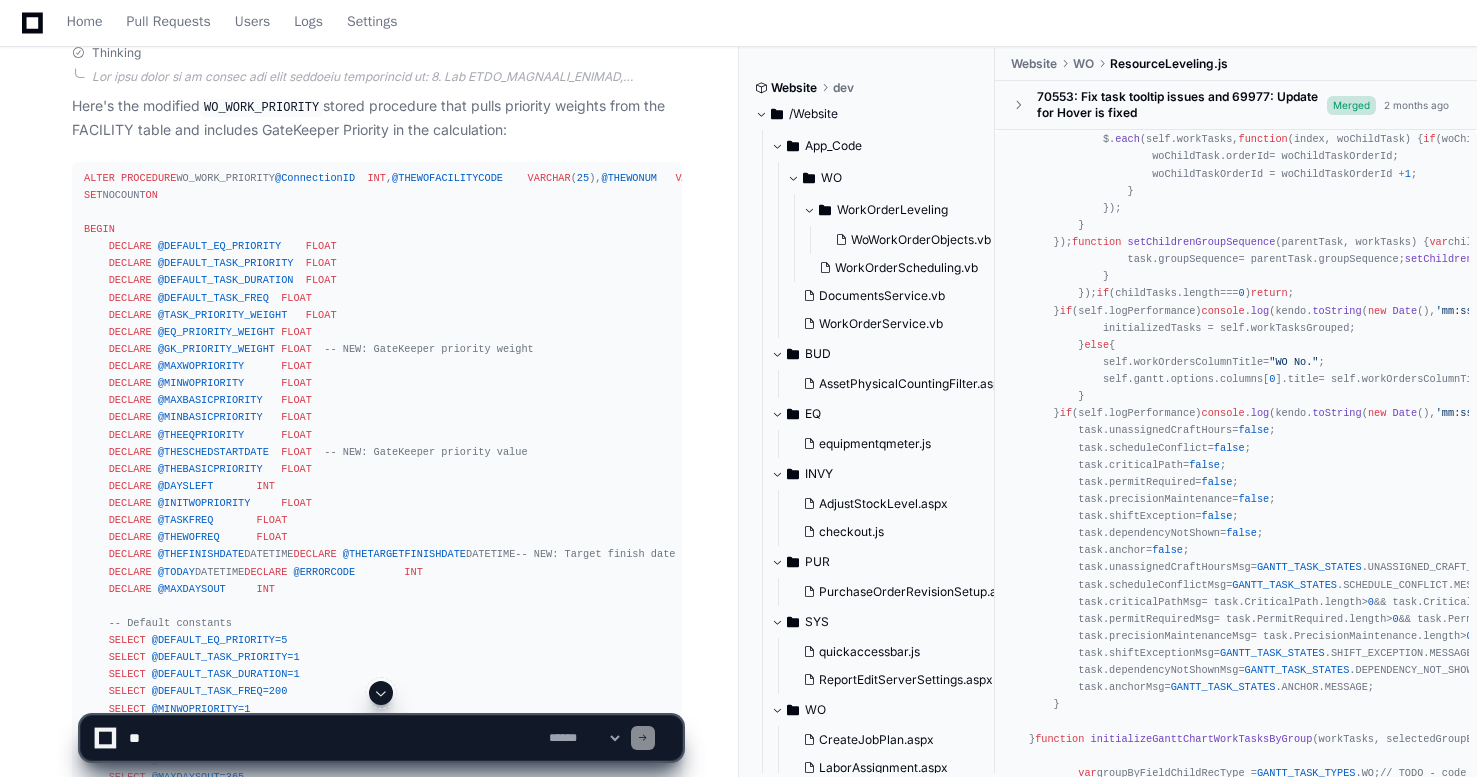 click on "@INVERSEDAYSLEFT = @MAXDAYSOUT - @DAYSLEFT
This makes closer dates have higher values
Past Due Gets Maximum Priority:" 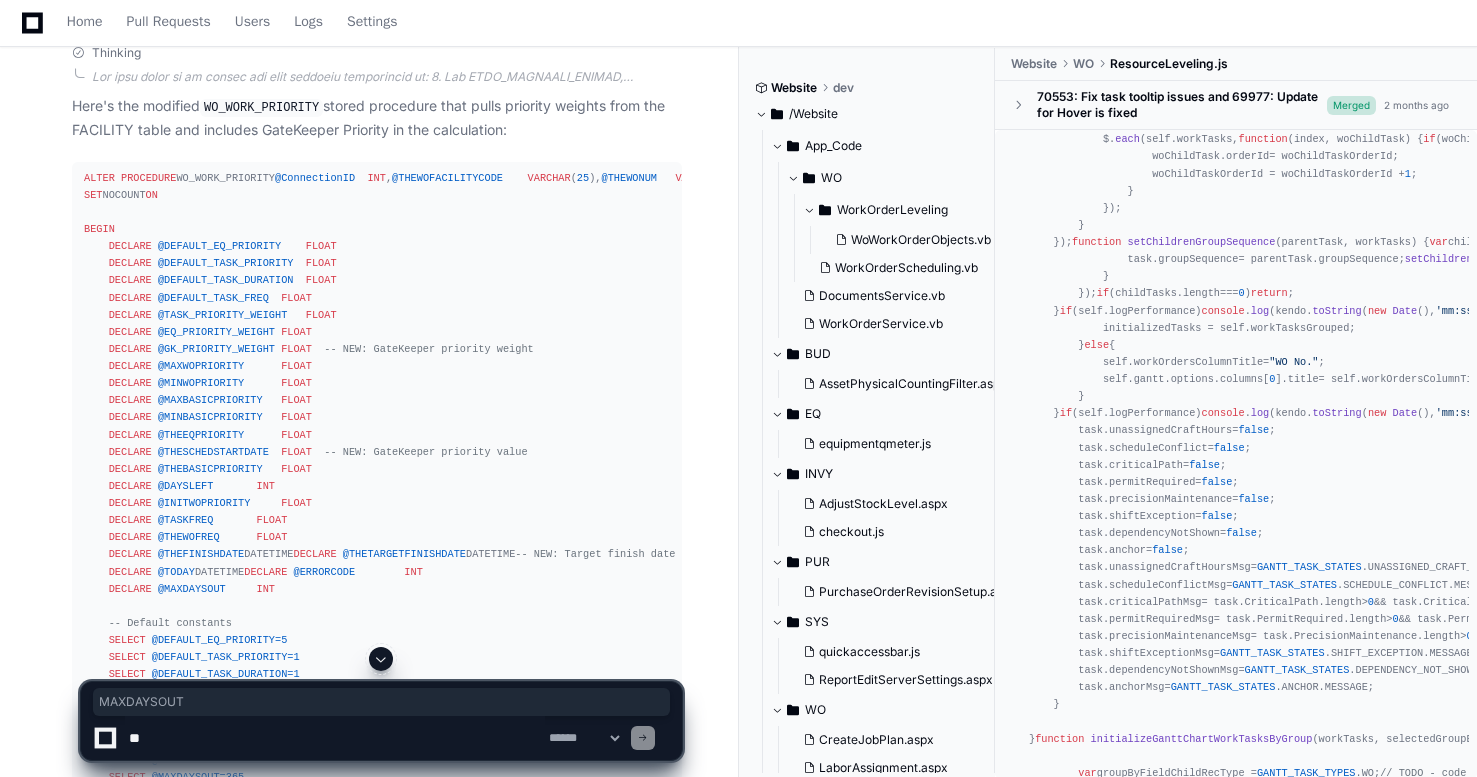 click on "@INVERSEDAYSLEFT = @MAXDAYSOUT - @DAYSLEFT
This makes closer dates have higher values
Past Due Gets Maximum Priority:" 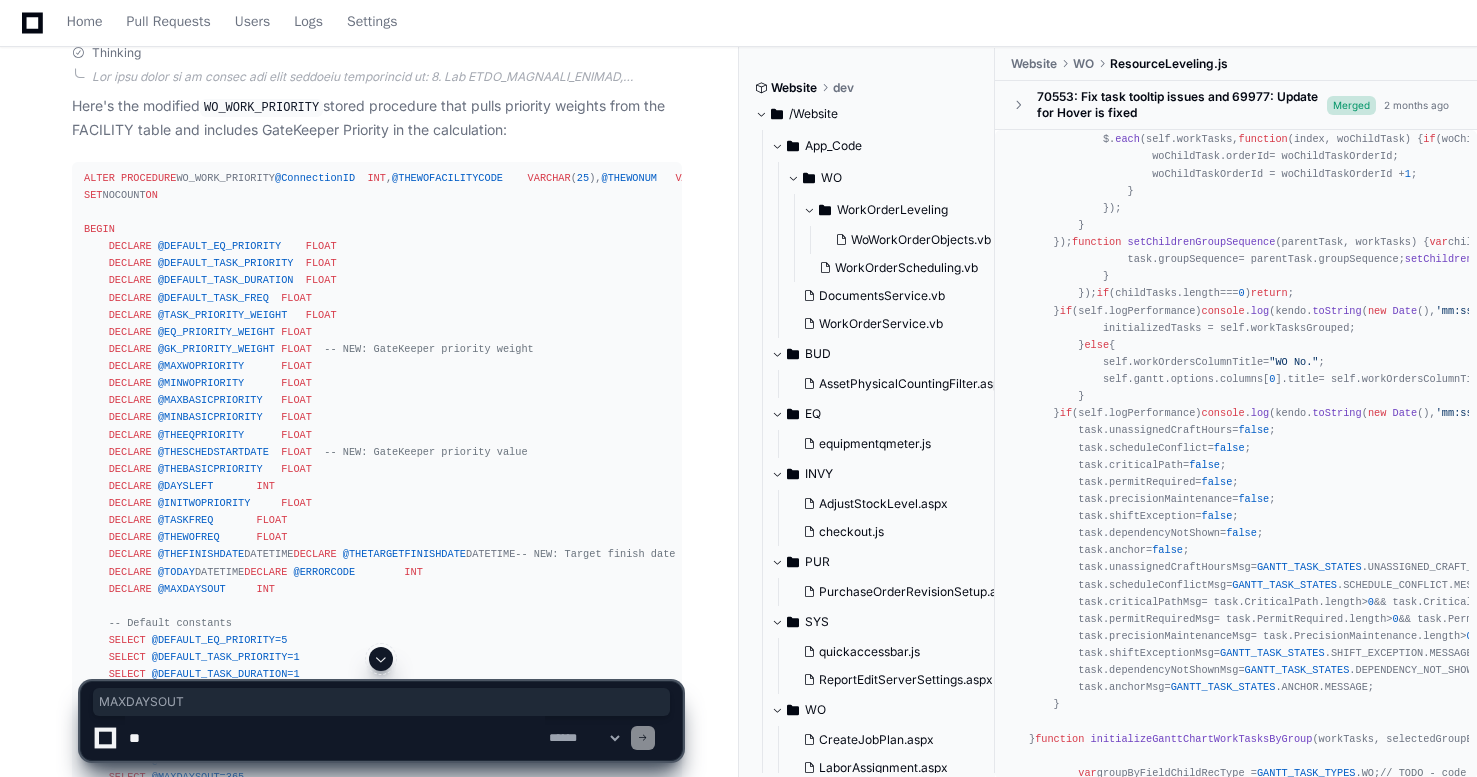 click on "@INVERSEDAYSLEFT = @MAXDAYSOUT - @DAYSLEFT
This makes closer dates have higher values
Past Due Gets Maximum Priority:" 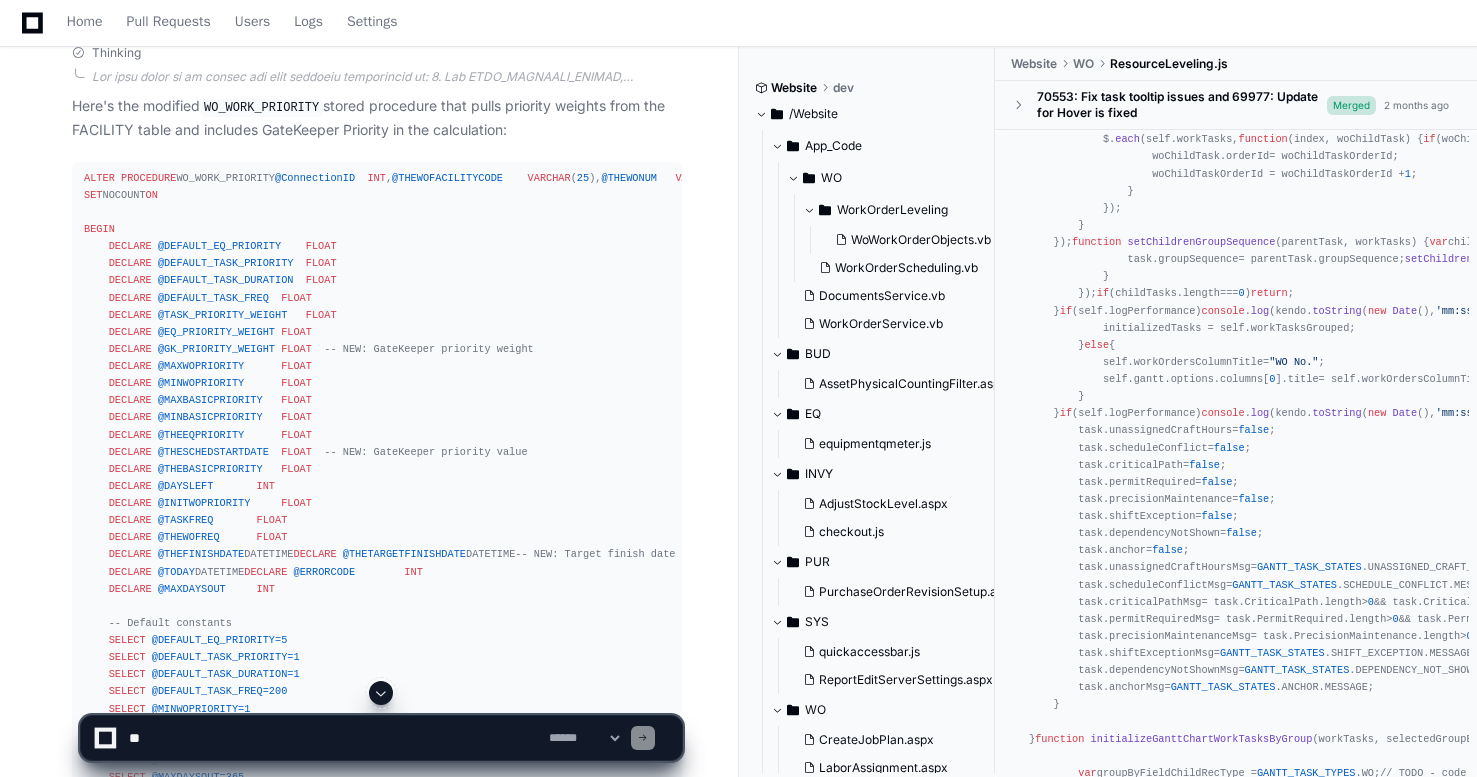 click on "@INVERSEDAYSLEFT = @MAXDAYSOUT - @DAYSLEFT
This makes closer dates have higher values
Past Due Gets Maximum Priority:" 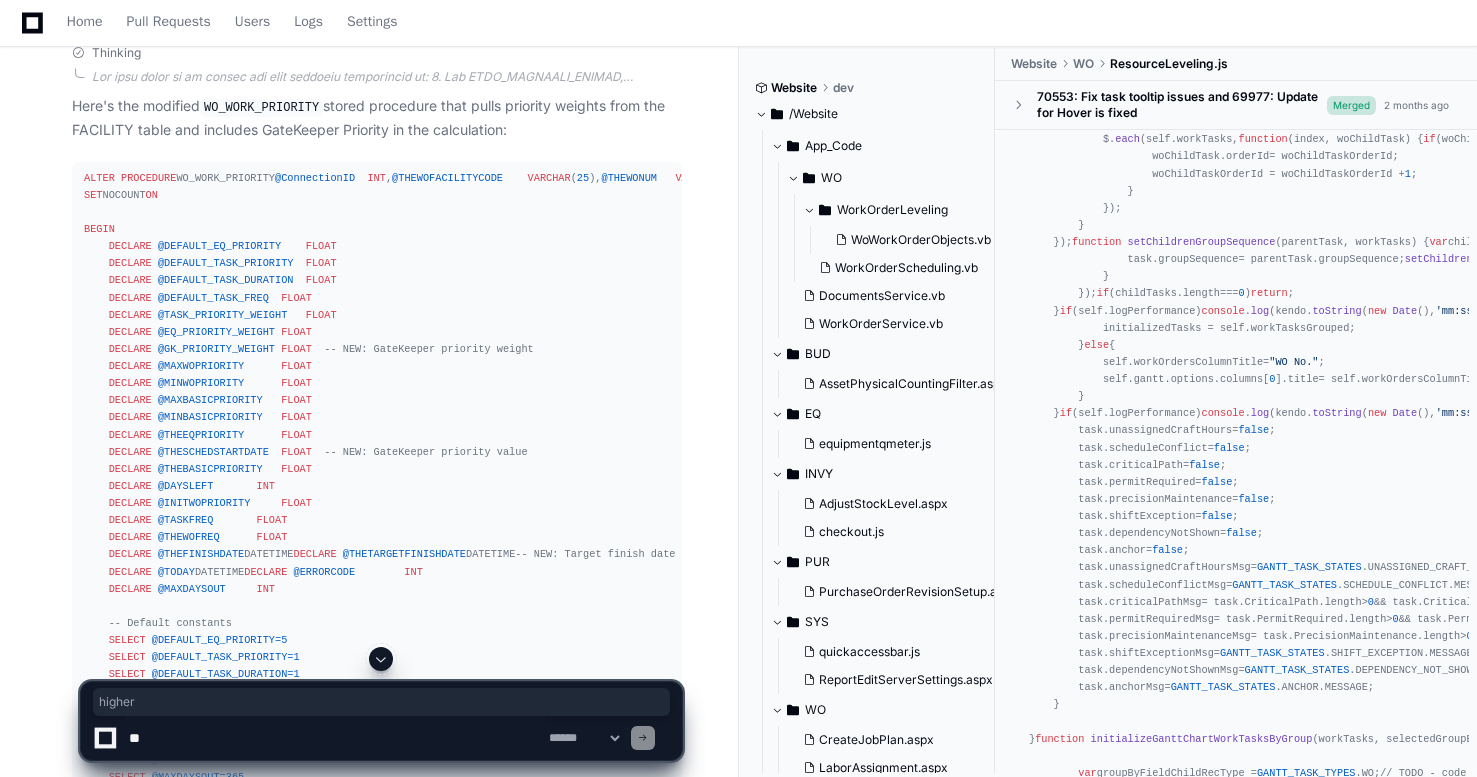 click on "@INVERSEDAYSLEFT = @MAXDAYSOUT - @DAYSLEFT
This makes closer dates have higher values
Past Due Gets Maximum Priority:" 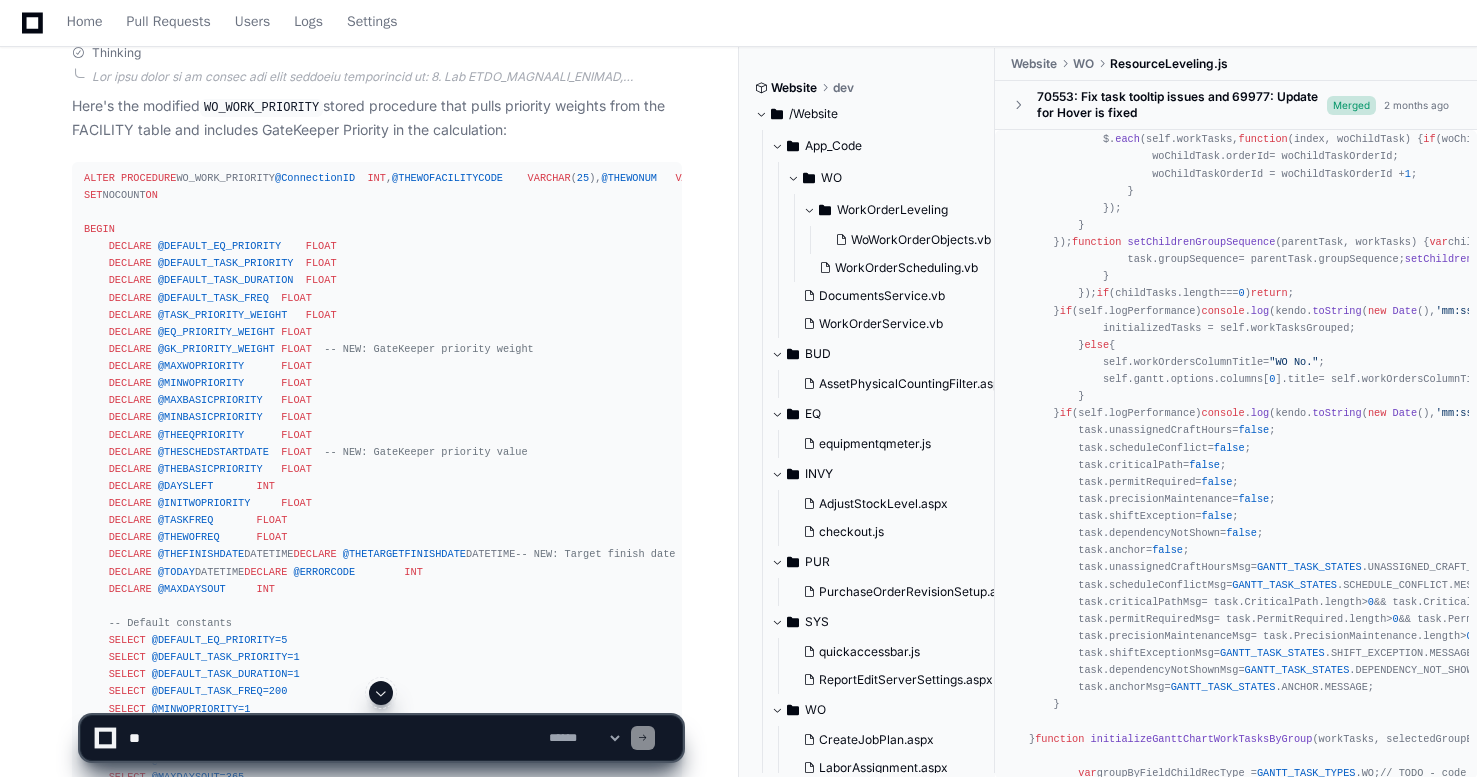 click on "@INVERSEDAYSLEFT = @MAXDAYSOUT - @DAYSLEFT
This makes closer dates have higher values
Past Due Gets Maximum Priority:" 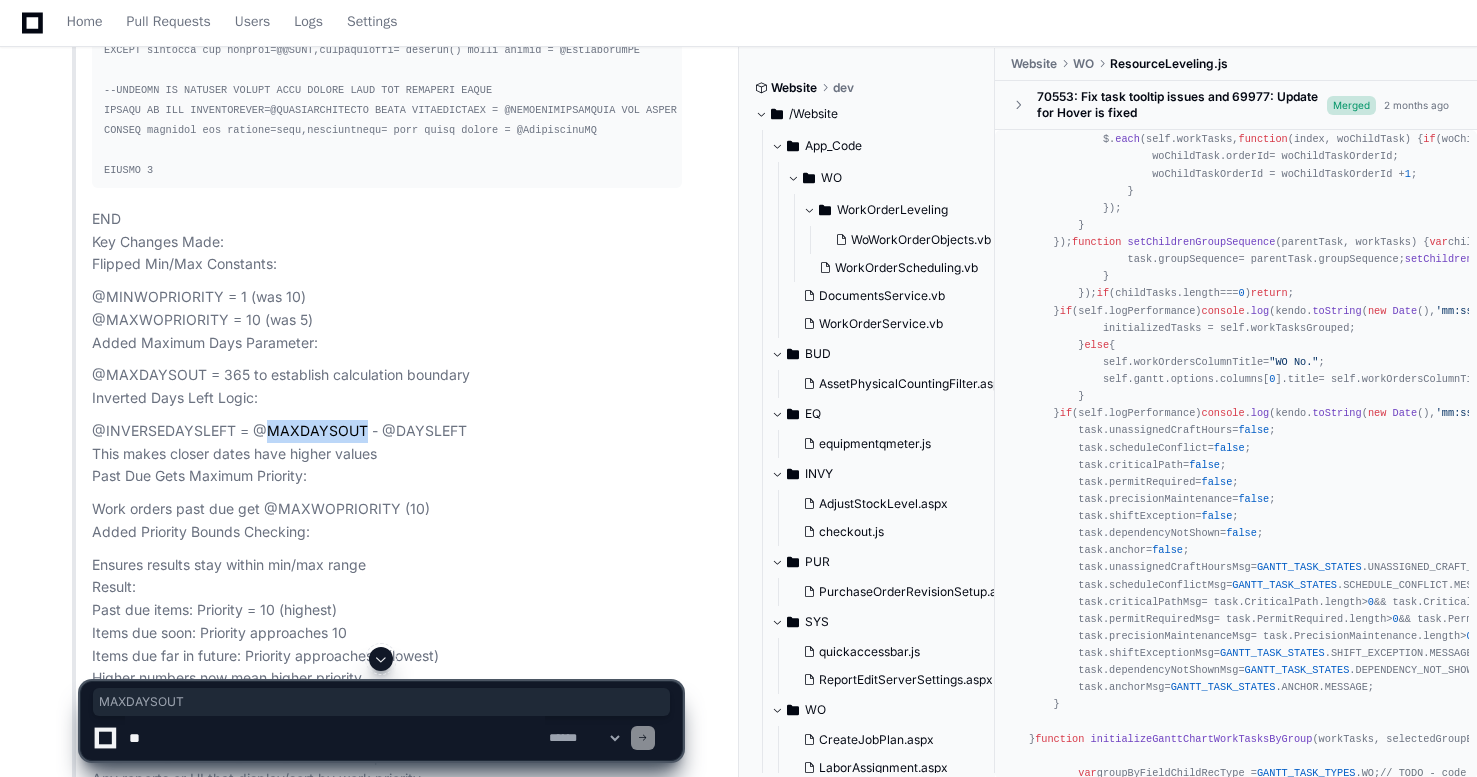 scroll, scrollTop: 9655, scrollLeft: 0, axis: vertical 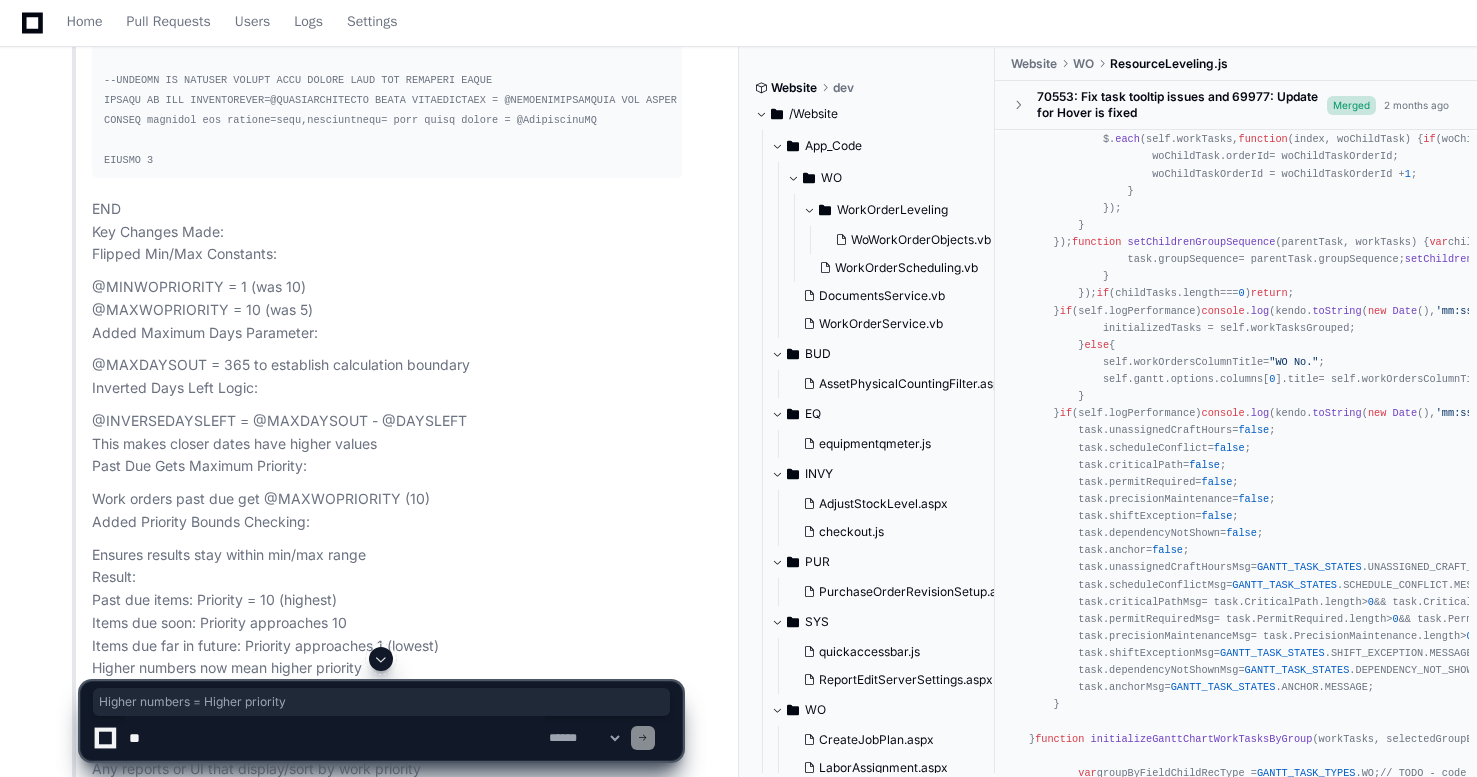 drag, startPoint x: 217, startPoint y: 447, endPoint x: 476, endPoint y: 440, distance: 259.09457 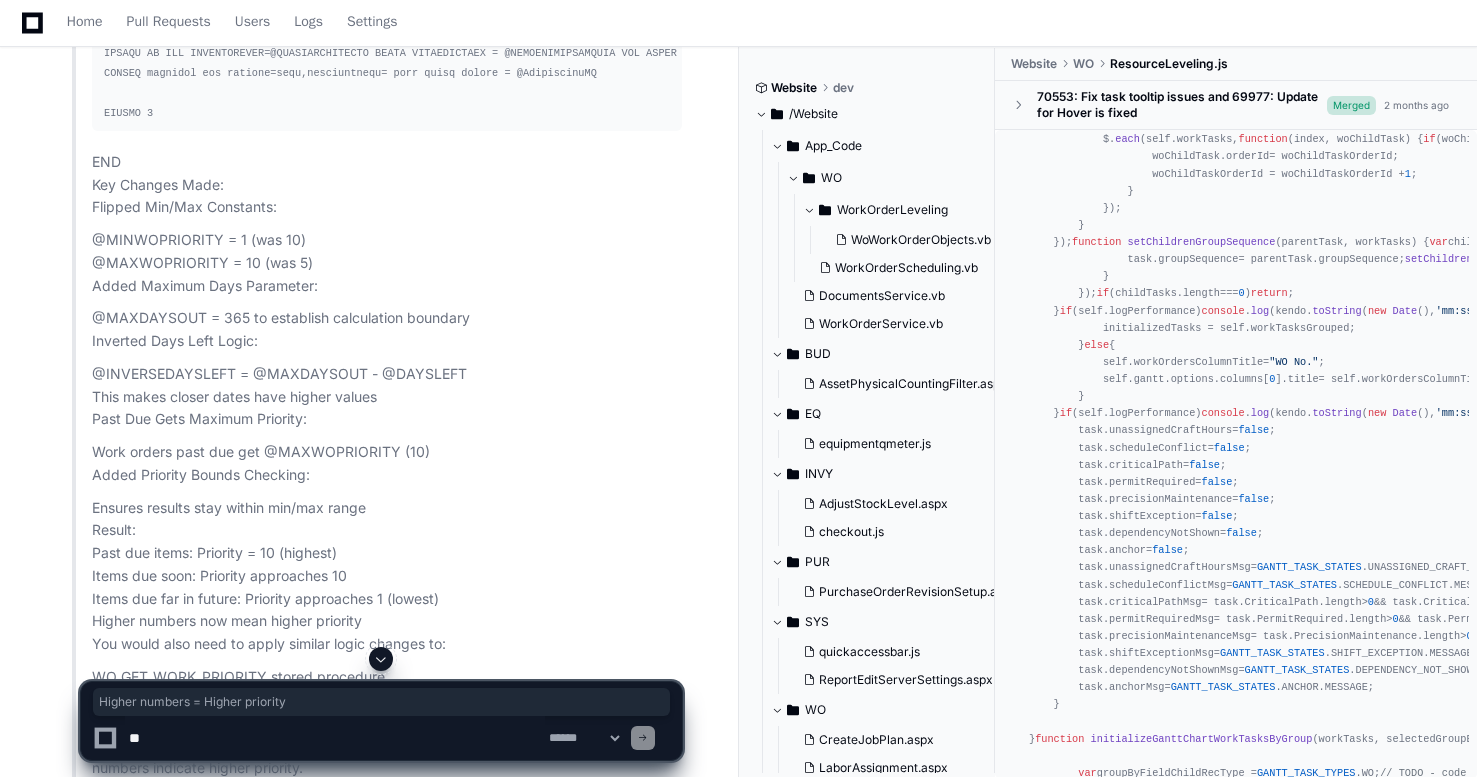 scroll, scrollTop: 9704, scrollLeft: 0, axis: vertical 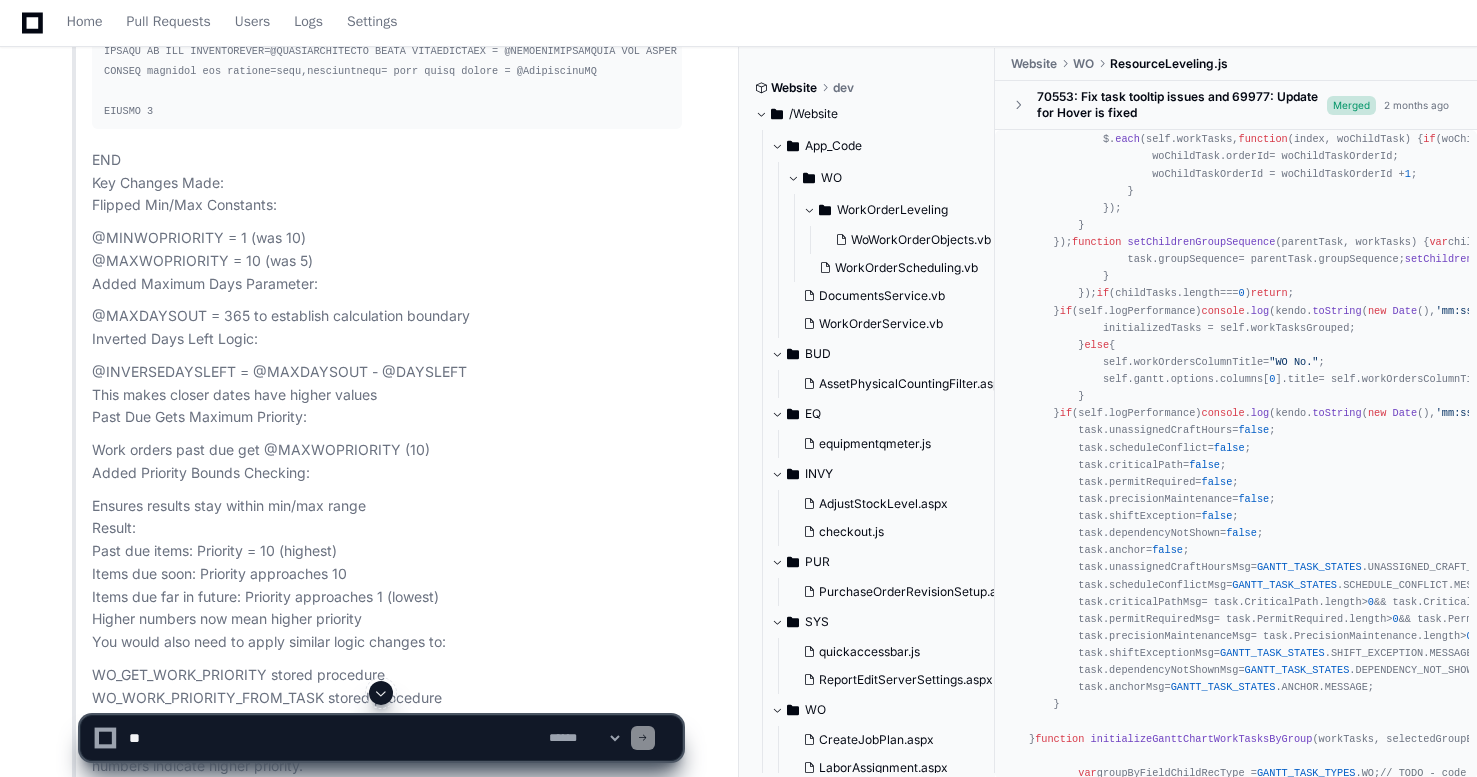 click 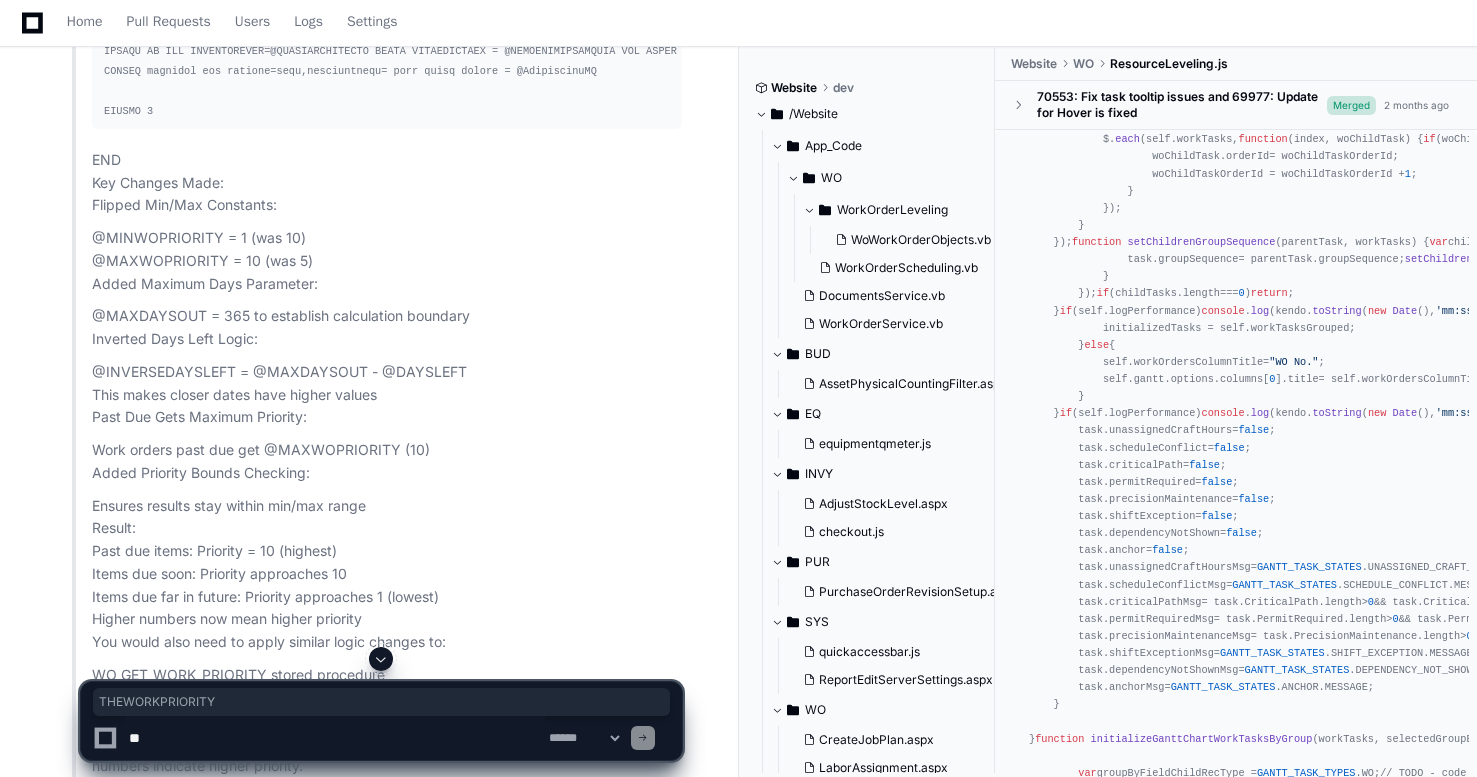 click 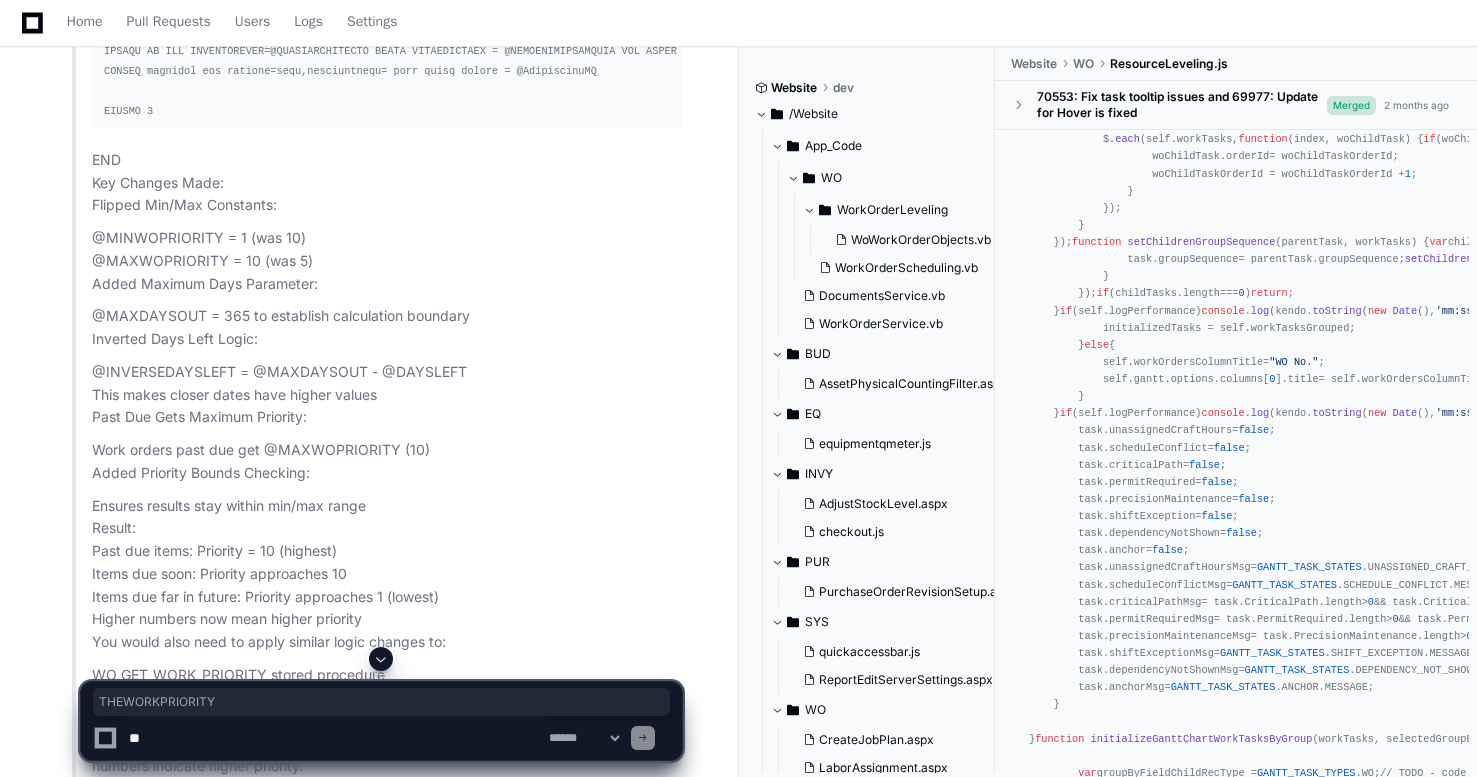 click 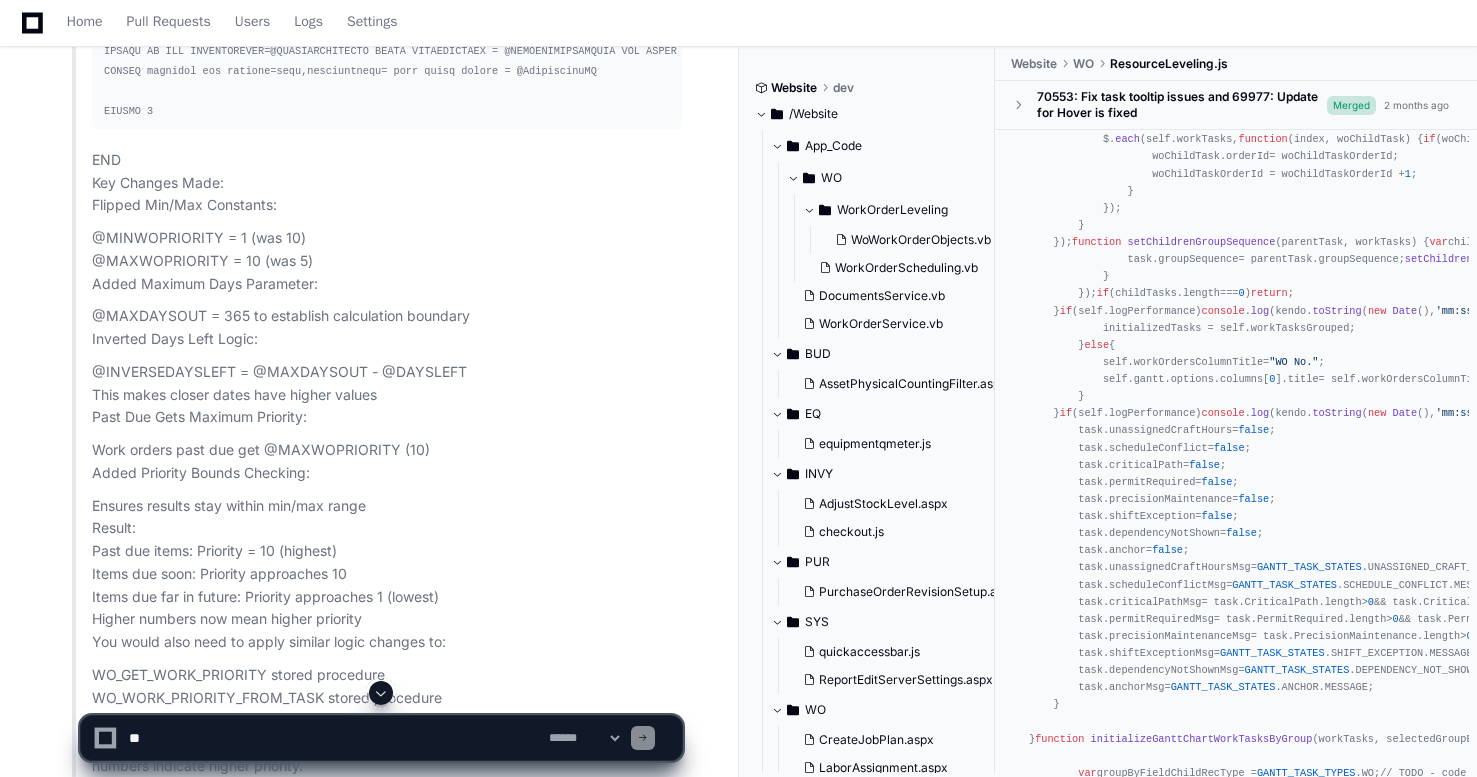 click 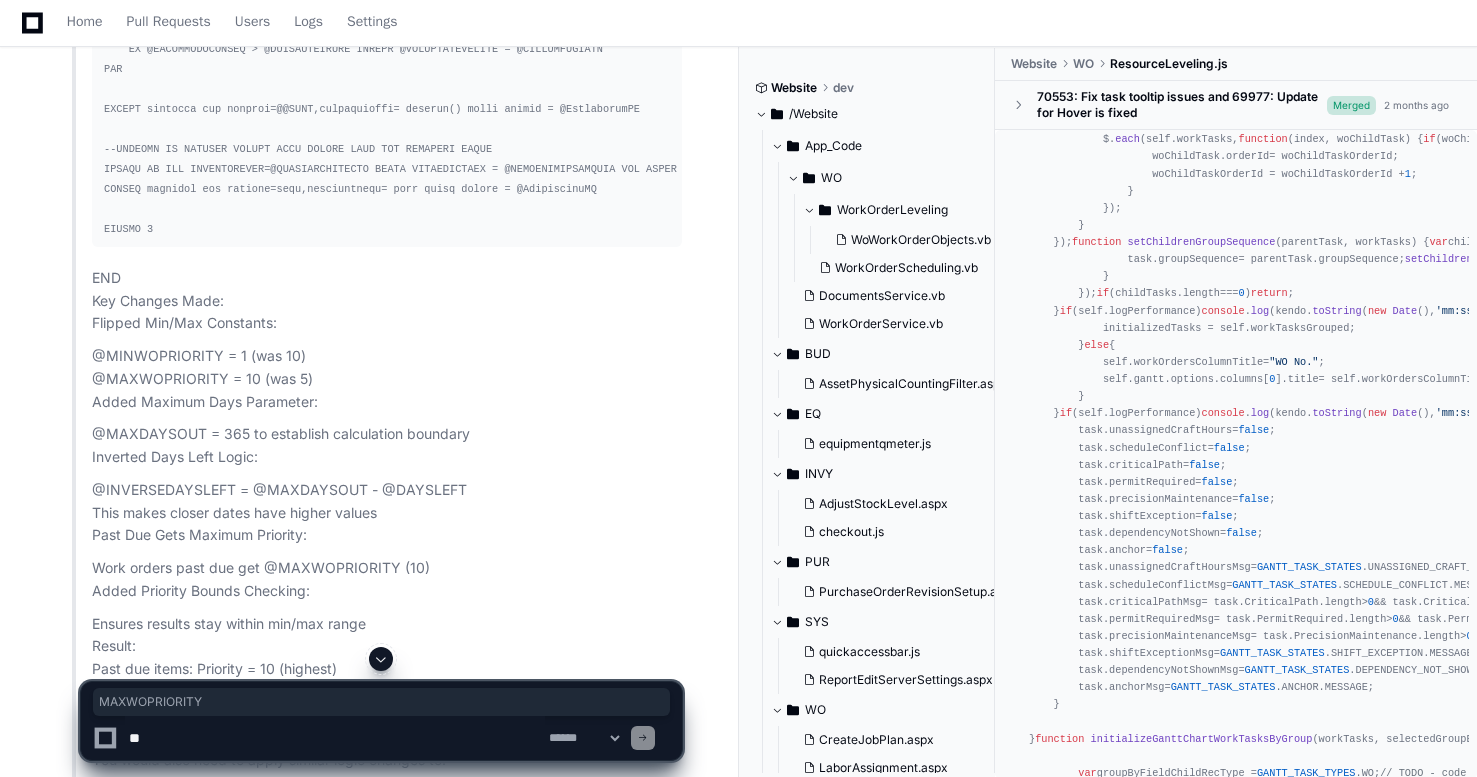 scroll, scrollTop: 9578, scrollLeft: 0, axis: vertical 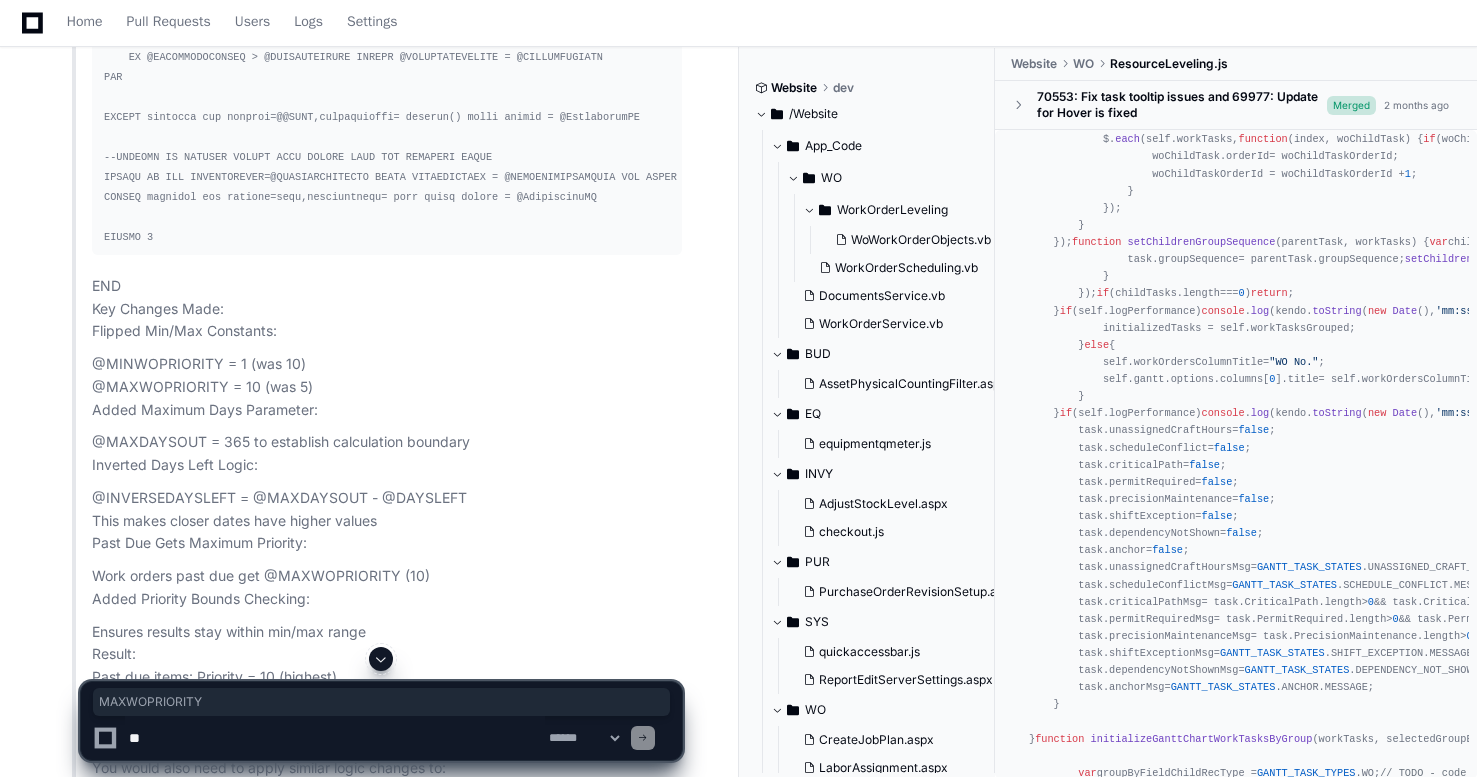 click 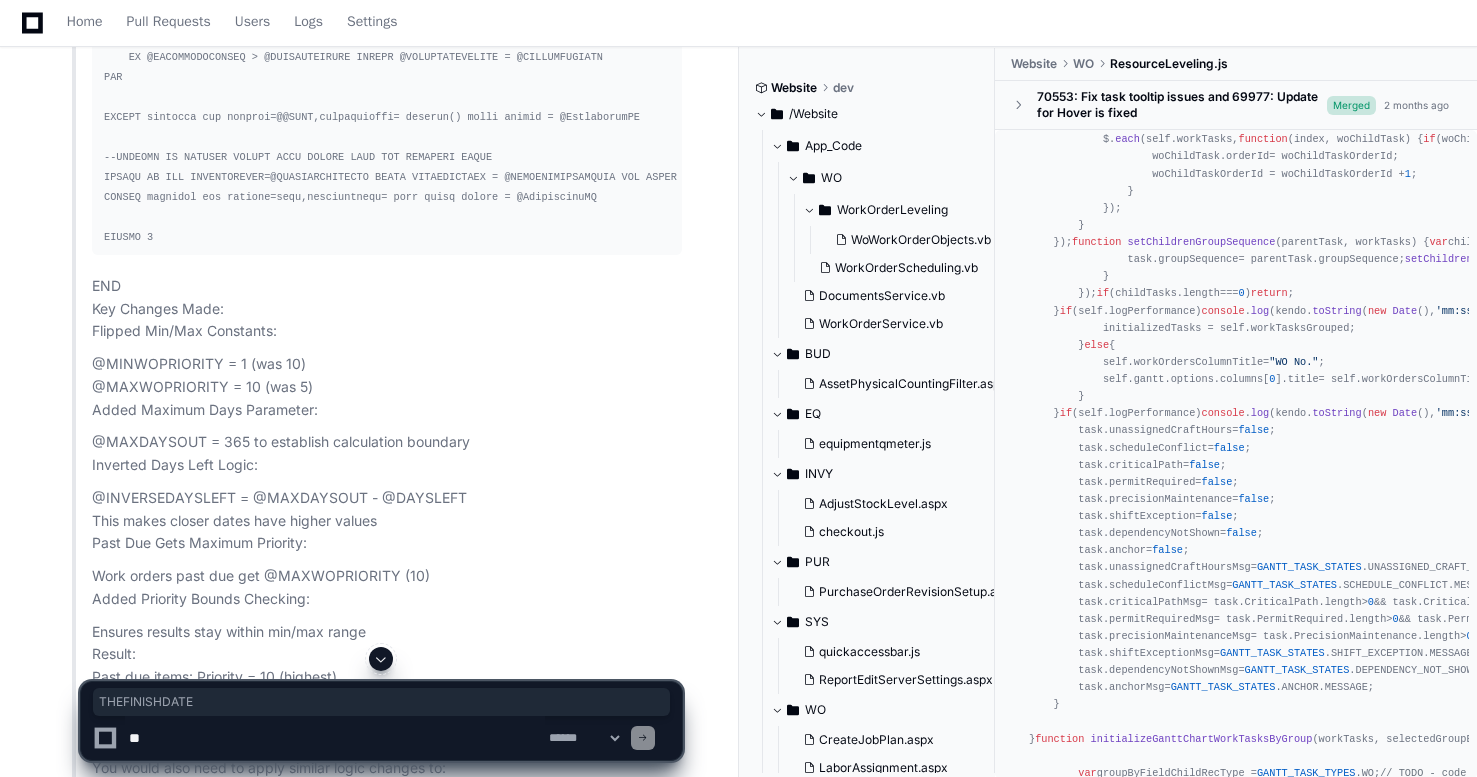 click 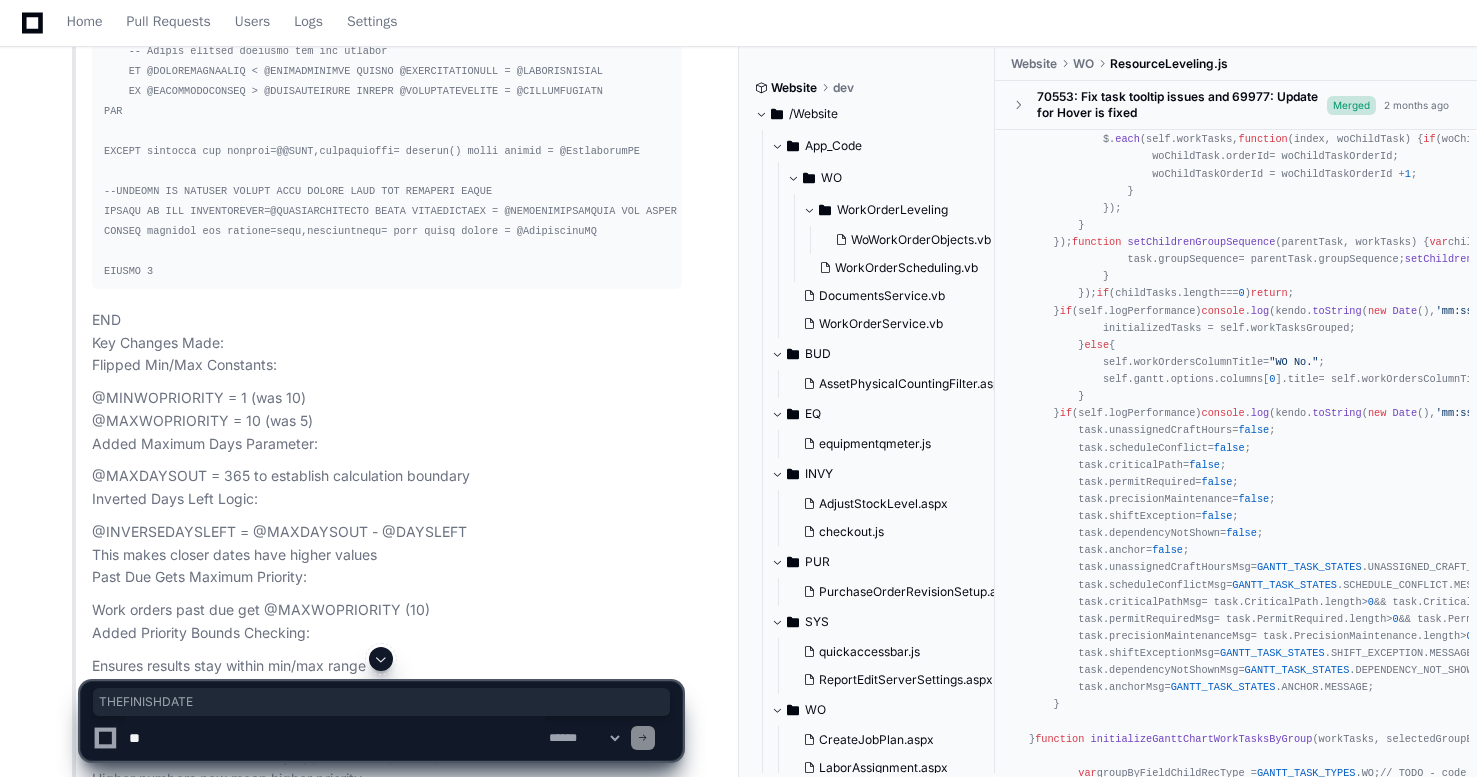 scroll, scrollTop: 9543, scrollLeft: 0, axis: vertical 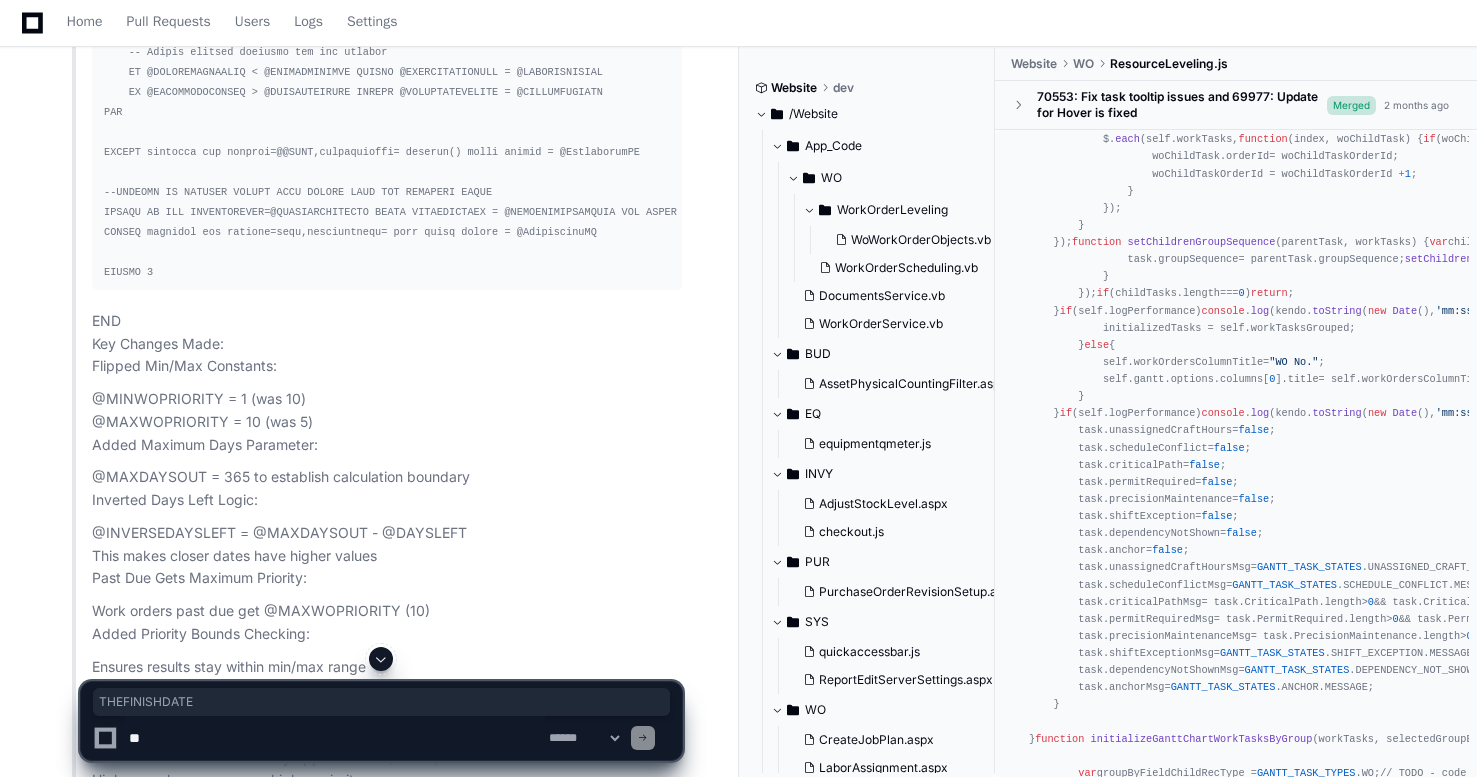 click 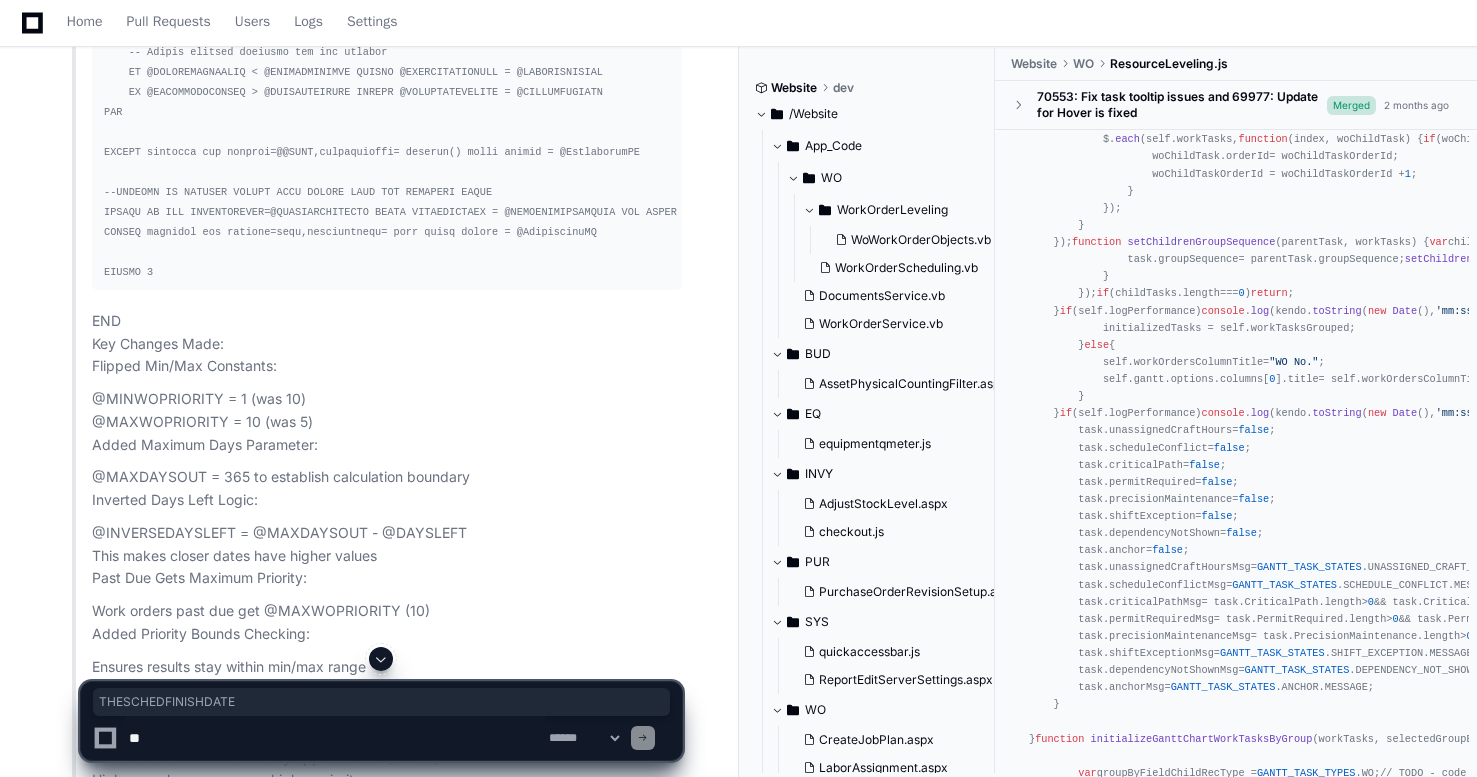 click 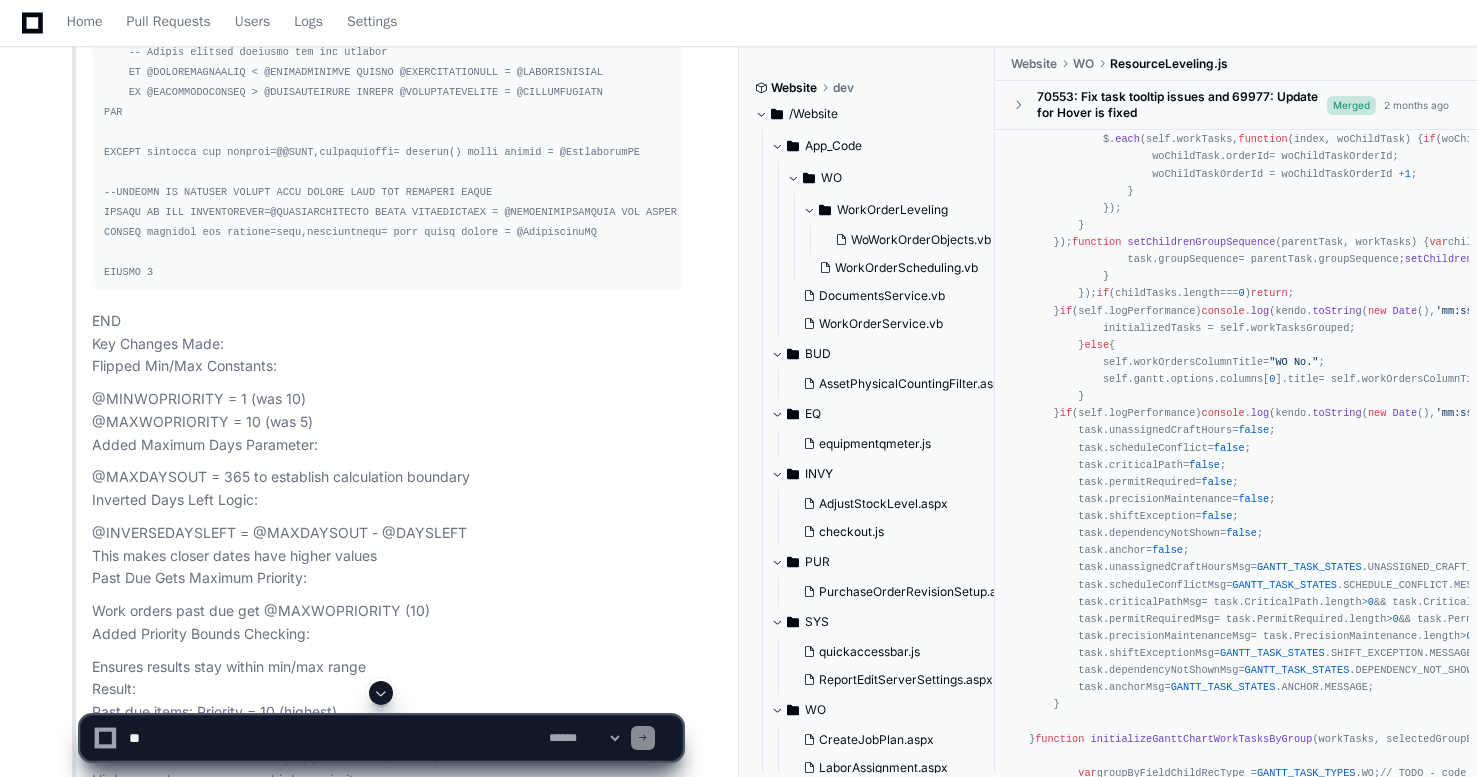 click 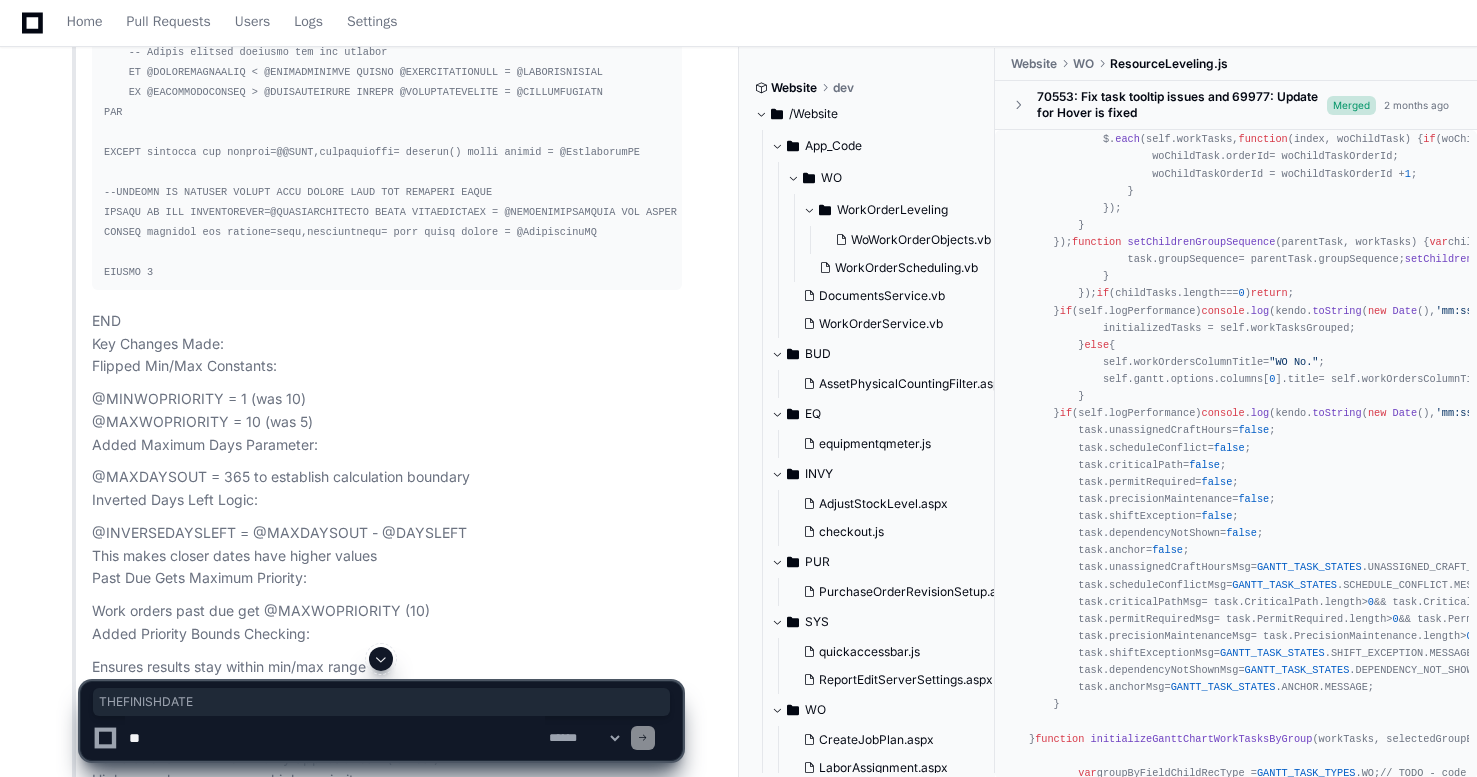 click 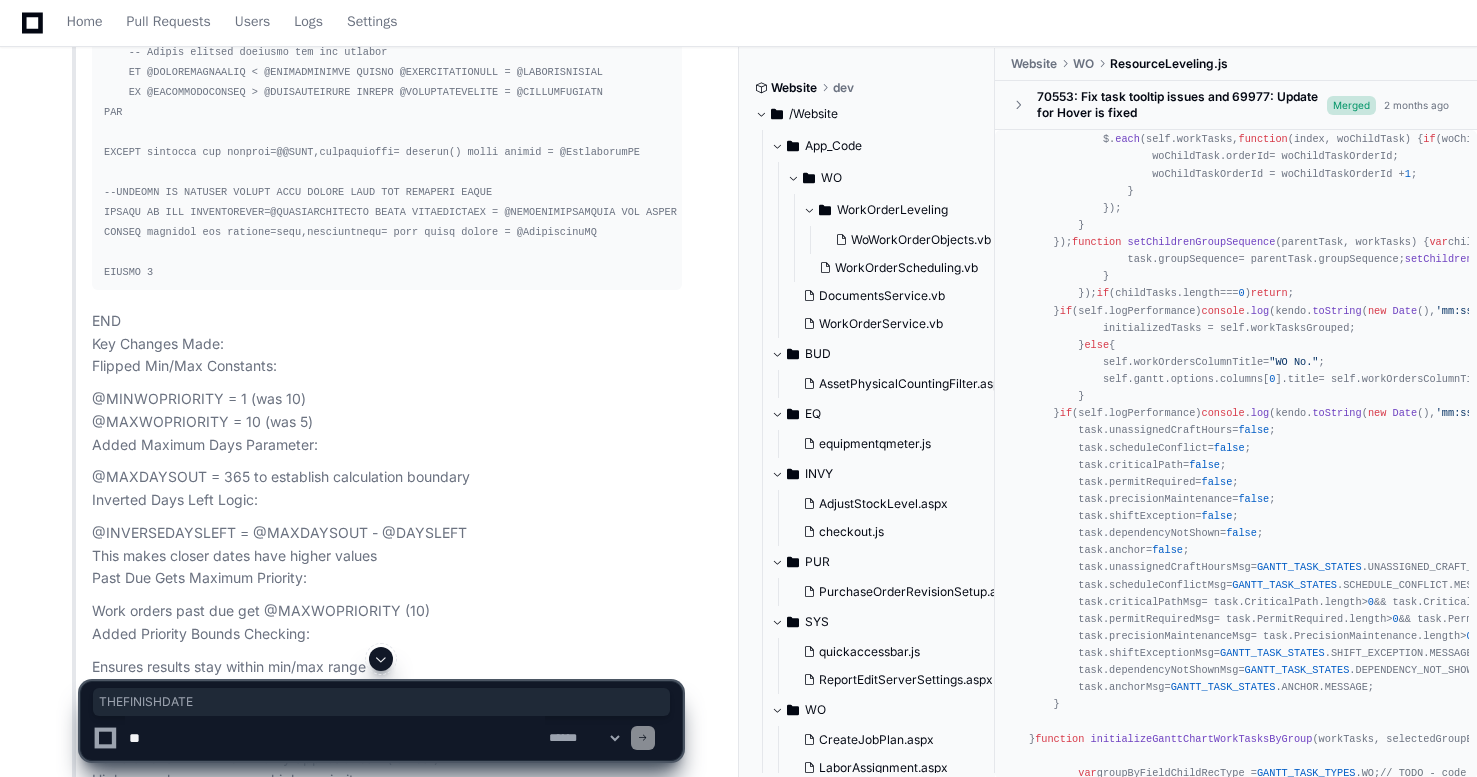 click 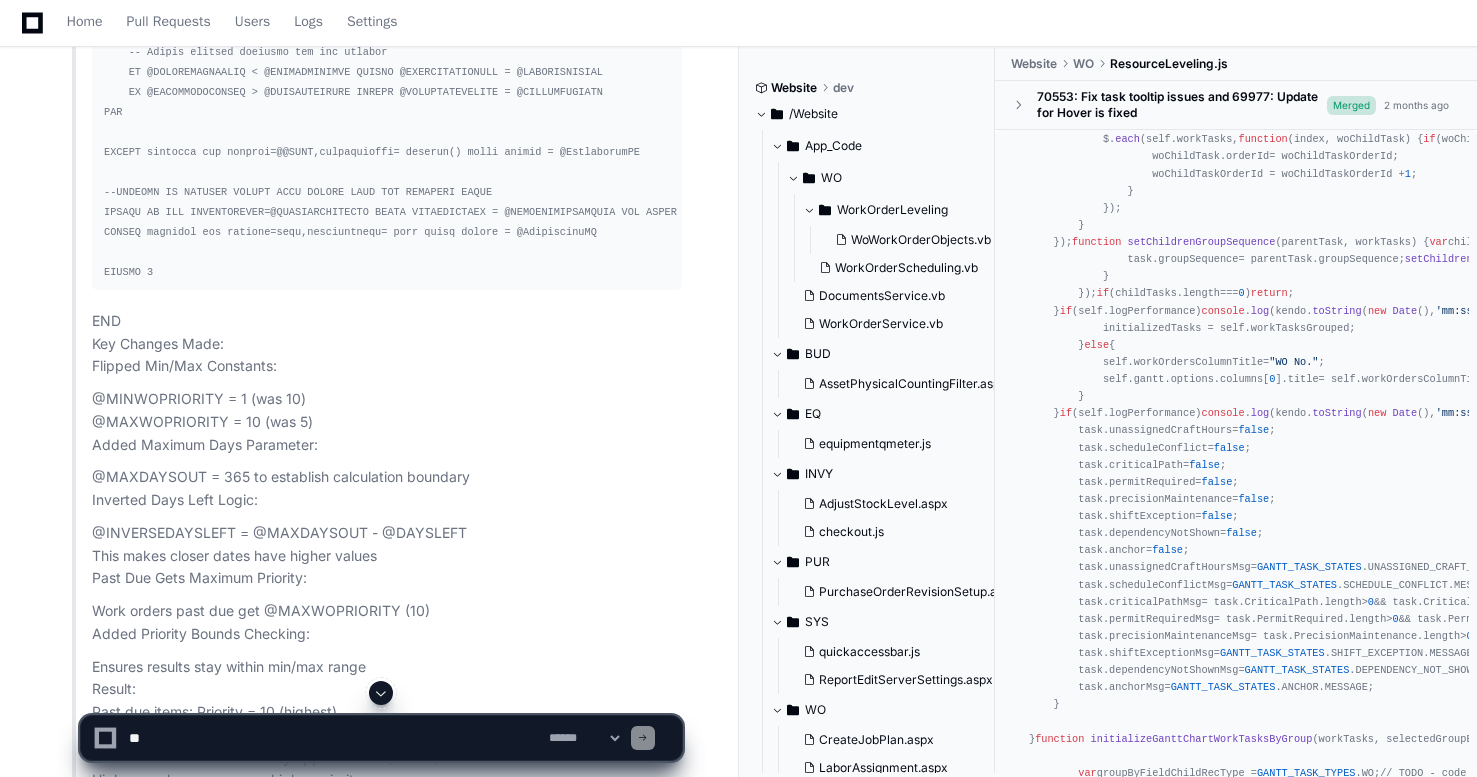 click 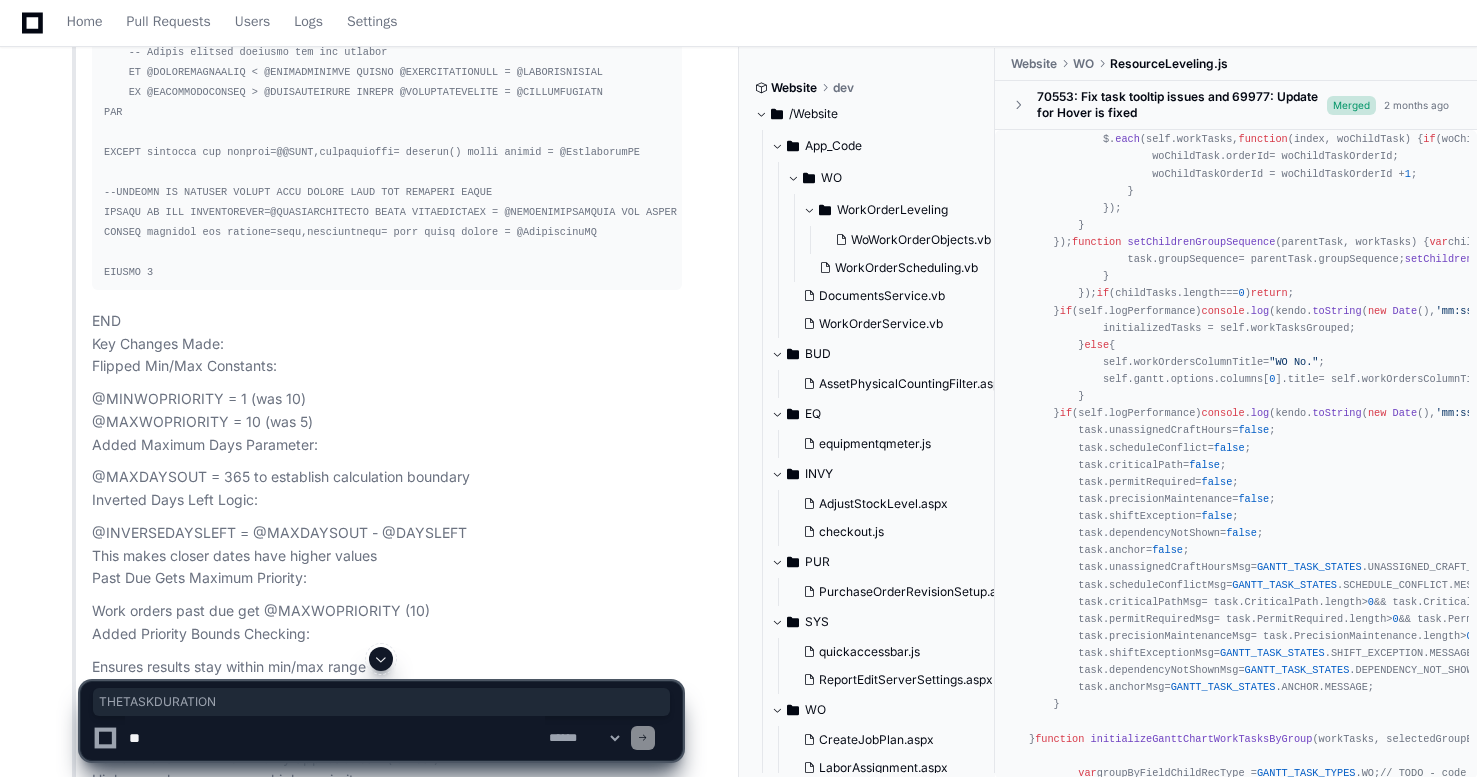click 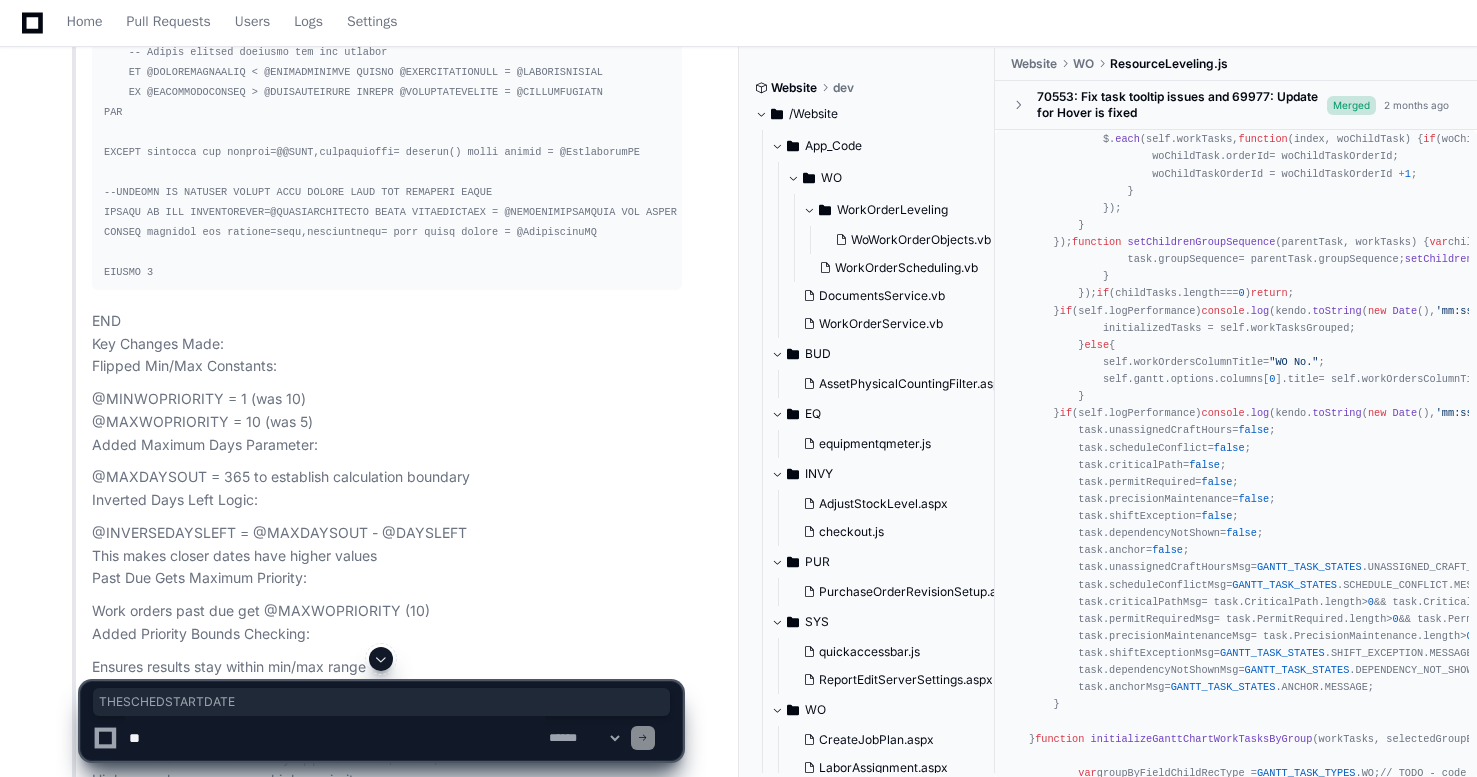 click 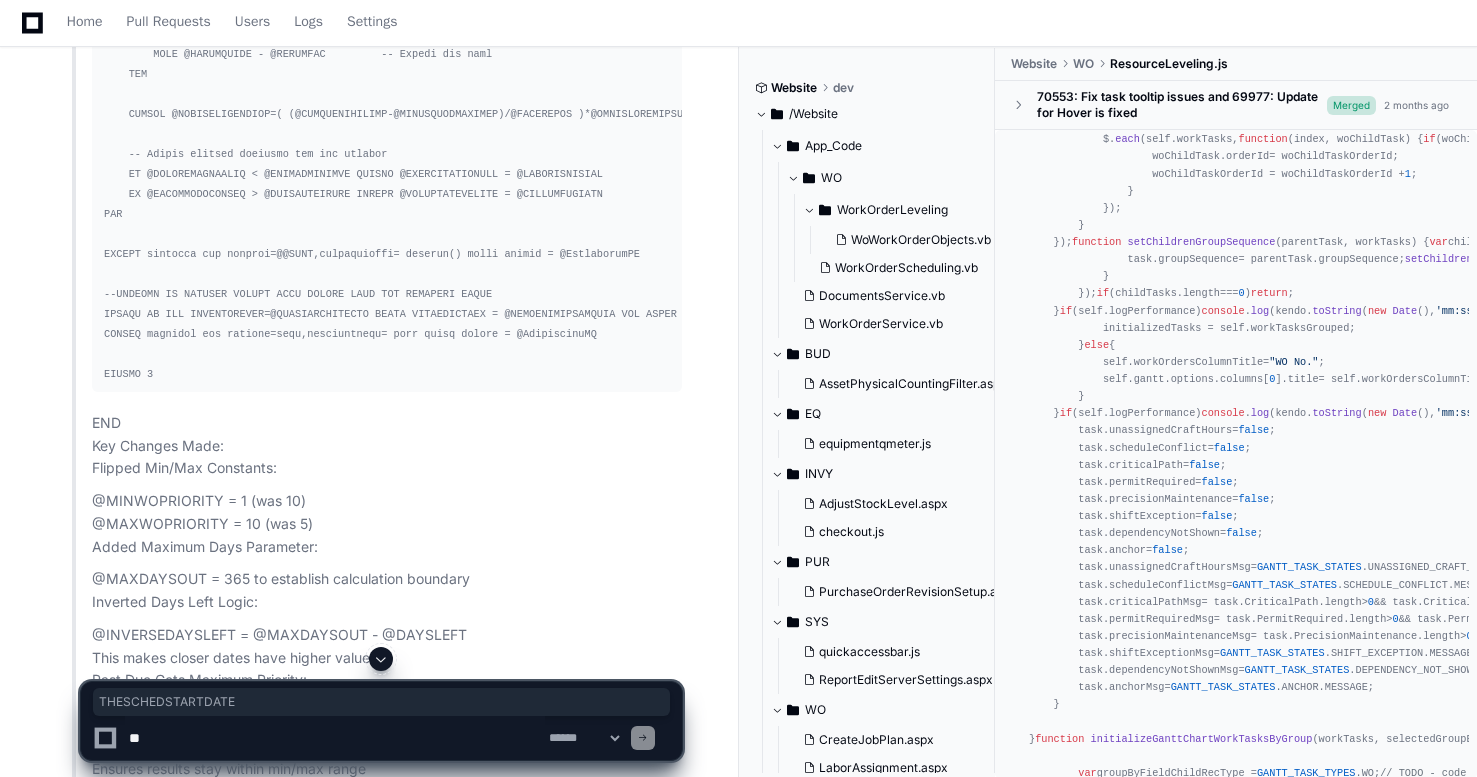 scroll, scrollTop: 9435, scrollLeft: 0, axis: vertical 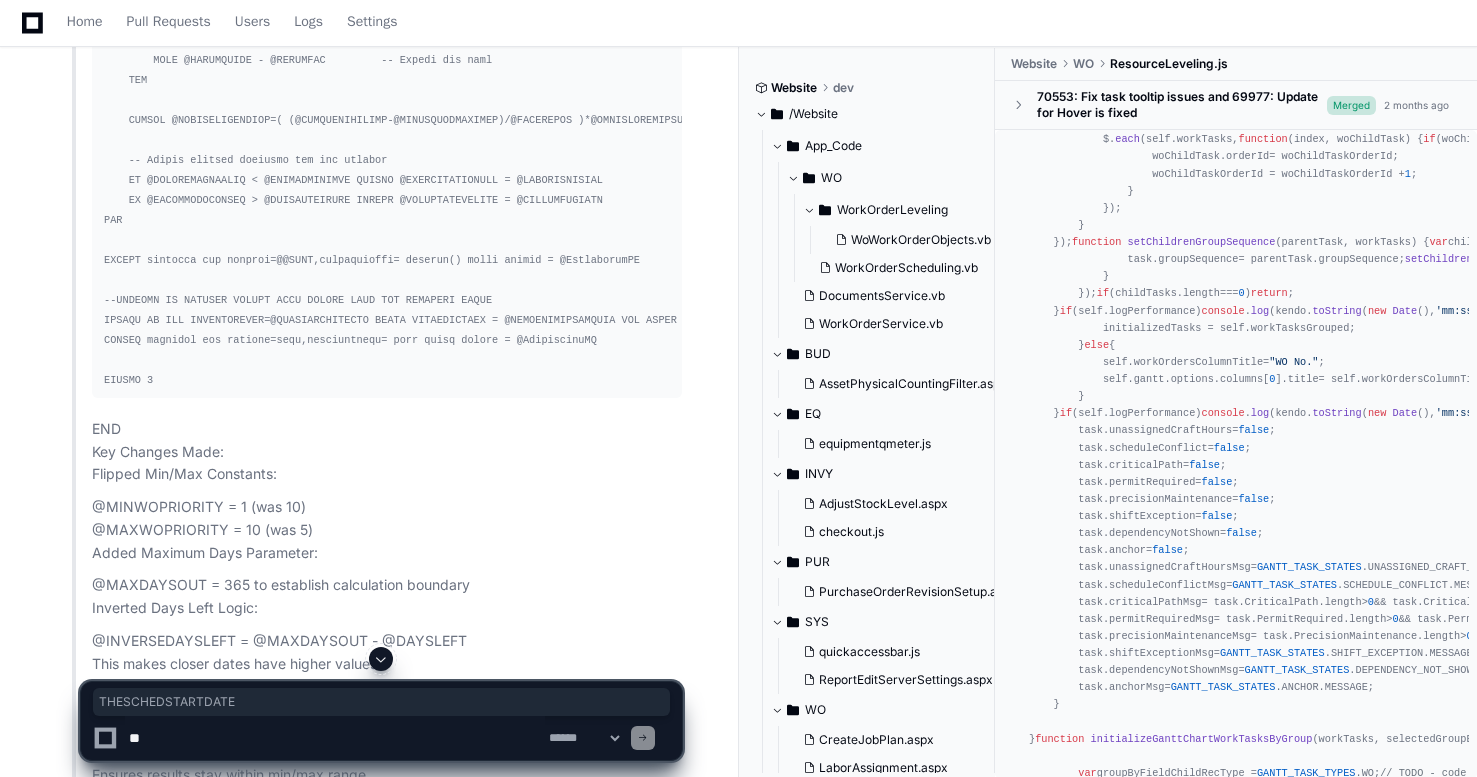 click 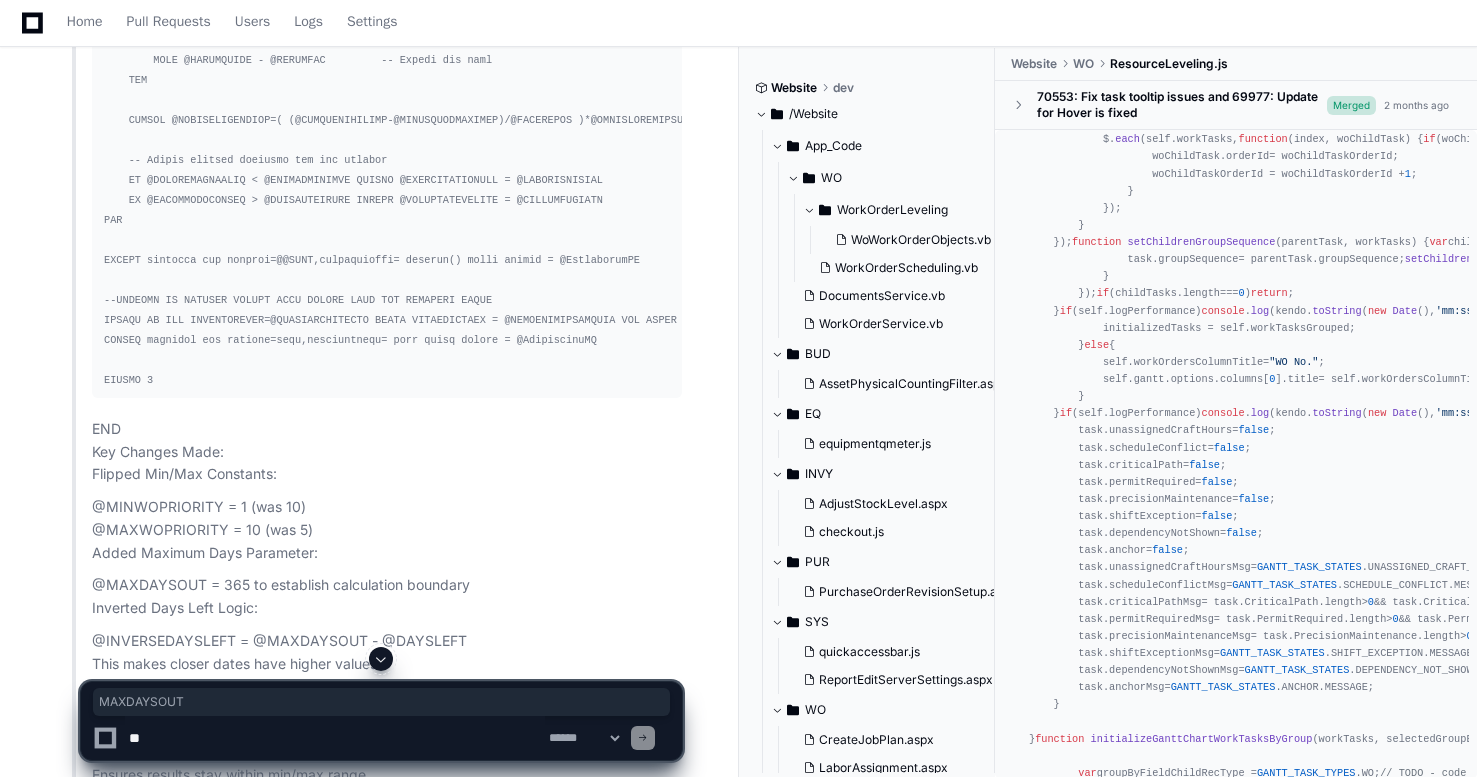 click 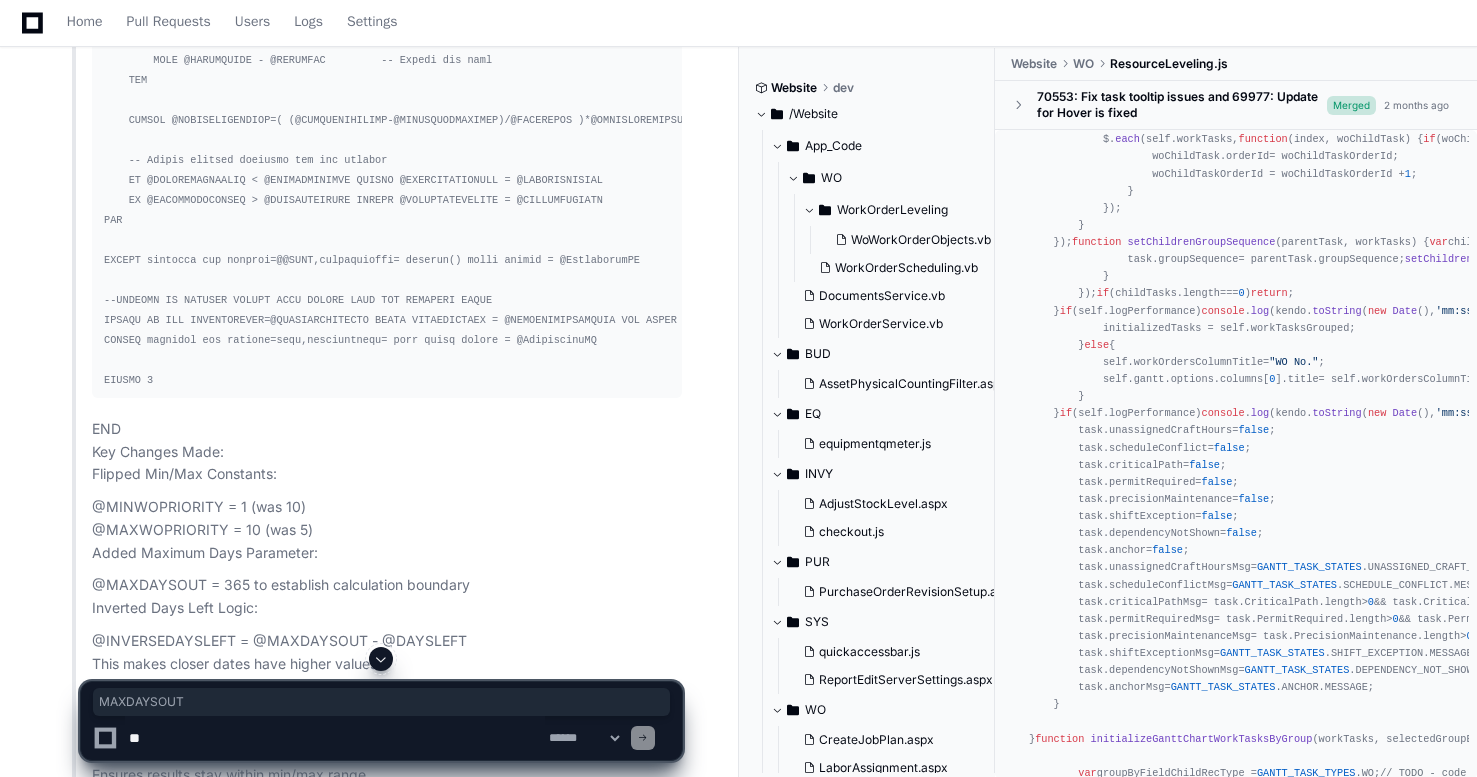 copy on "MAXDAYSOUT" 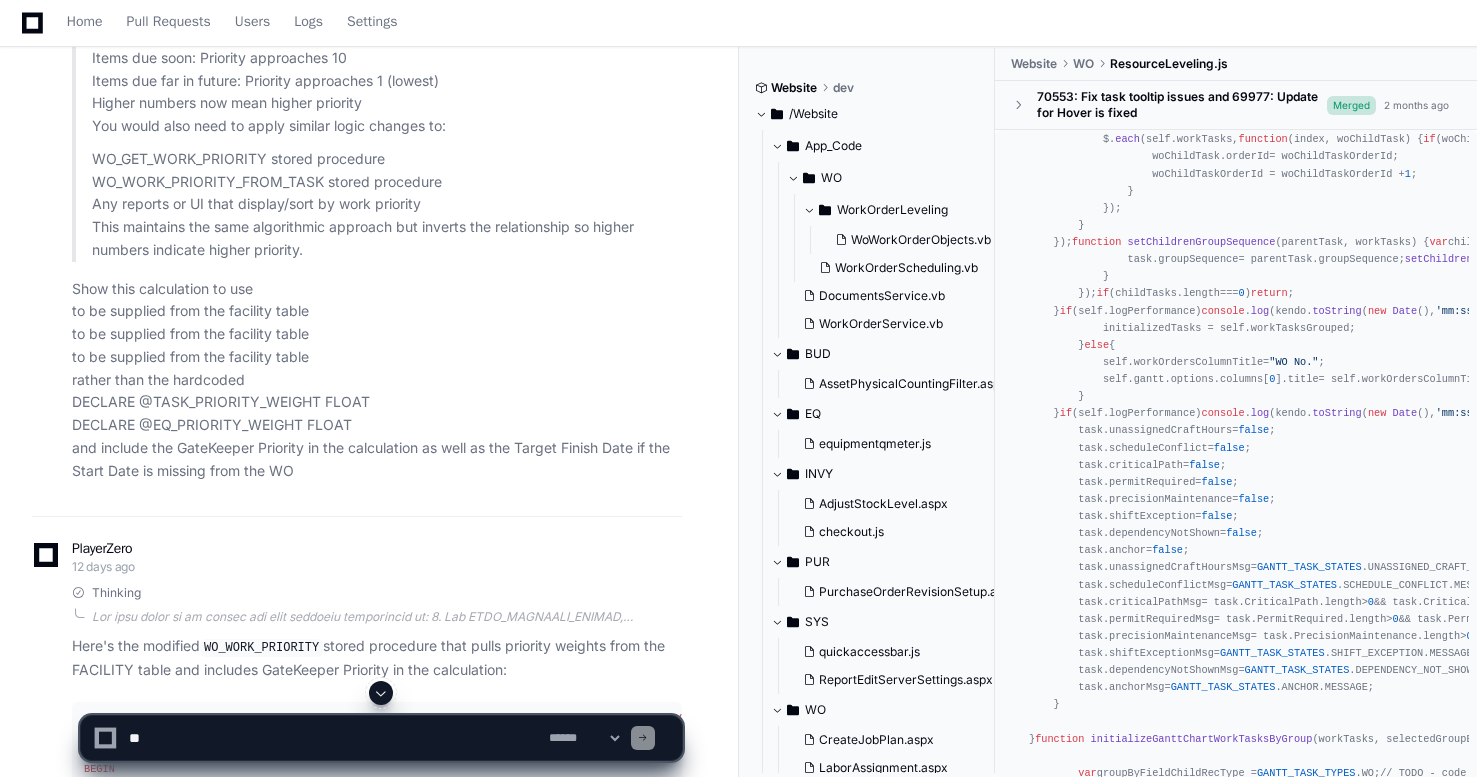 scroll, scrollTop: 10226, scrollLeft: 0, axis: vertical 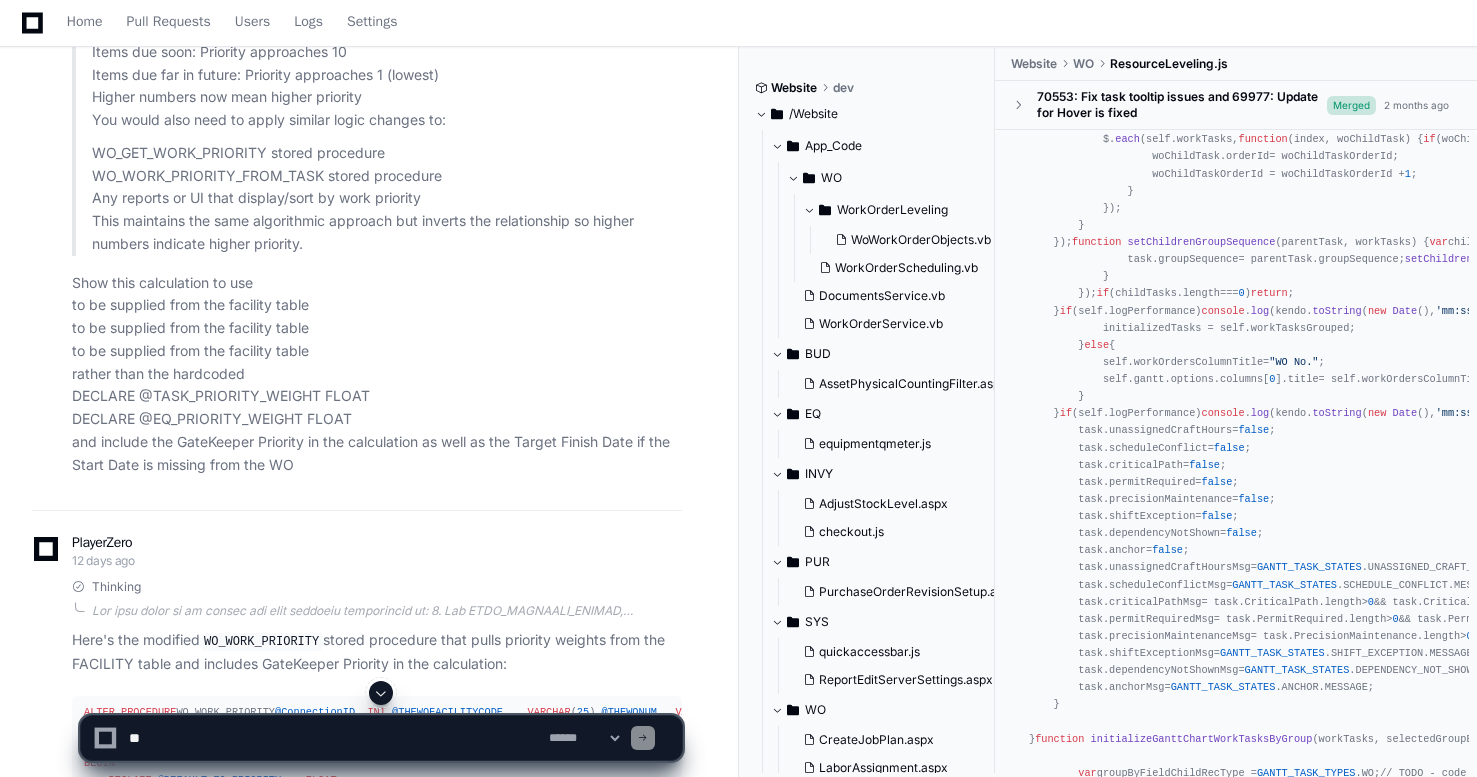 click 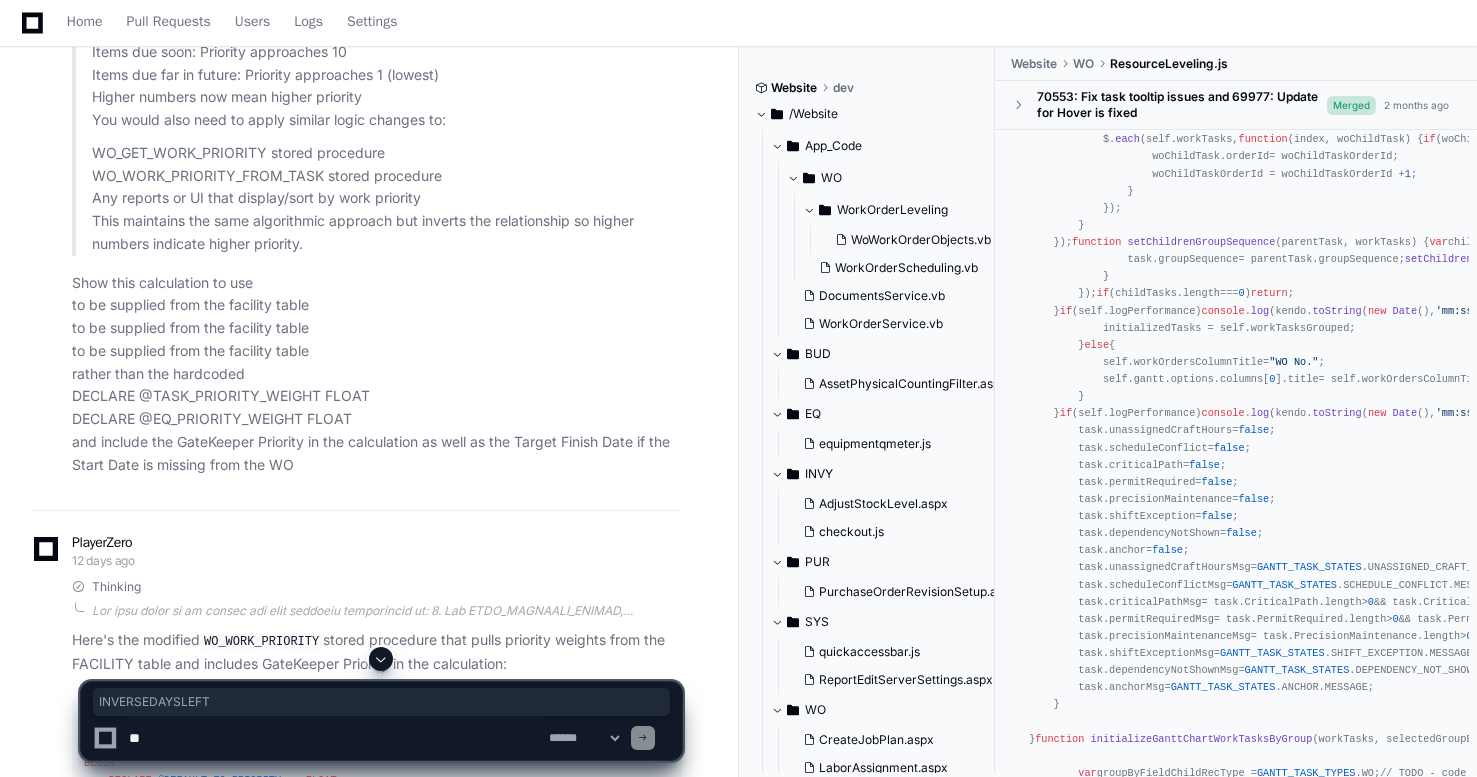 click 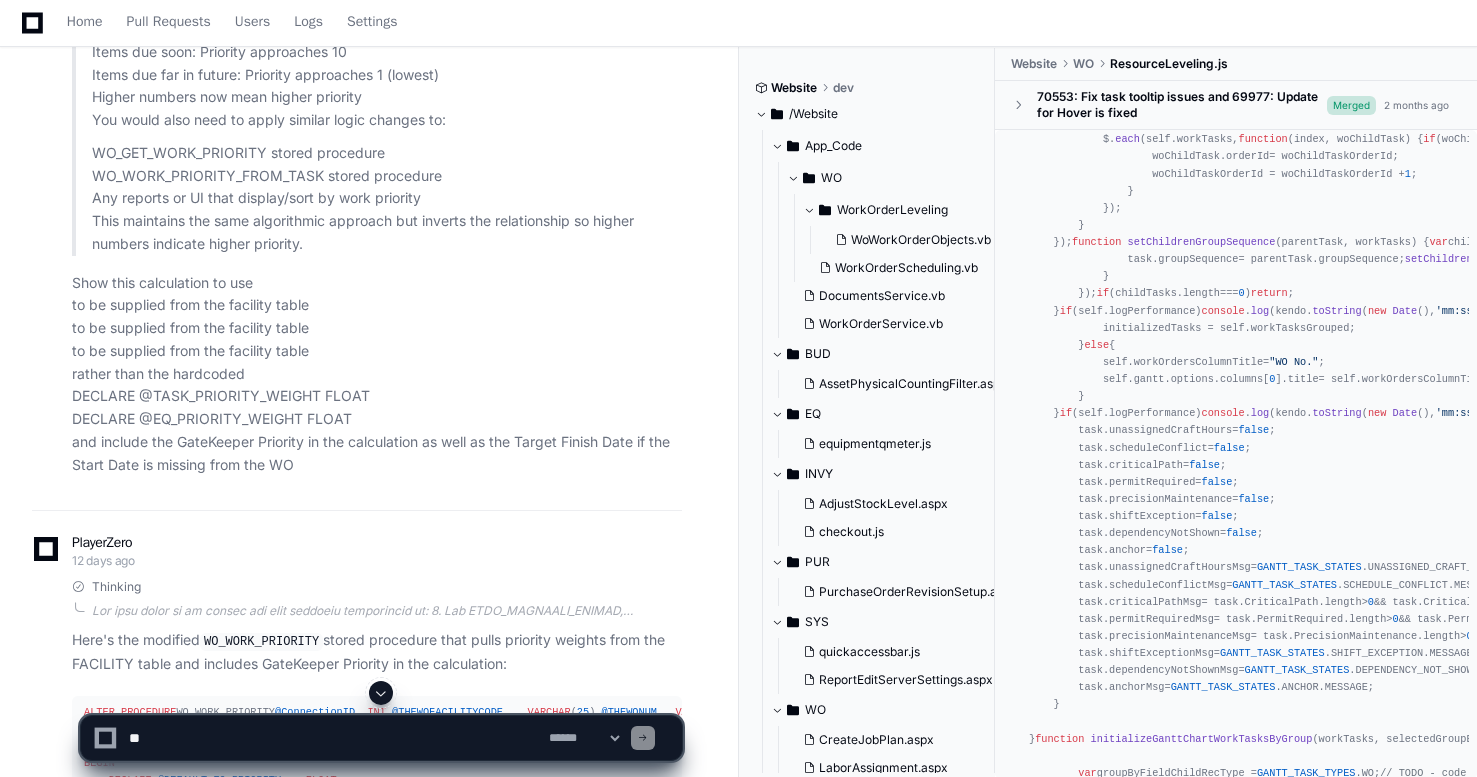 click 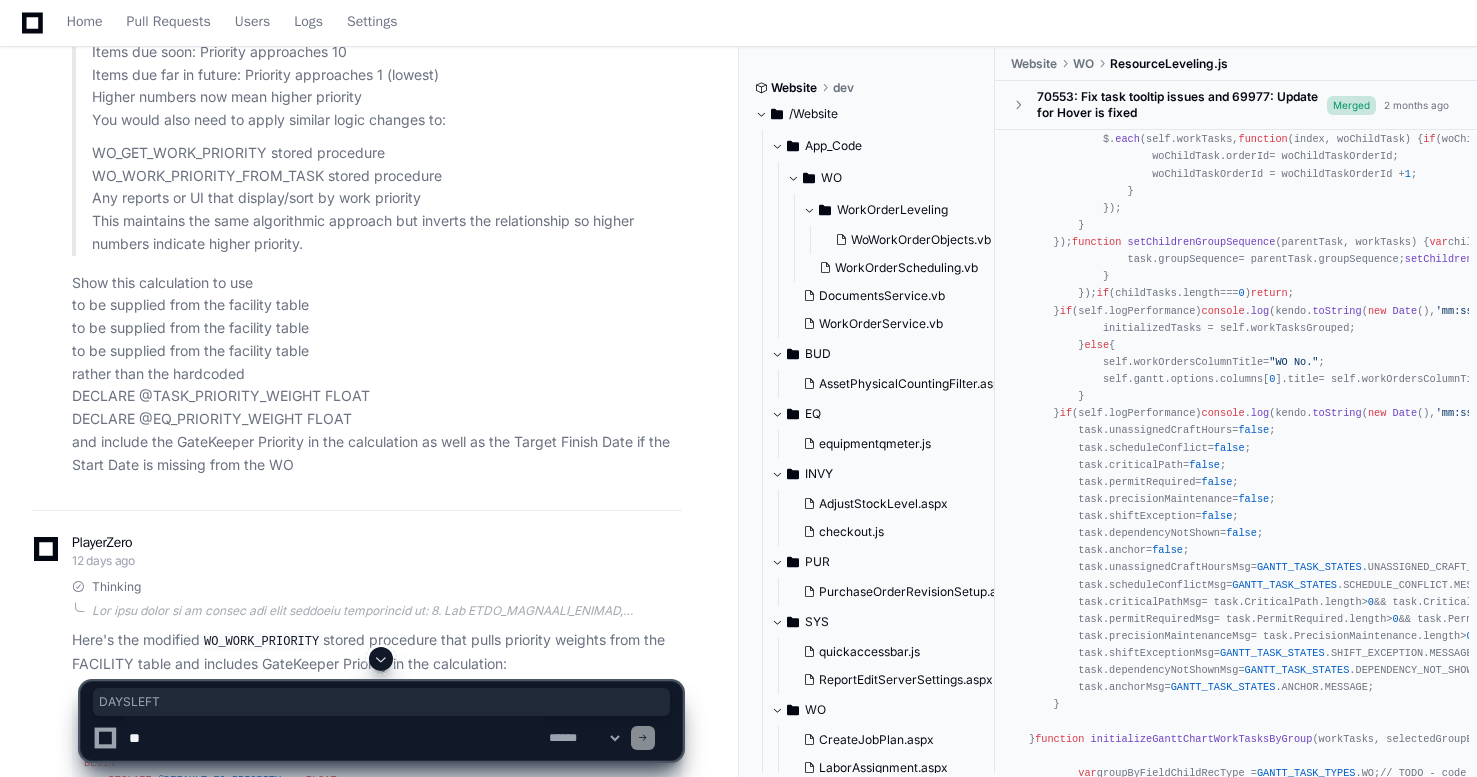 click 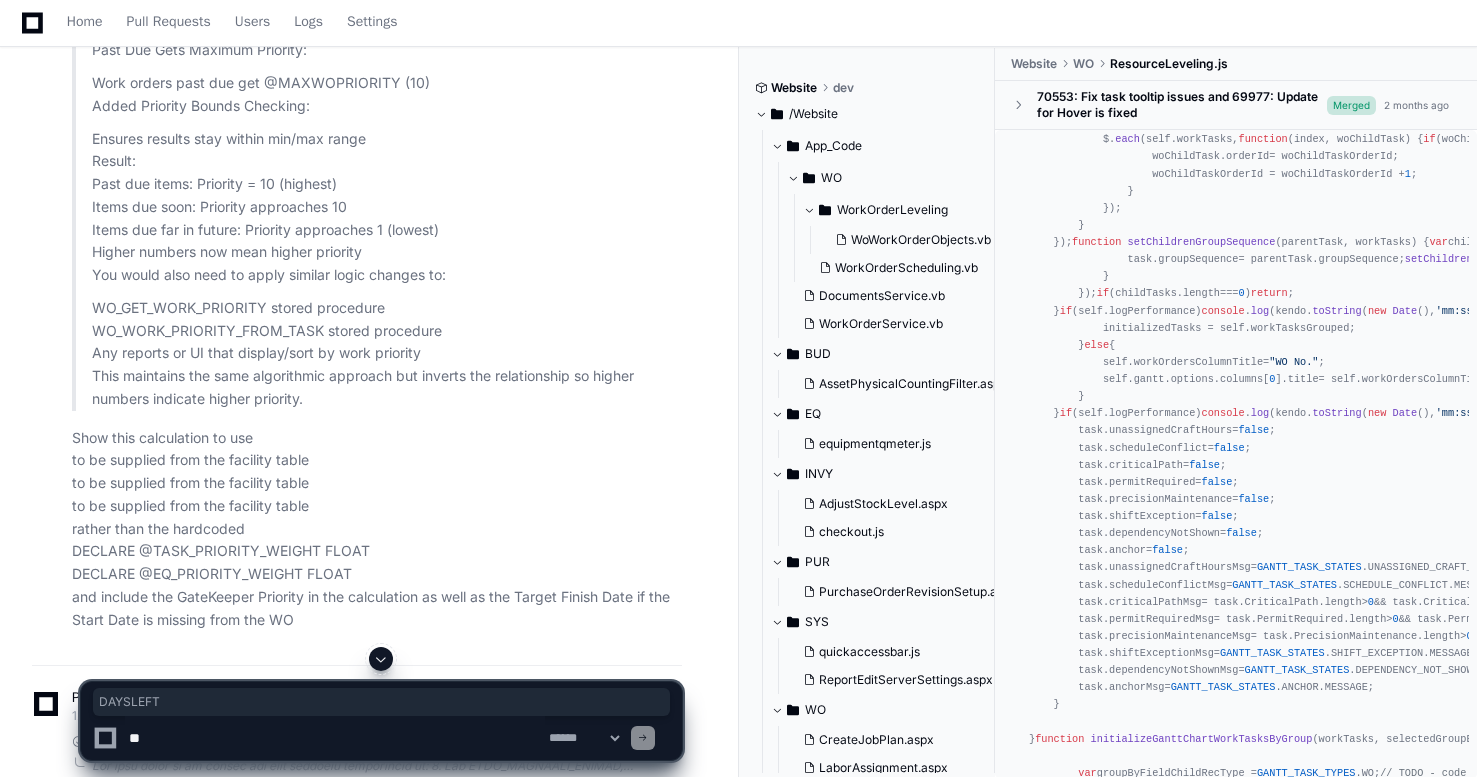 scroll, scrollTop: 10064, scrollLeft: 0, axis: vertical 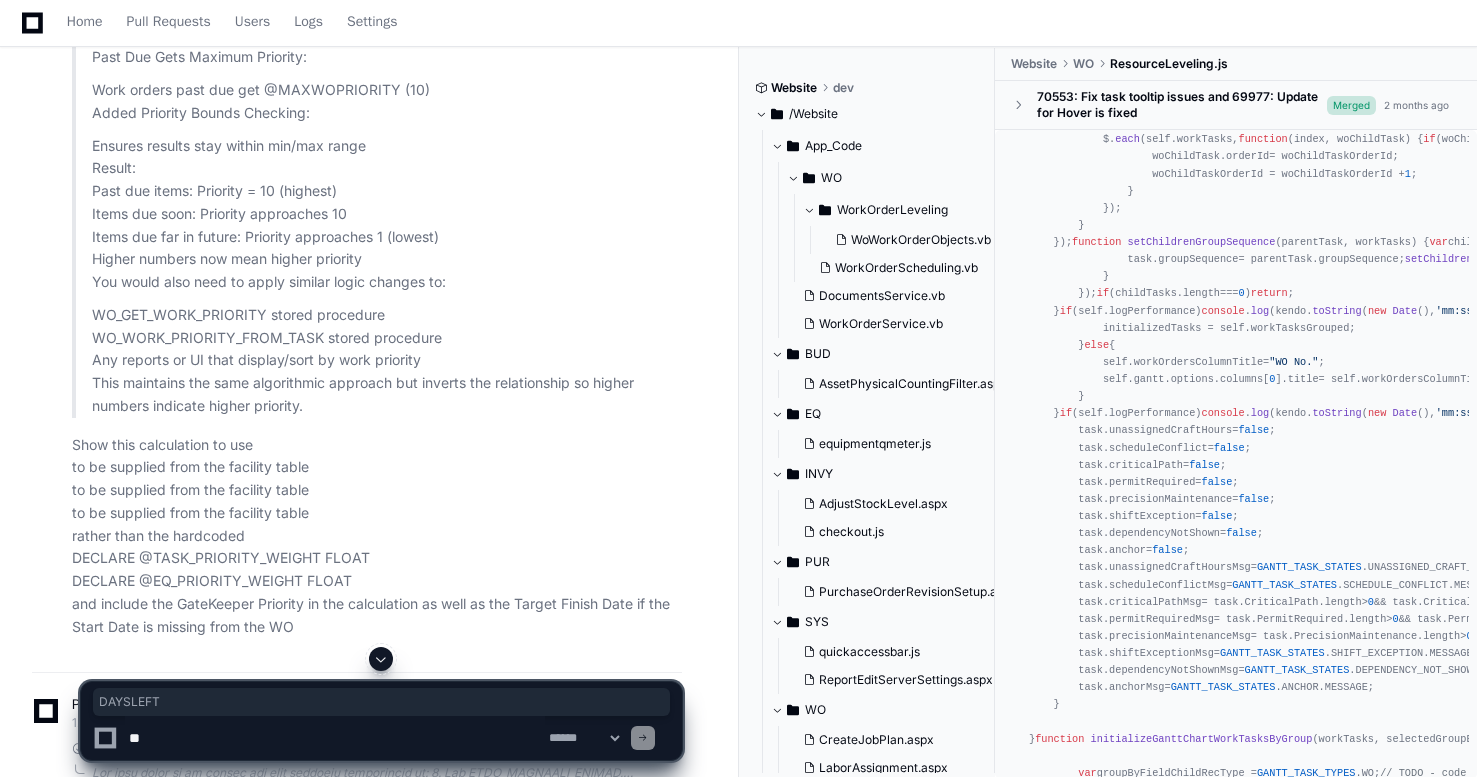 copy on "DAYSLEFT" 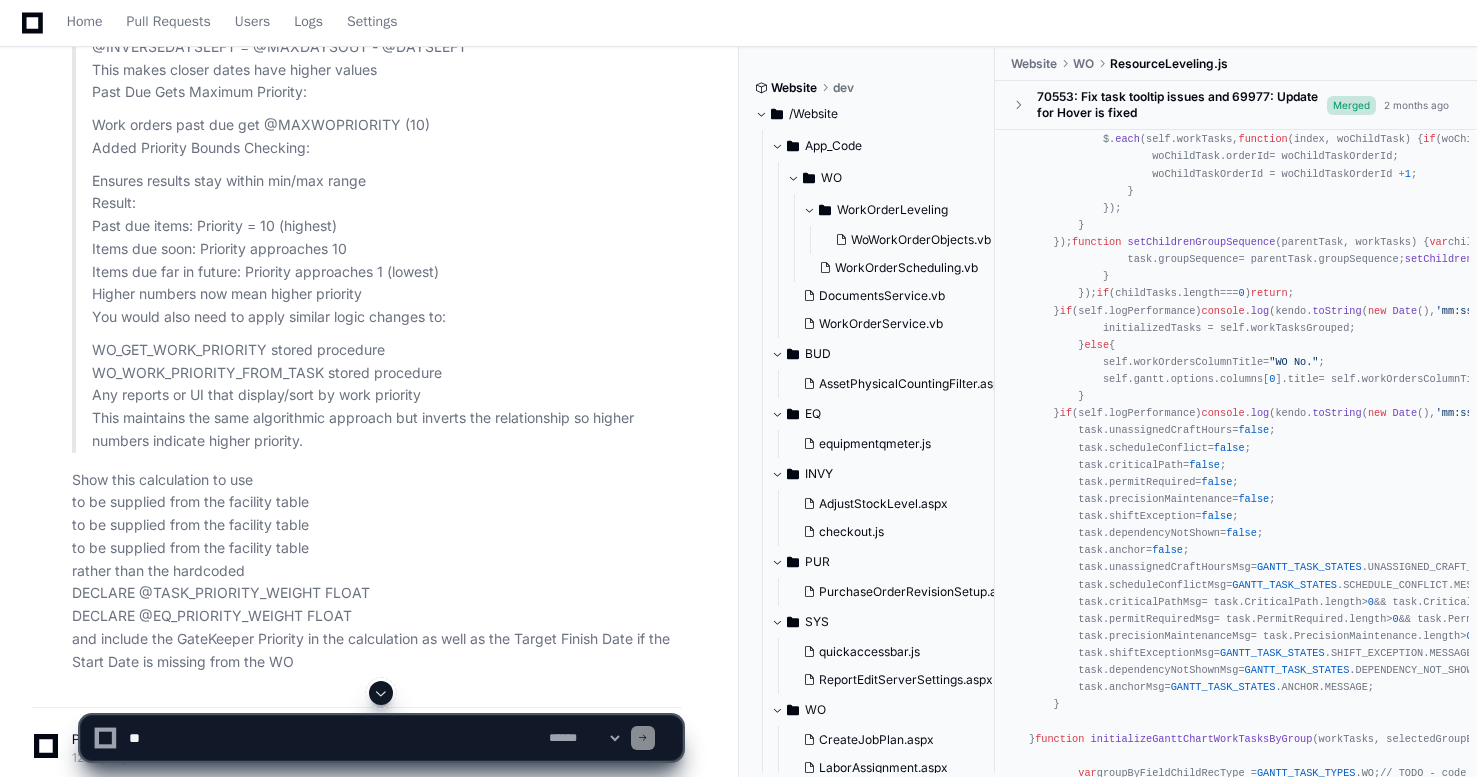 scroll, scrollTop: 10038, scrollLeft: 0, axis: vertical 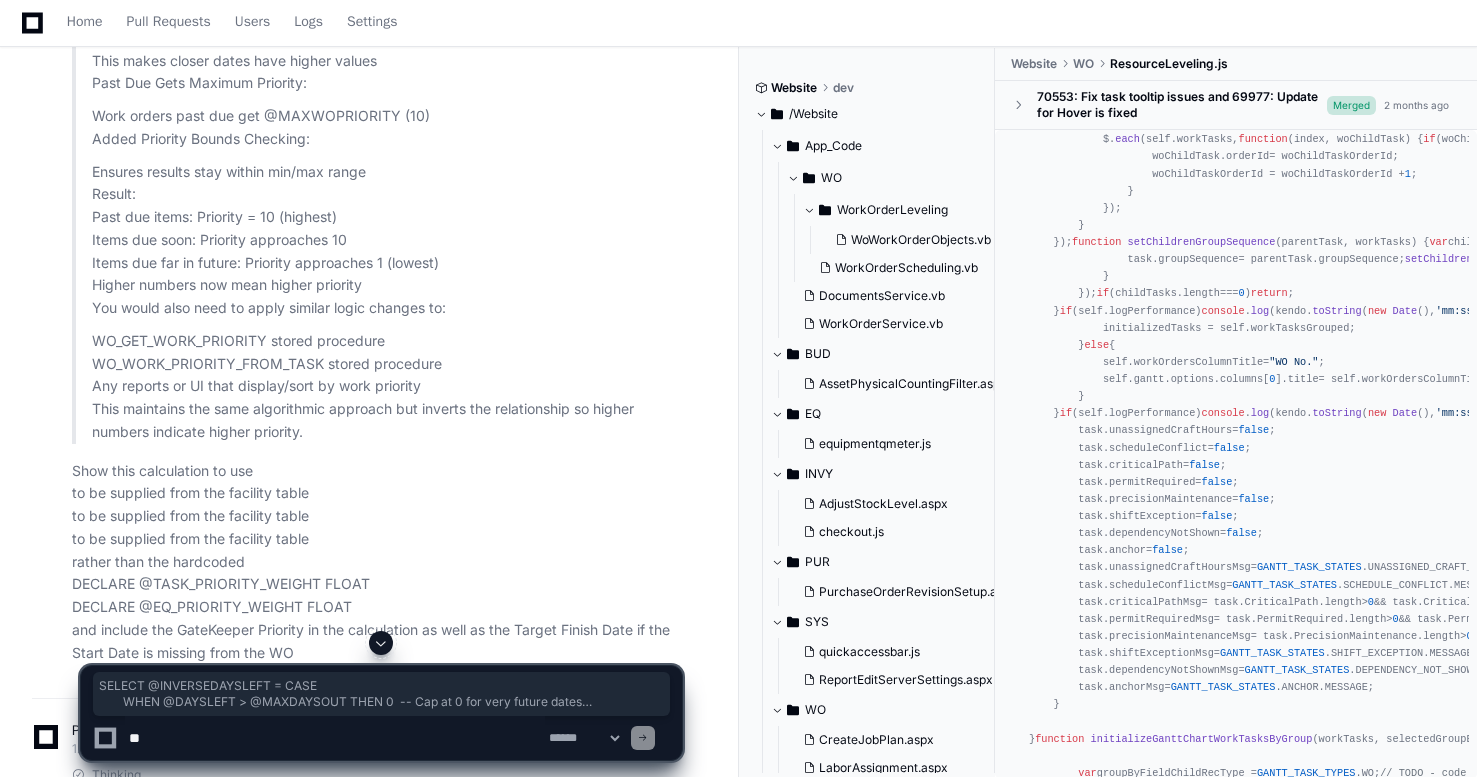 drag, startPoint x: 193, startPoint y: 522, endPoint x: 98, endPoint y: 463, distance: 111.83023 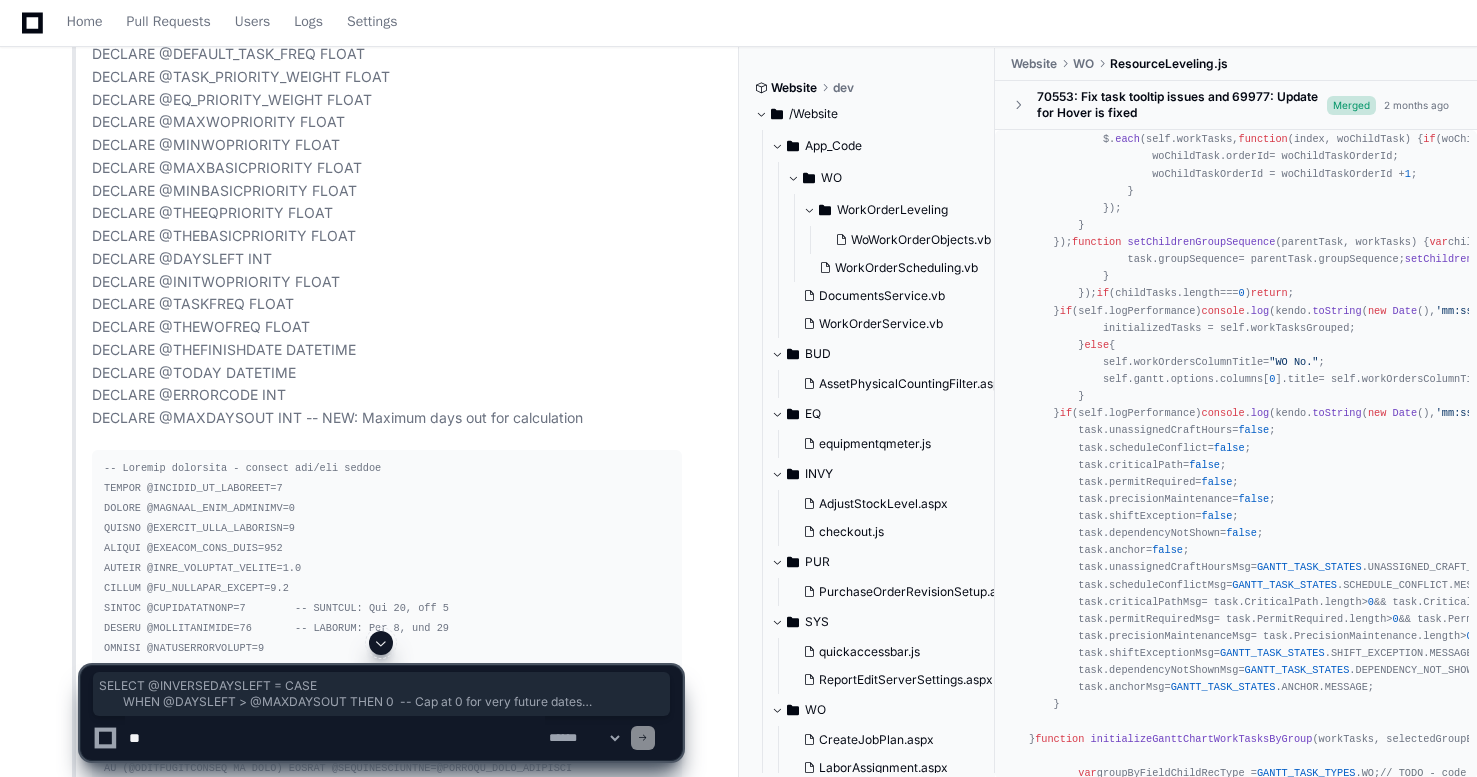 scroll, scrollTop: 7868, scrollLeft: 0, axis: vertical 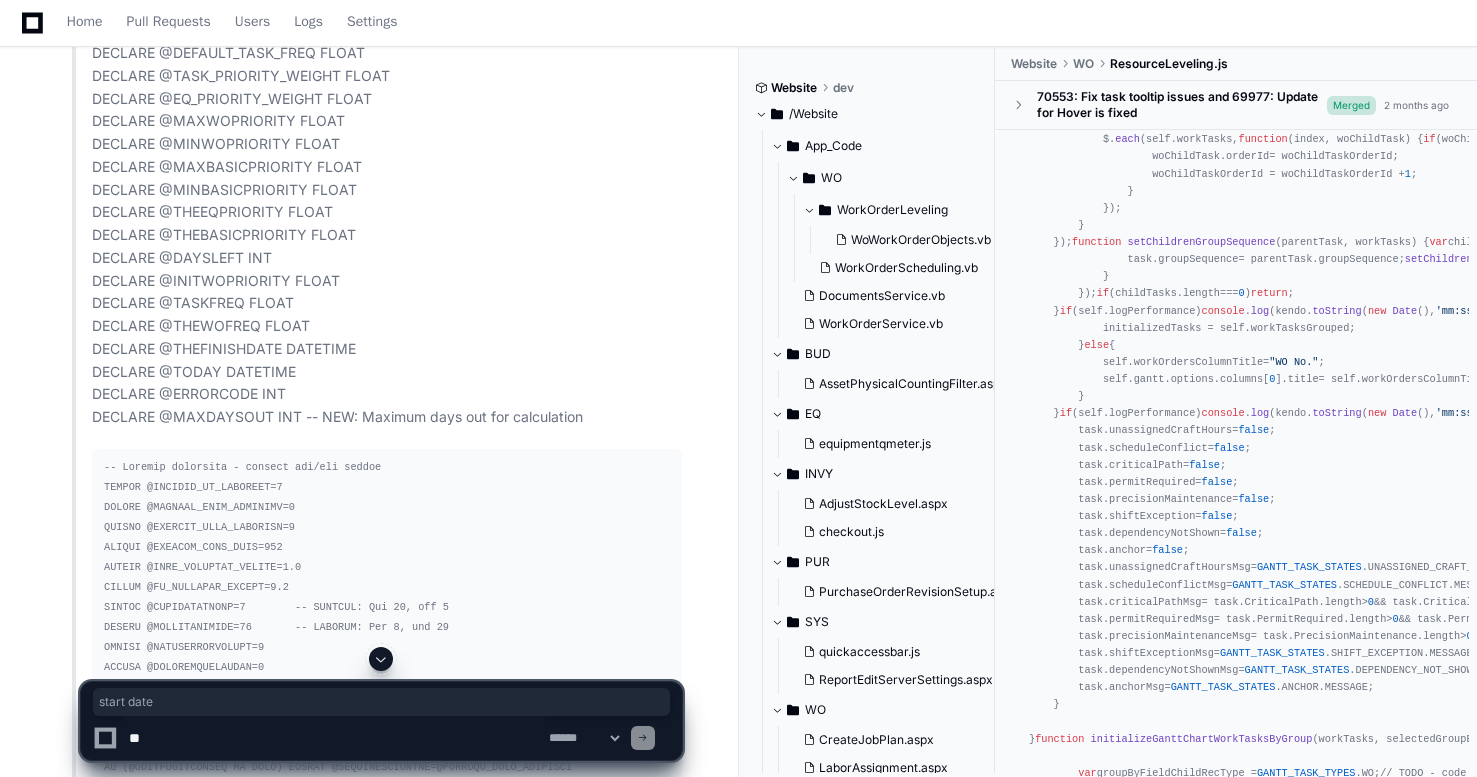 drag, startPoint x: 484, startPoint y: 388, endPoint x: 420, endPoint y: 388, distance: 64 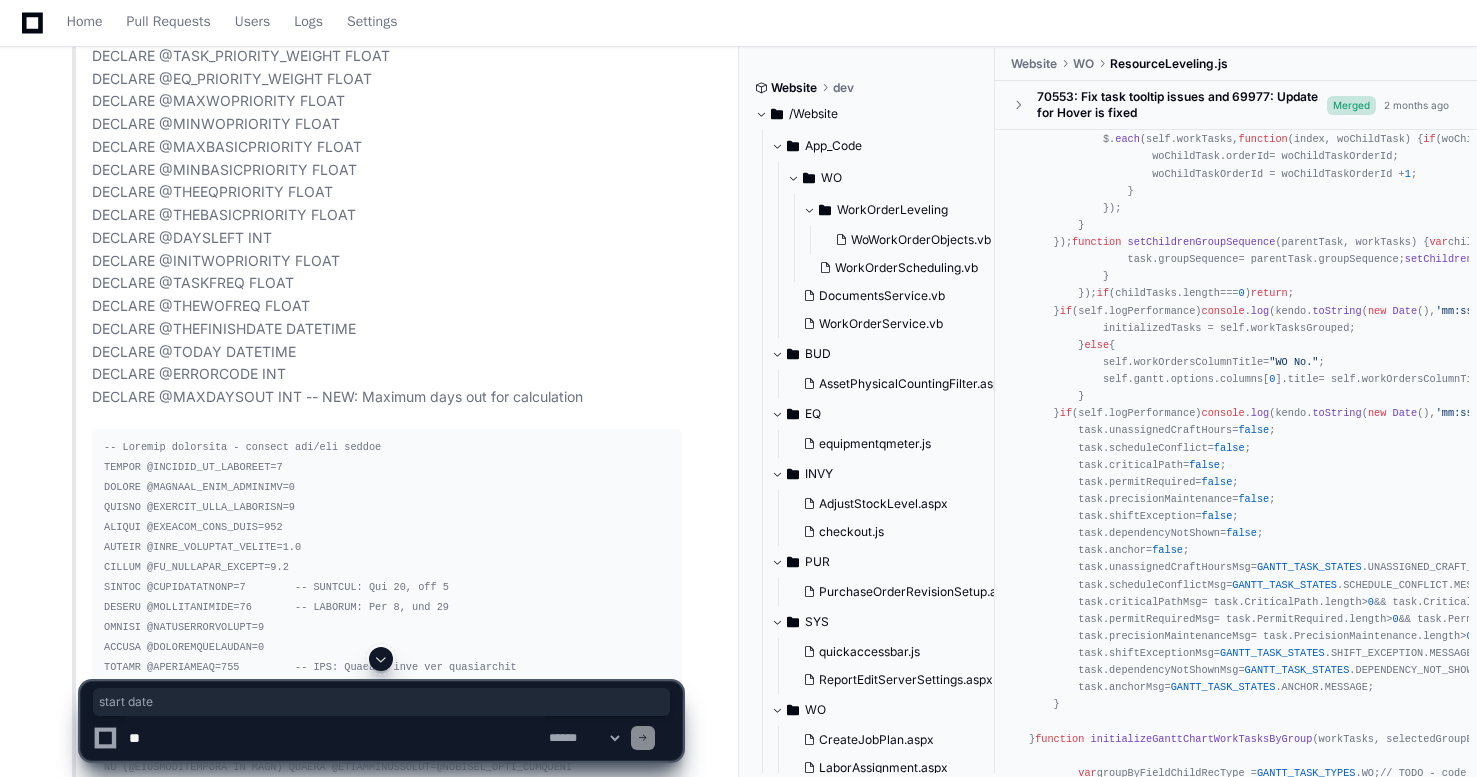 scroll, scrollTop: 7897, scrollLeft: 0, axis: vertical 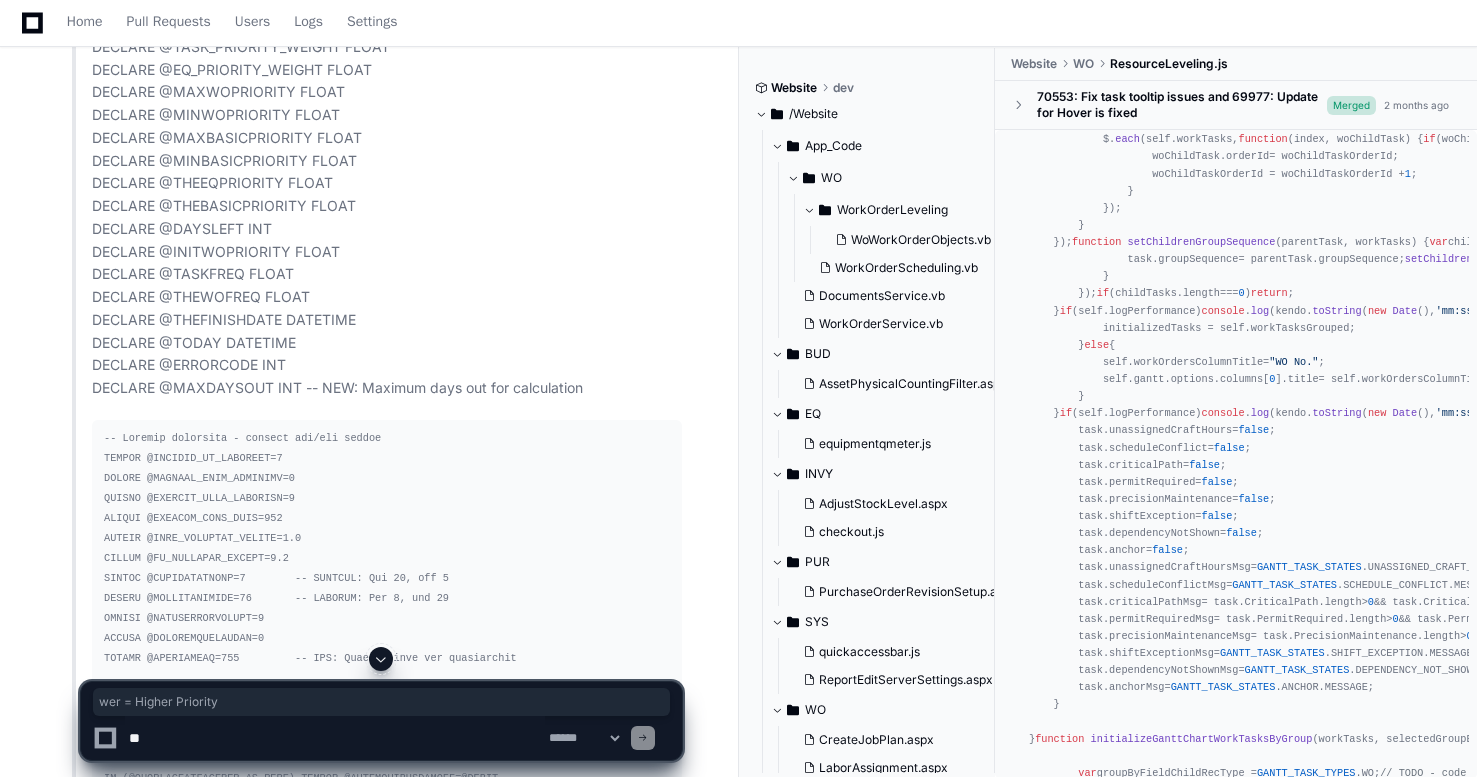 drag, startPoint x: 342, startPoint y: 445, endPoint x: 206, endPoint y: 444, distance: 136.00368 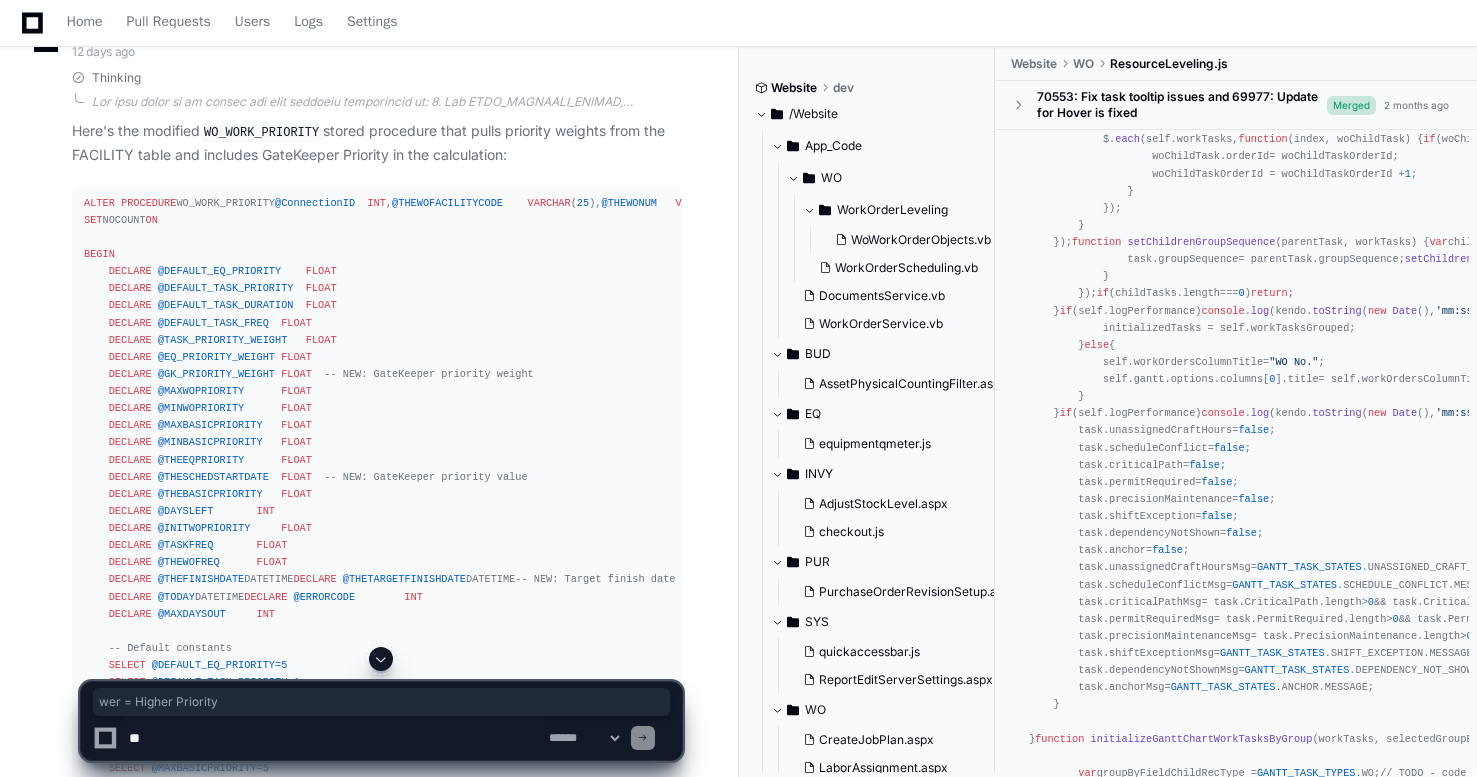 scroll, scrollTop: 10752, scrollLeft: 0, axis: vertical 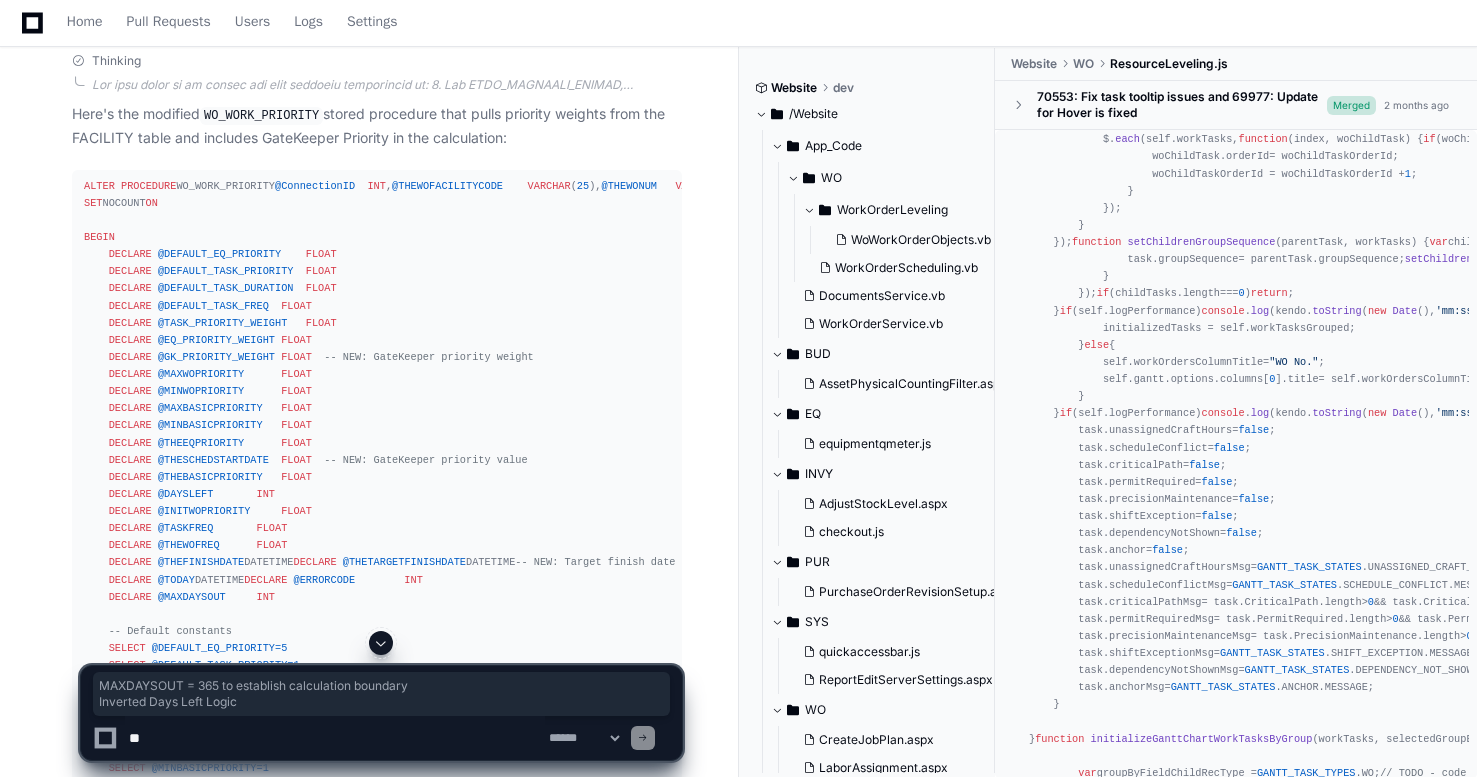 drag, startPoint x: 253, startPoint y: 337, endPoint x: 101, endPoint y: 308, distance: 154.74171 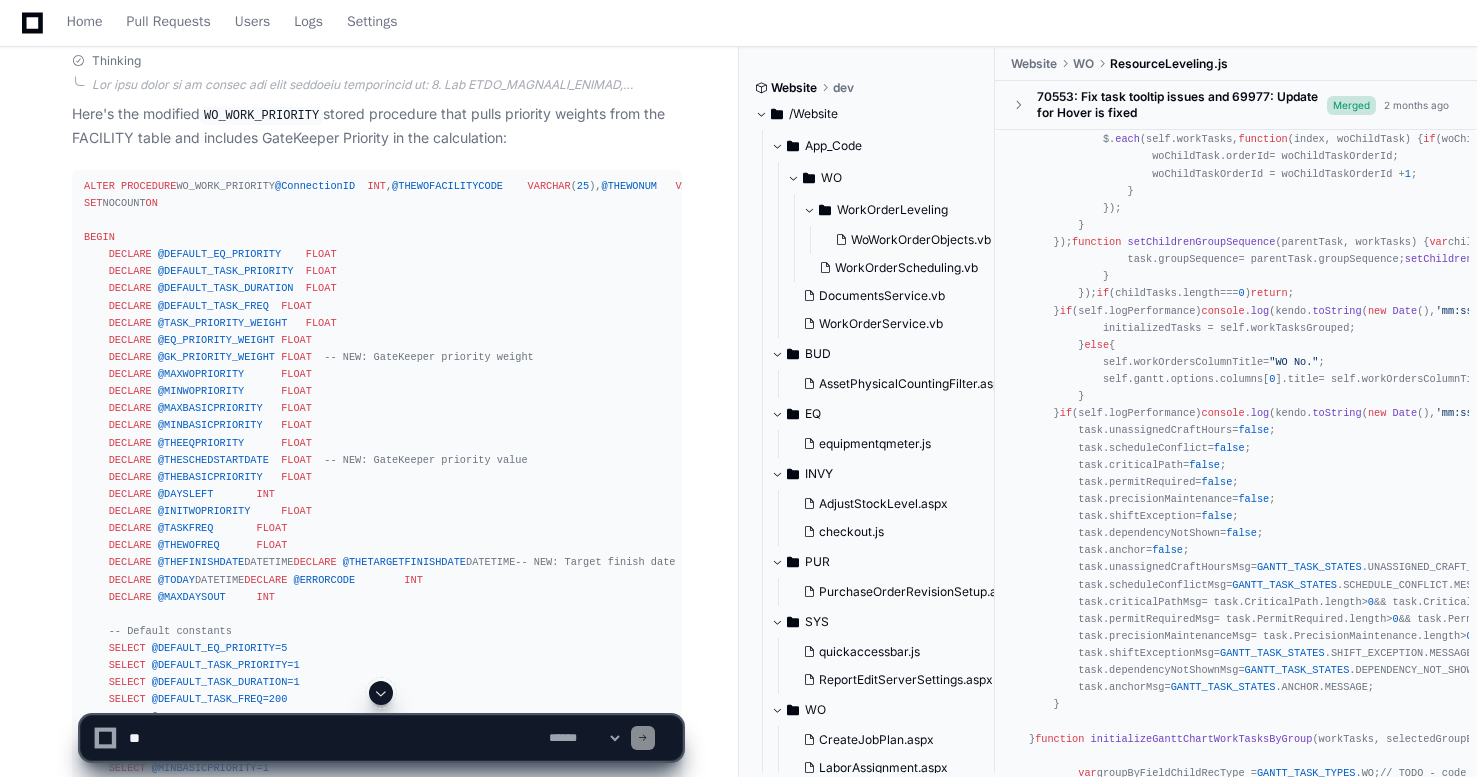 click on "@INVERSEDAYSLEFT = @MAXDAYSOUT - @DAYSLEFT
This makes closer dates have higher values
Past Due Gets Maximum Priority:" 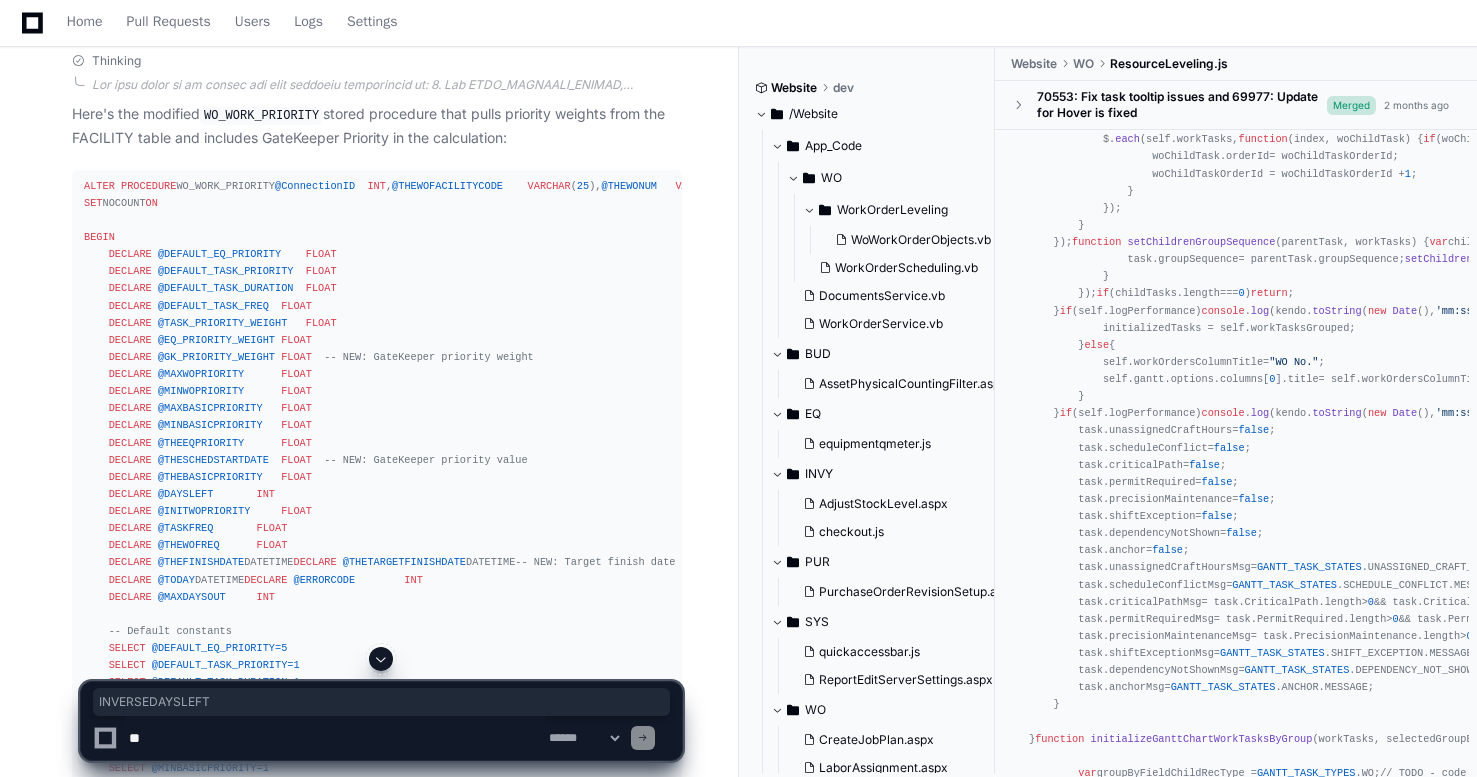 click on "@INVERSEDAYSLEFT = @MAXDAYSOUT - @DAYSLEFT
This makes closer dates have higher values
Past Due Gets Maximum Priority:" 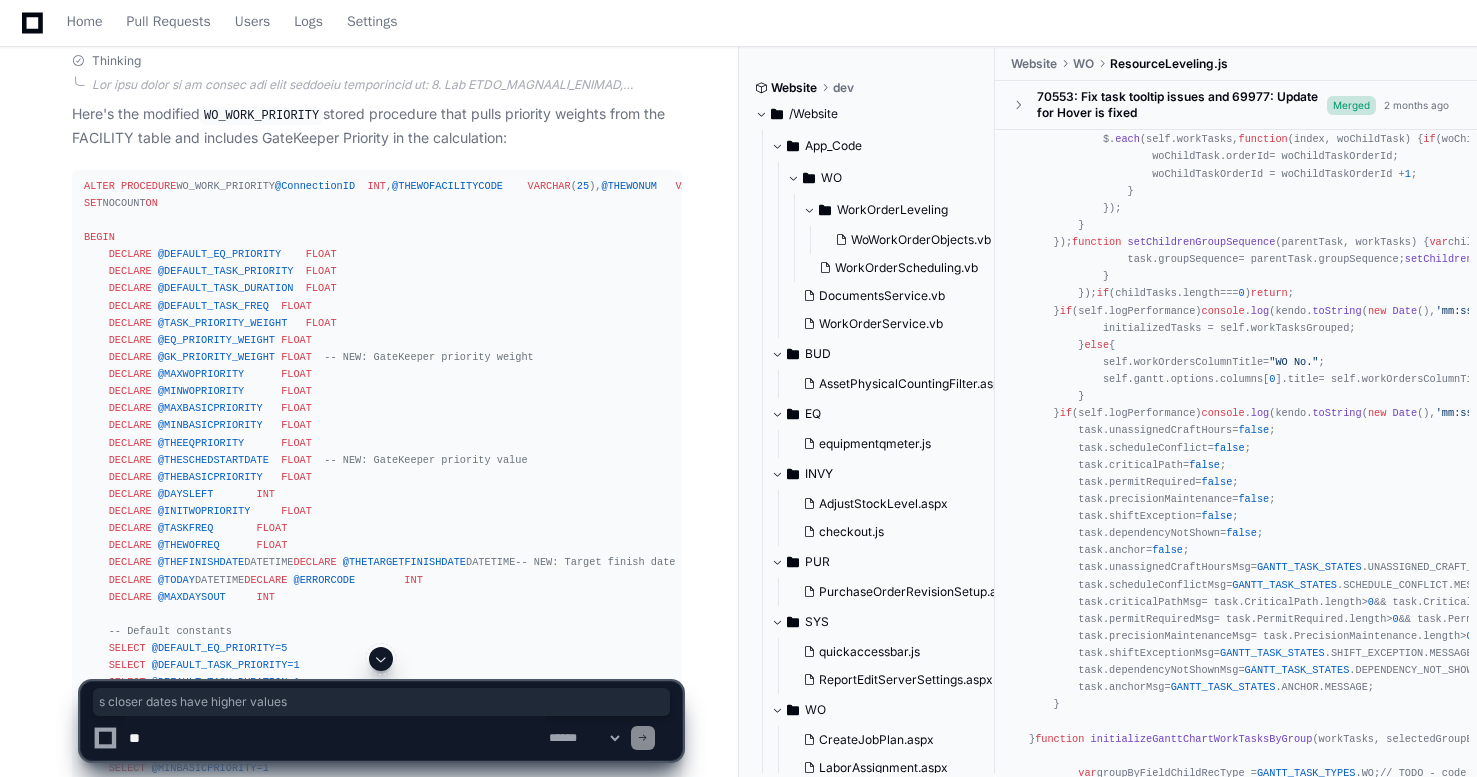 drag, startPoint x: 385, startPoint y: 396, endPoint x: 157, endPoint y: 391, distance: 228.05482 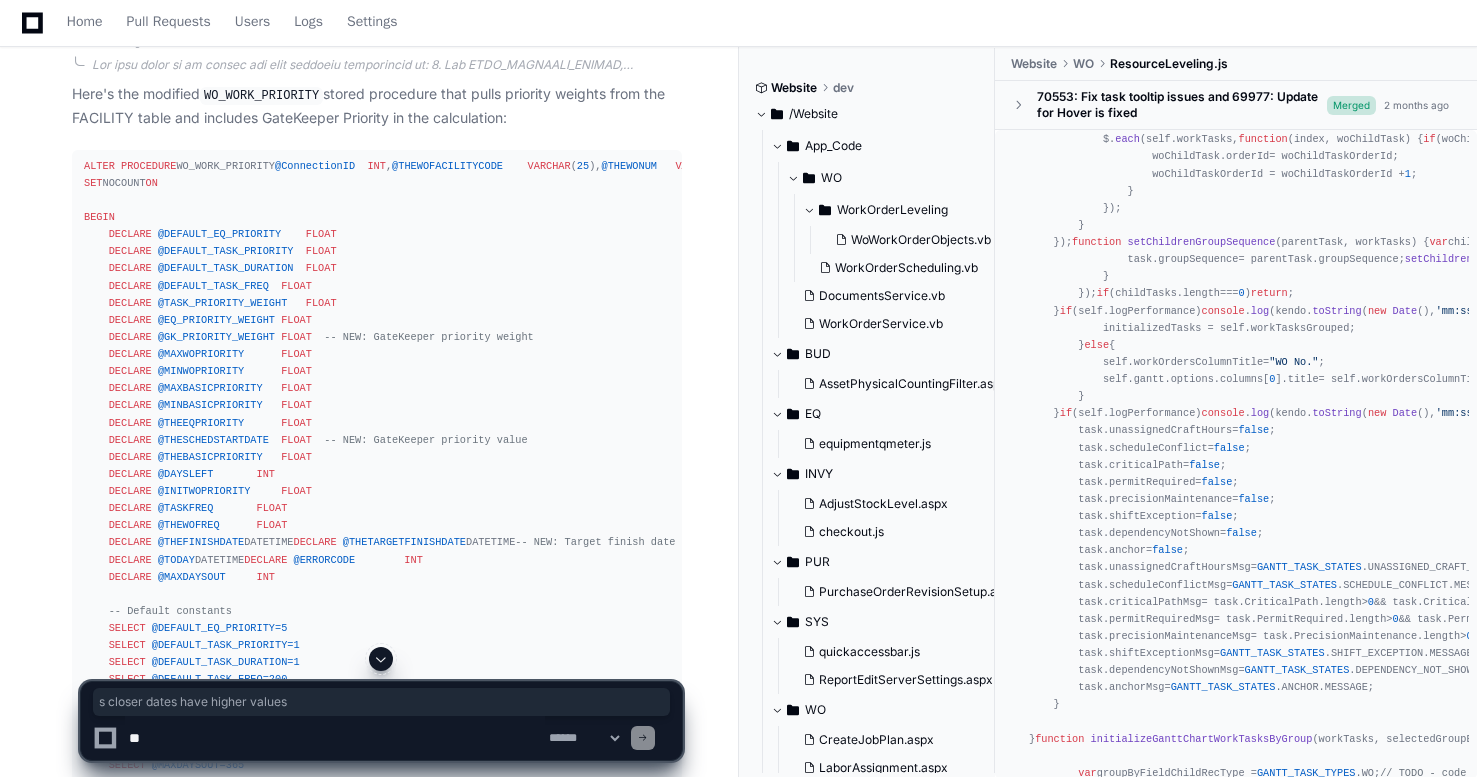 scroll, scrollTop: 10766, scrollLeft: 0, axis: vertical 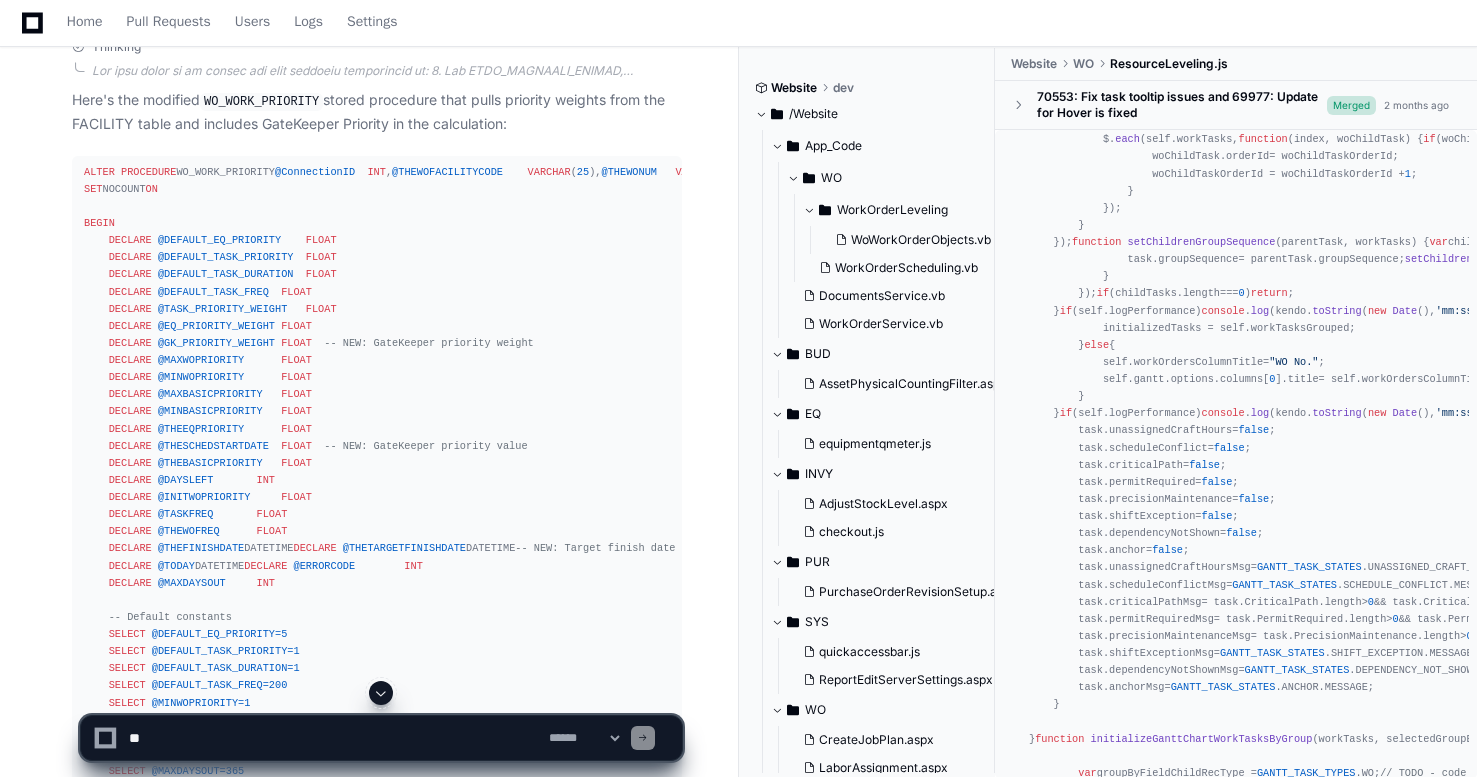 click on "Looking at the current work priority calculation logic in the WO_WORK_PRIORITY stored procedure, you're correct that lower numbers indicate higher priority. To flip this so that higher numbers indicate higher priority (closer to start date = higher priority number), you need to modify the calculation formula.
Here's how to modify the work priority calculation:
Current Logic (Lower = Higher Priority)
-- Current calculation in WO_WORK_PRIORITY
SELECT @THEWORKPRIORITY=( (@INITWOPRIORITY-@THEBASICPRIORITY)/@THEWOFREQ )*@DAYSLEFT + @THEBASICPRIORITY
IF @THEWORKPRIORITY<1.0 SELECT @THEWORKPRIORITY=1.0
Modified Logic (Higher = Higher Priority)
-- Modified WO_WORK_PRIORITY stored procedure
ALTER PROCEDURE WO_WORK_PRIORITY
@ConnectionID  INT,
@THEWOFACILITYCODE	VARCHAR(25),
@THEWONUM	VARCHAR(10),
@THECLOSEDATE	DATETIME,
@THESTATUS	VARCHAR(1),
@THETASKPRIORITY	FLOAT,
@THESCHEDSTARTDATE	DATETIME,
@THESCHEDFINISHDATE	DATETIME,
@THETASKDURATION	FLOAT,
@THESCHEDFINISHDATENULL	VARCHAR(1),
AS
BEGIN" 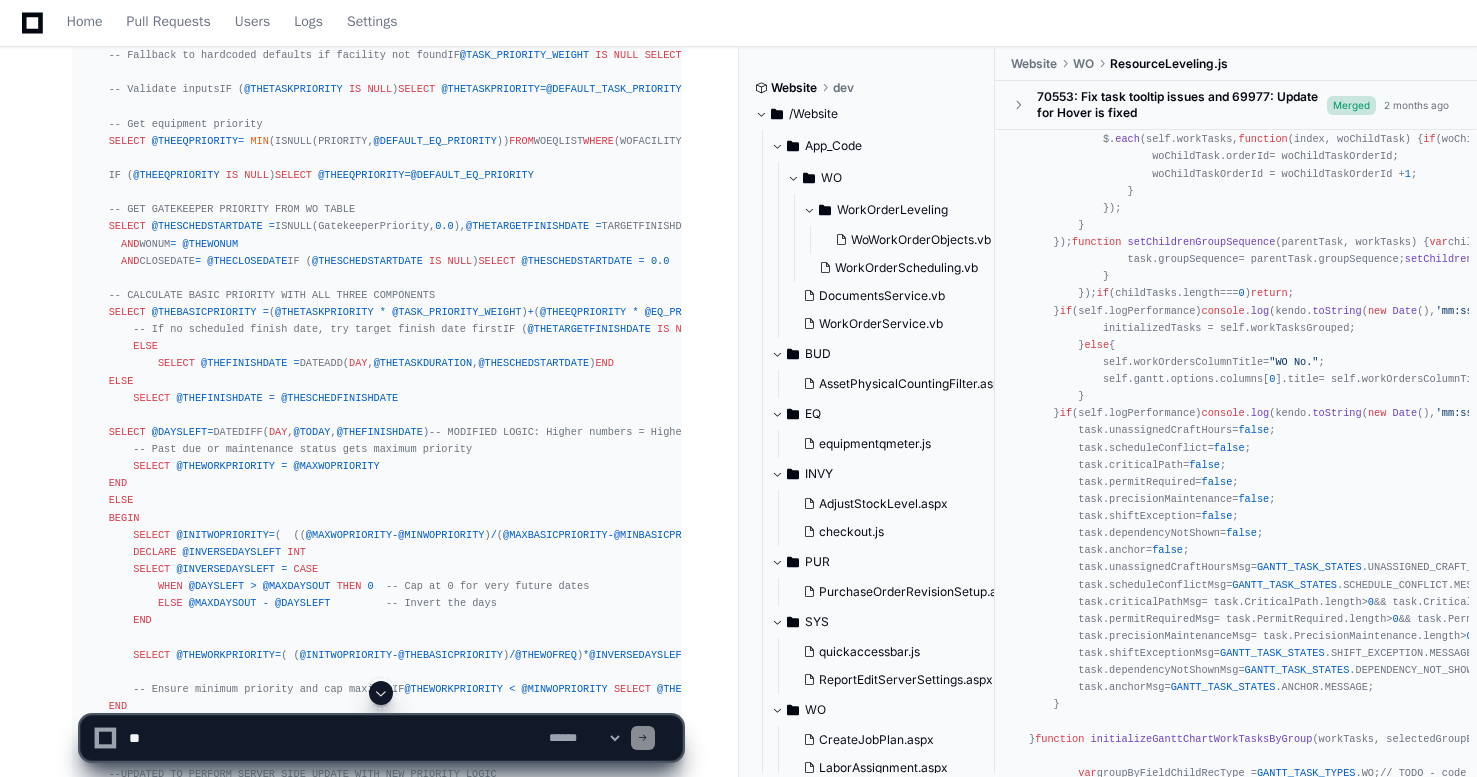scroll, scrollTop: 11638, scrollLeft: 0, axis: vertical 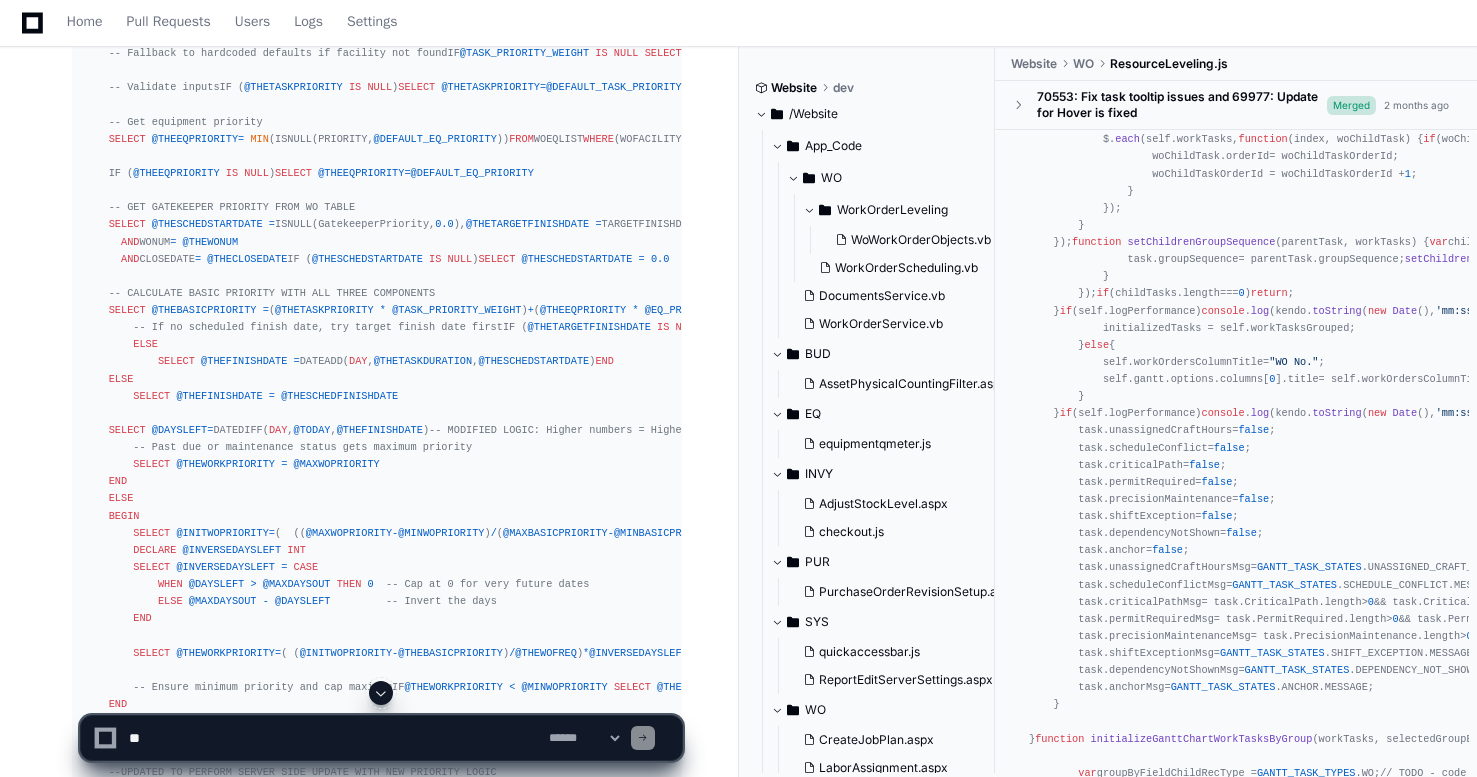 click on "FLOAT" 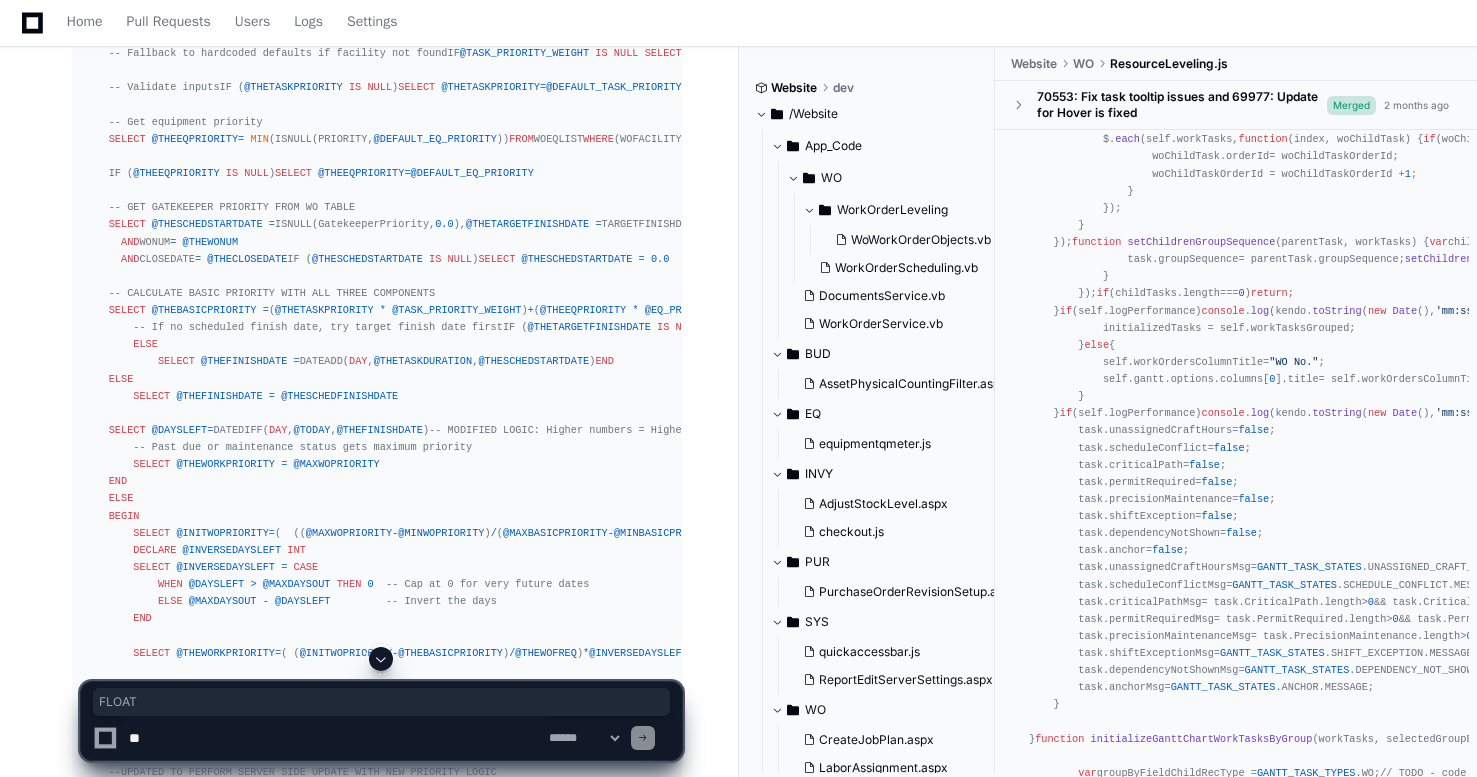 click on "FLOAT" 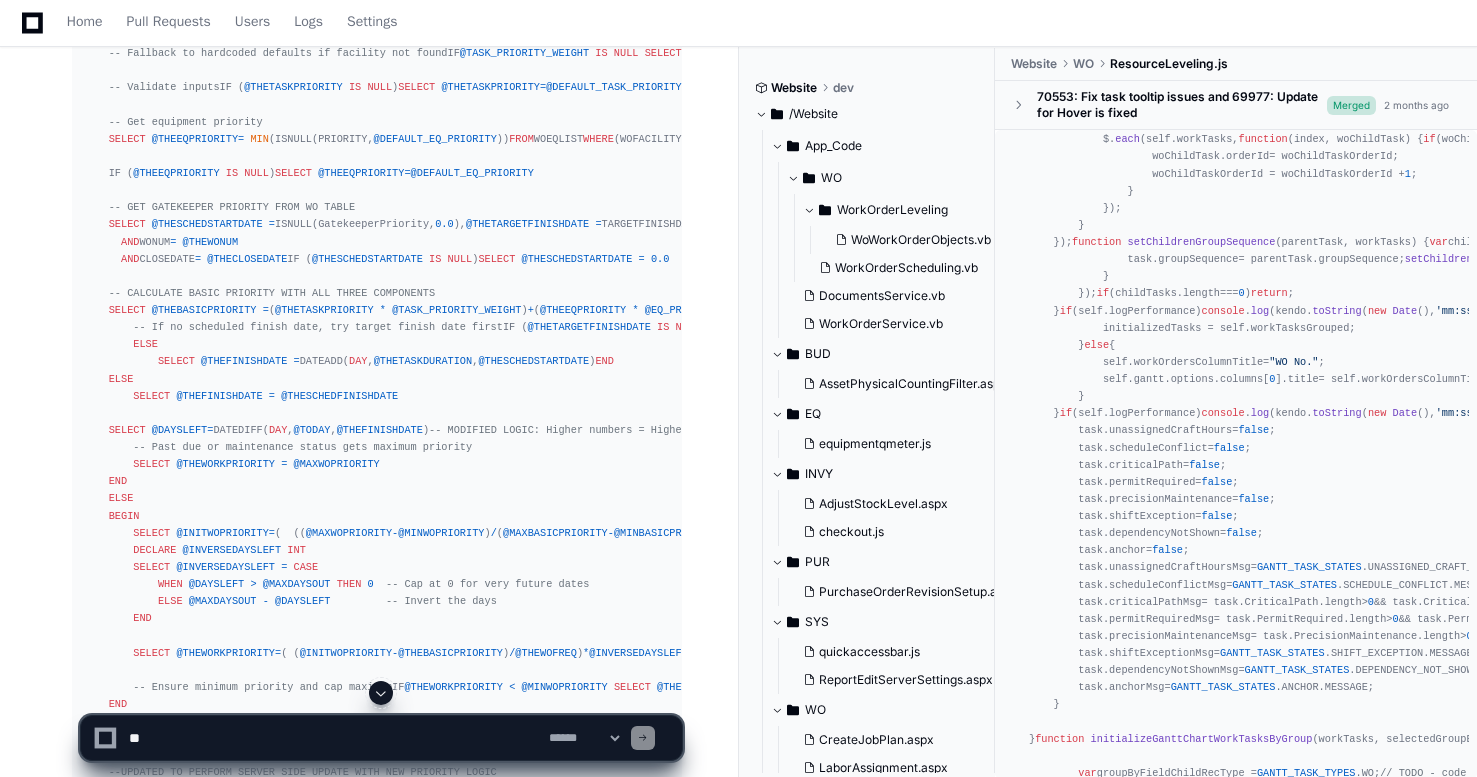 click on "ALTER   PROCEDURE  WO_WORK_PRIORITY
@ConnectionID    INT ,
@THEWOFACILITYCODE 	 VARCHAR ( 25 ),
@THEWONUM 	 VARCHAR ( 10 ),
@THECLOSEDATE 	DATETIME,
@THESTATUS 	 VARCHAR ( 1 ),
@THETASKPRIORITY 	 FLOAT ,
@THESCHEDSTARTDATE 	DATETIME,
@THESCHEDFINISHDATE 	DATETIME,
@THETASKDURATION 	 FLOAT ,
@THESCHEDFINISHDATENULL 	 VARCHAR ( 1 ),
@THEWORKPRIORITY 	 FLOAT  OUTPUT,
@APPERRORID  	 INT = 0  OUTPUT,
@APPERRORTEXT  	 VARCHAR ( 255 ) = NULL  OUTPUT
AS
SET  NOCOUNT  ON
BEGIN
DECLARE   @DEFAULT_EQ_PRIORITY 	 FLOAT
DECLARE   @DEFAULT_TASK_PRIORITY 	 FLOAT
DECLARE   @DEFAULT_TASK_DURATION 	 FLOAT
DECLARE   @DEFAULT_TASK_FREQ 	 FLOAT
DECLARE   @TASK_PRIORITY_WEIGHT 	 FLOAT
DECLARE   @EQ_PRIORITY_WEIGHT 	 FLOAT
DECLARE   @GK_PRIORITY_WEIGHT 	 FLOAT    -- NEW: GateKeeper priority weight
DECLARE   @MAXWOPRIORITY 		 FLOAT
DECLARE   @MINWOPRIORITY 		 FLOAT
DECLARE   @MAXBASICPRIORITY 	 FLOAT" 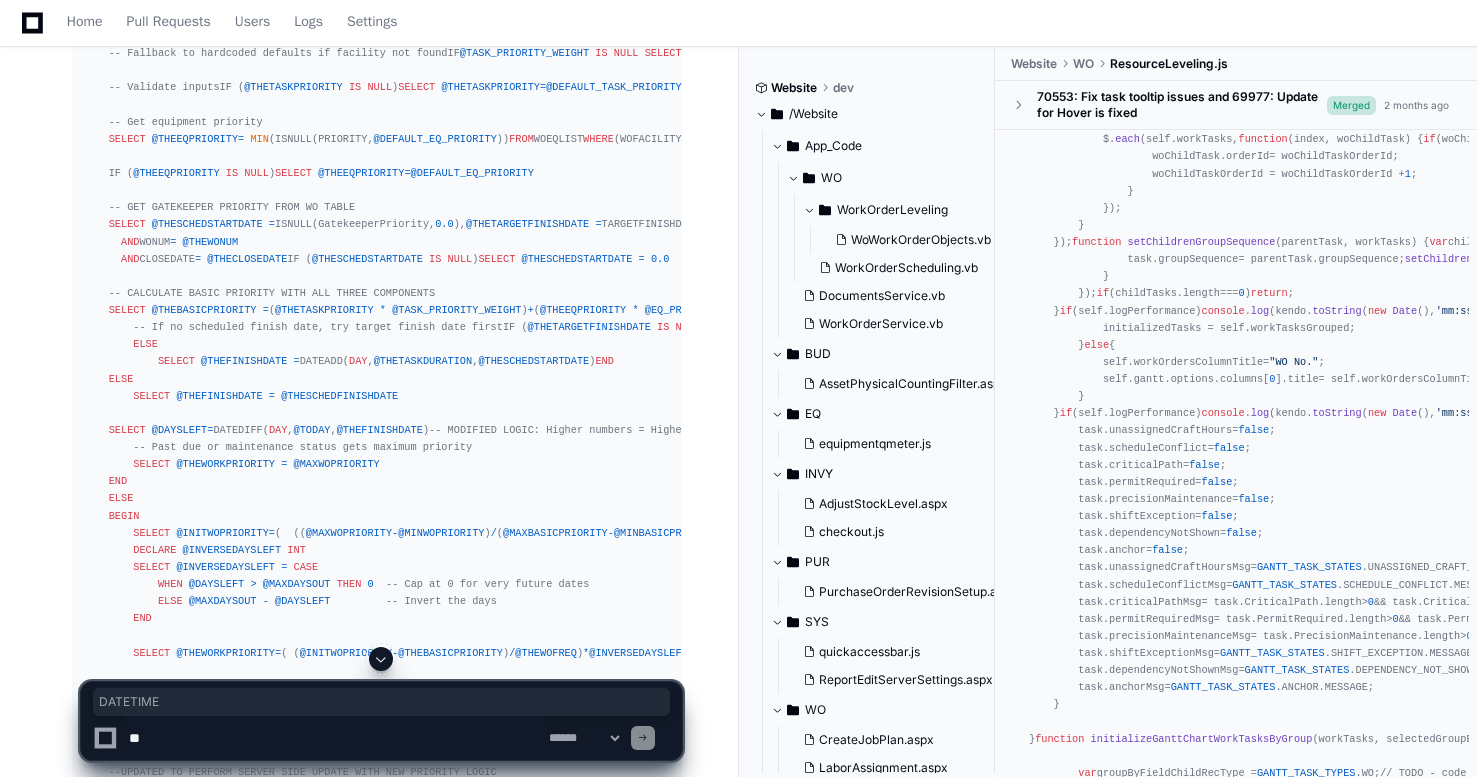 click on "ALTER   PROCEDURE  WO_WORK_PRIORITY
@ConnectionID    INT ,
@THEWOFACILITYCODE 	 VARCHAR ( 25 ),
@THEWONUM 	 VARCHAR ( 10 ),
@THECLOSEDATE 	DATETIME,
@THESTATUS 	 VARCHAR ( 1 ),
@THETASKPRIORITY 	 FLOAT ,
@THESCHEDSTARTDATE 	DATETIME,
@THESCHEDFINISHDATE 	DATETIME,
@THETASKDURATION 	 FLOAT ,
@THESCHEDFINISHDATENULL 	 VARCHAR ( 1 ),
@THEWORKPRIORITY 	 FLOAT  OUTPUT,
@APPERRORID  	 INT = 0  OUTPUT,
@APPERRORTEXT  	 VARCHAR ( 255 ) = NULL  OUTPUT
AS
SET  NOCOUNT  ON
BEGIN
DECLARE   @DEFAULT_EQ_PRIORITY 	 FLOAT
DECLARE   @DEFAULT_TASK_PRIORITY 	 FLOAT
DECLARE   @DEFAULT_TASK_DURATION 	 FLOAT
DECLARE   @DEFAULT_TASK_FREQ 	 FLOAT
DECLARE   @TASK_PRIORITY_WEIGHT 	 FLOAT
DECLARE   @EQ_PRIORITY_WEIGHT 	 FLOAT
DECLARE   @GK_PRIORITY_WEIGHT 	 FLOAT    -- NEW: GateKeeper priority weight
DECLARE   @MAXWOPRIORITY 		 FLOAT
DECLARE   @MINWOPRIORITY 		 FLOAT
DECLARE   @MAXBASICPRIORITY 	 FLOAT" 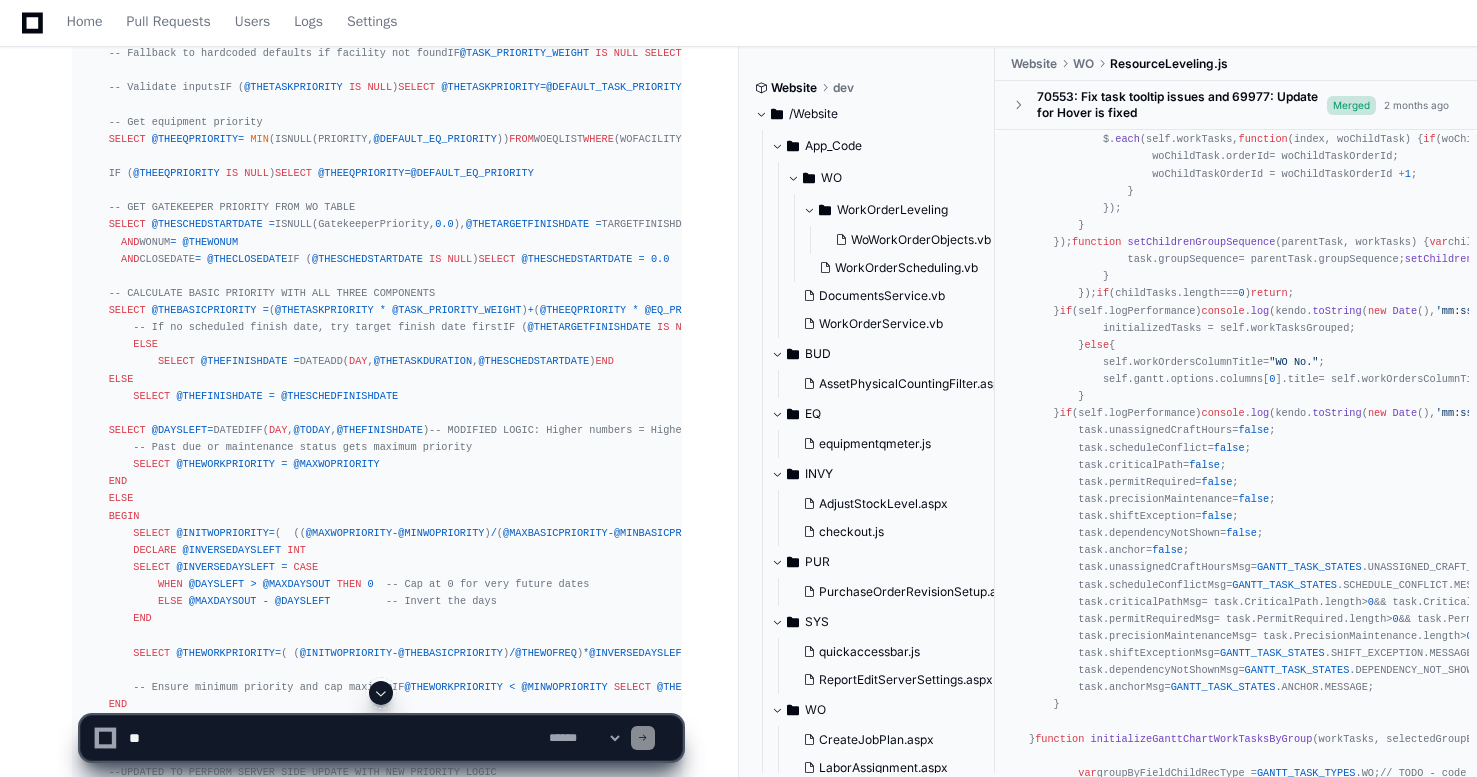click on "ALTER   PROCEDURE  WO_WORK_PRIORITY
@ConnectionID    INT ,
@THEWOFACILITYCODE 	 VARCHAR ( 25 ),
@THEWONUM 	 VARCHAR ( 10 ),
@THECLOSEDATE 	DATETIME,
@THESTATUS 	 VARCHAR ( 1 ),
@THETASKPRIORITY 	 FLOAT ,
@THESCHEDSTARTDATE 	DATETIME,
@THESCHEDFINISHDATE 	DATETIME,
@THETASKDURATION 	 FLOAT ,
@THESCHEDFINISHDATENULL 	 VARCHAR ( 1 ),
@THEWORKPRIORITY 	 FLOAT  OUTPUT,
@APPERRORID  	 INT = 0  OUTPUT,
@APPERRORTEXT  	 VARCHAR ( 255 ) = NULL  OUTPUT
AS
SET  NOCOUNT  ON
BEGIN
DECLARE   @DEFAULT_EQ_PRIORITY 	 FLOAT
DECLARE   @DEFAULT_TASK_PRIORITY 	 FLOAT
DECLARE   @DEFAULT_TASK_DURATION 	 FLOAT
DECLARE   @DEFAULT_TASK_FREQ 	 FLOAT
DECLARE   @TASK_PRIORITY_WEIGHT 	 FLOAT
DECLARE   @EQ_PRIORITY_WEIGHT 	 FLOAT
DECLARE   @GK_PRIORITY_WEIGHT 	 FLOAT    -- NEW: GateKeeper priority weight
DECLARE   @MAXWOPRIORITY 		 FLOAT
DECLARE   @MINWOPRIORITY 		 FLOAT
DECLARE   @MAXBASICPRIORITY 	 FLOAT" 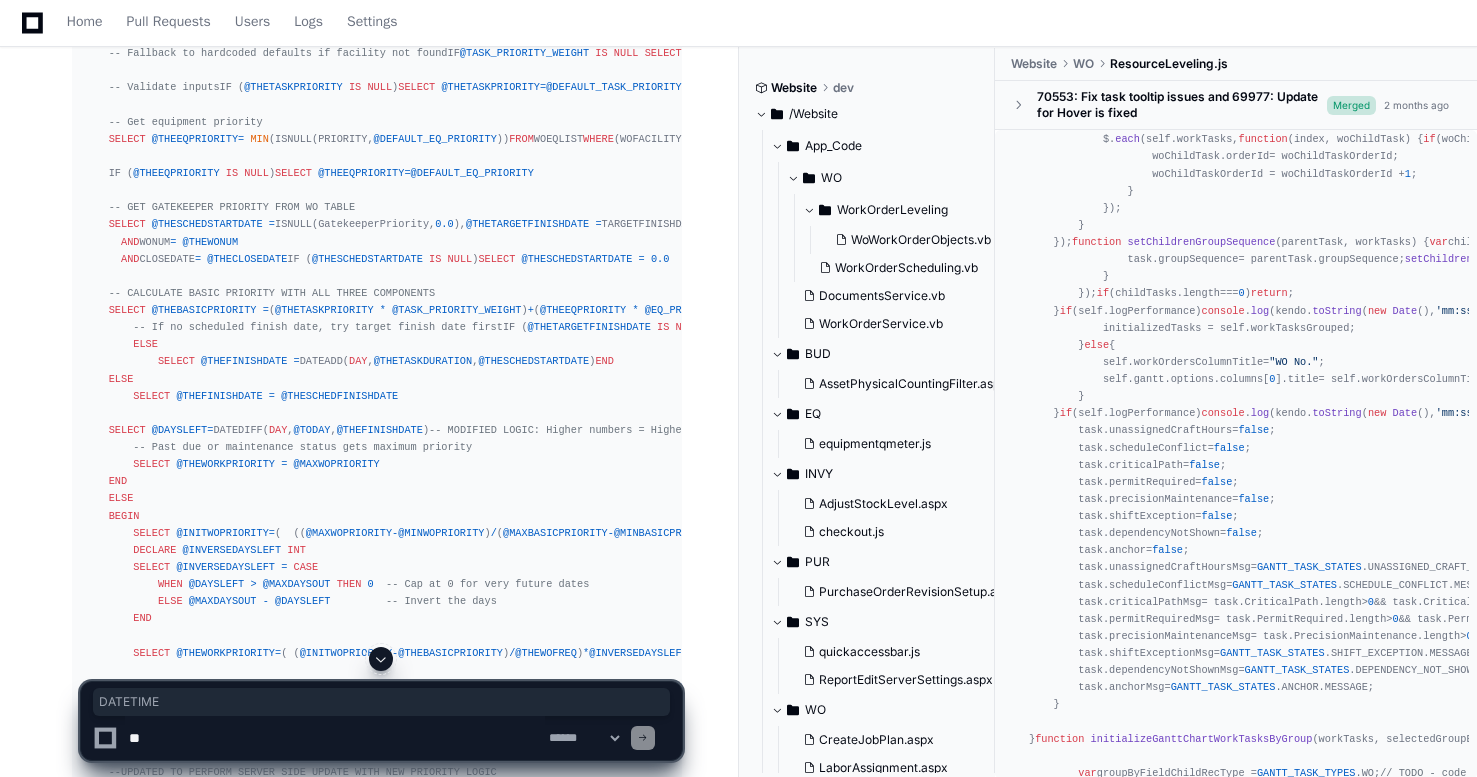click on "FLOAT" 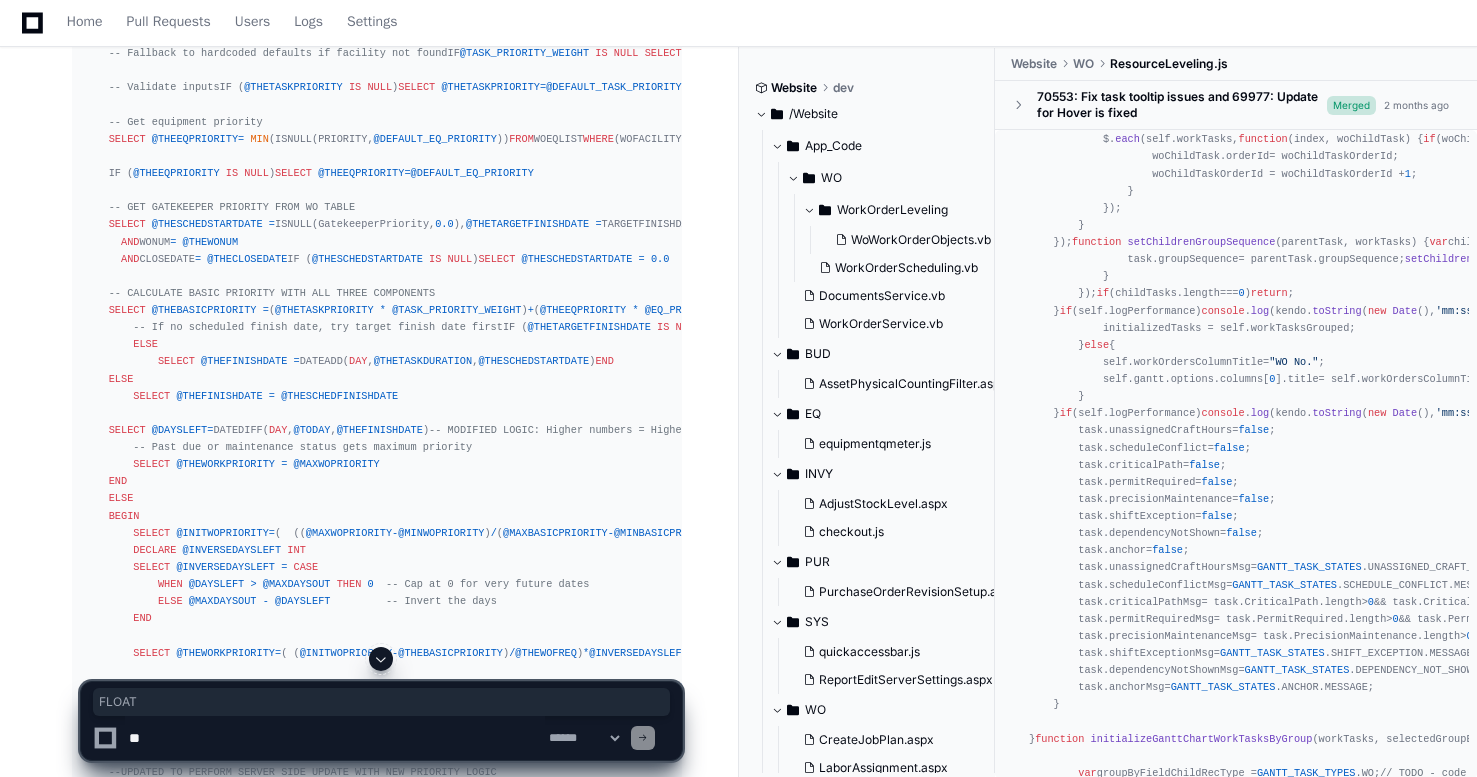 click on "FLOAT" 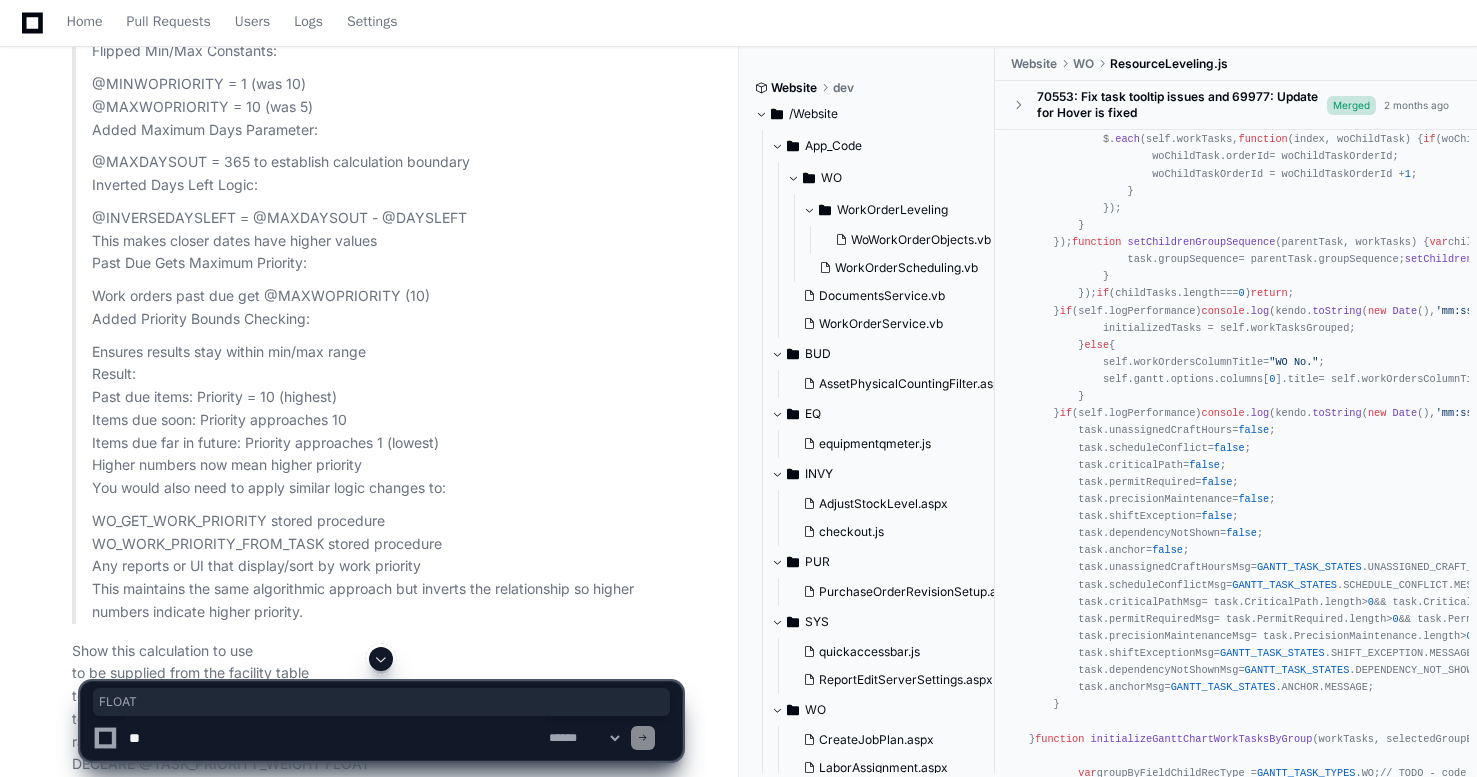 scroll, scrollTop: 9855, scrollLeft: 0, axis: vertical 